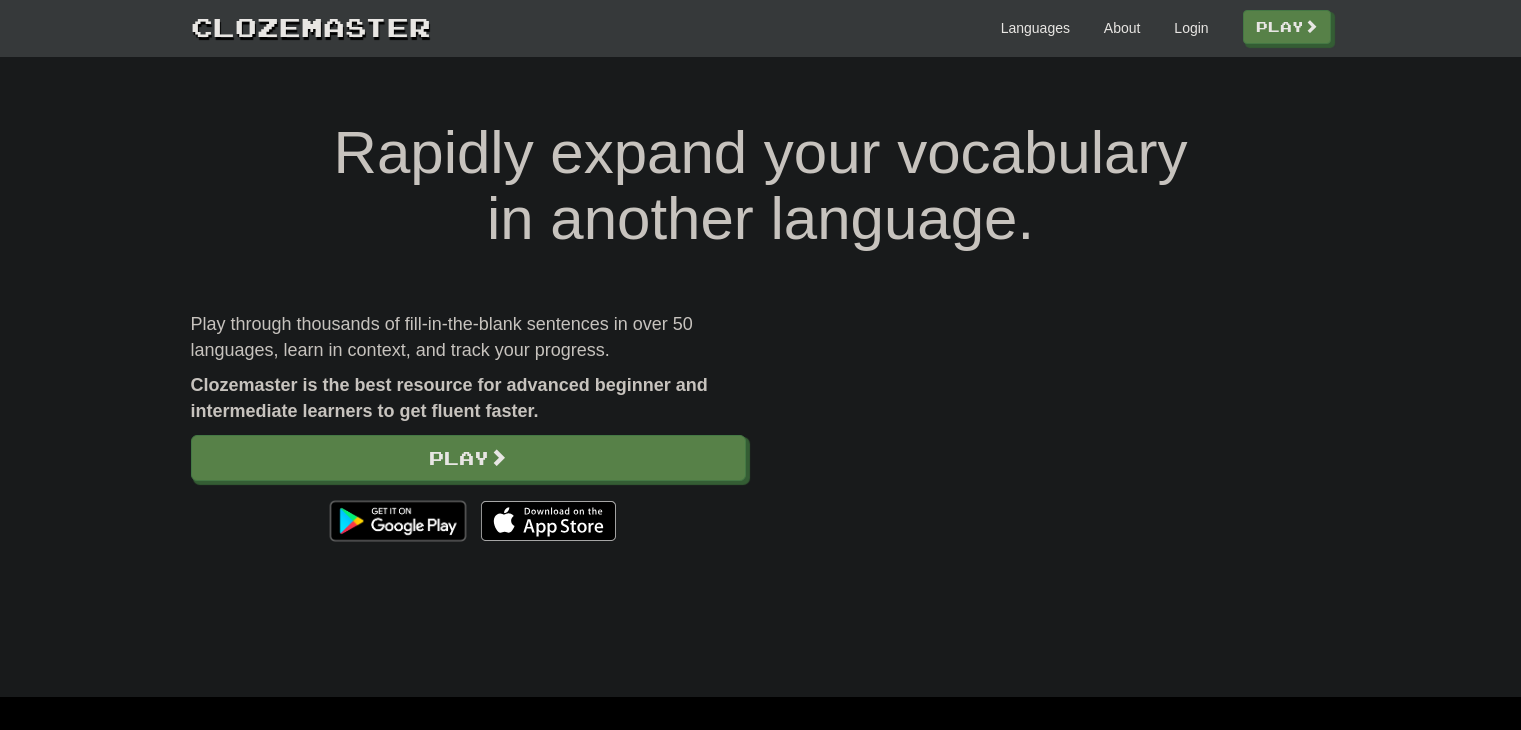 scroll, scrollTop: 0, scrollLeft: 0, axis: both 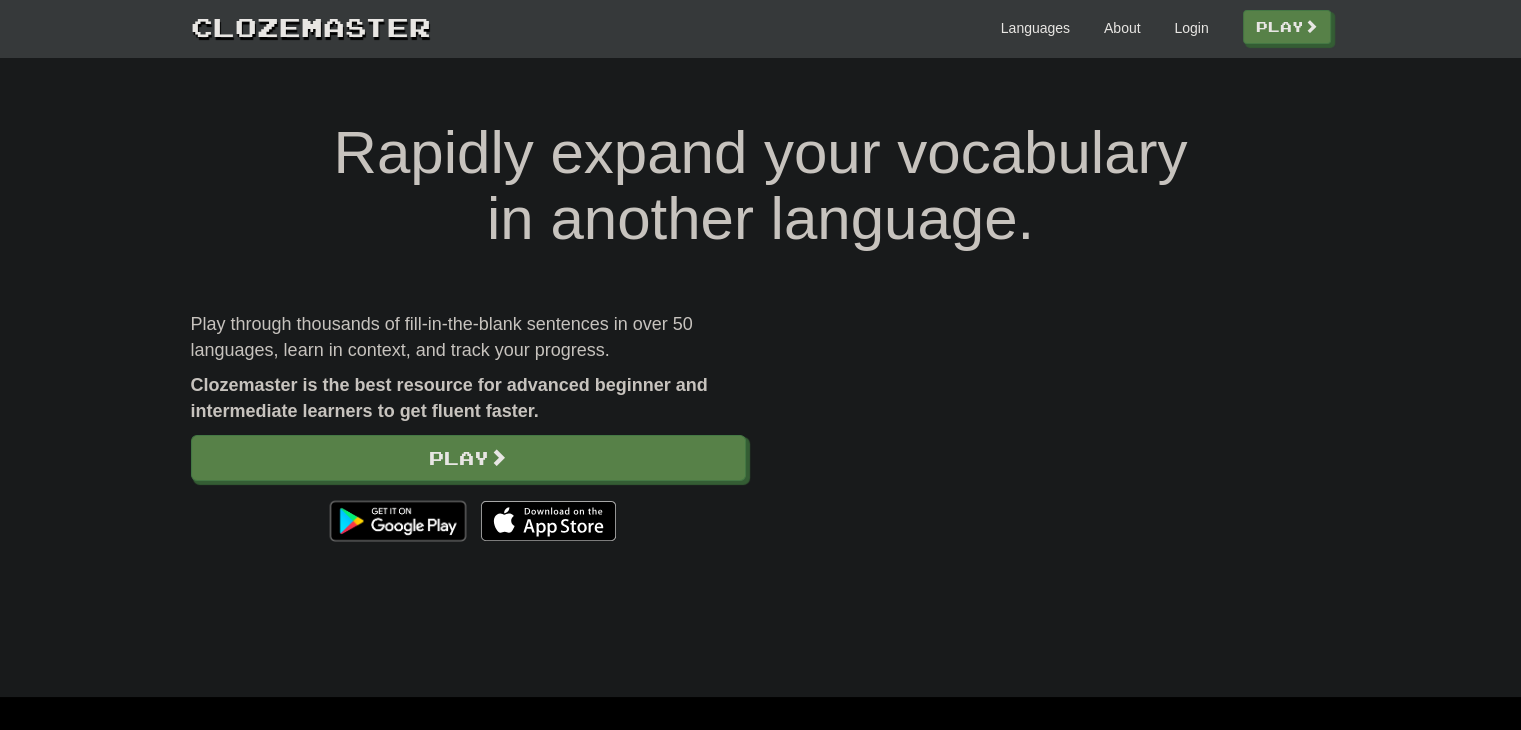 click on "Languages
About
Login
Play" at bounding box center (881, 26) 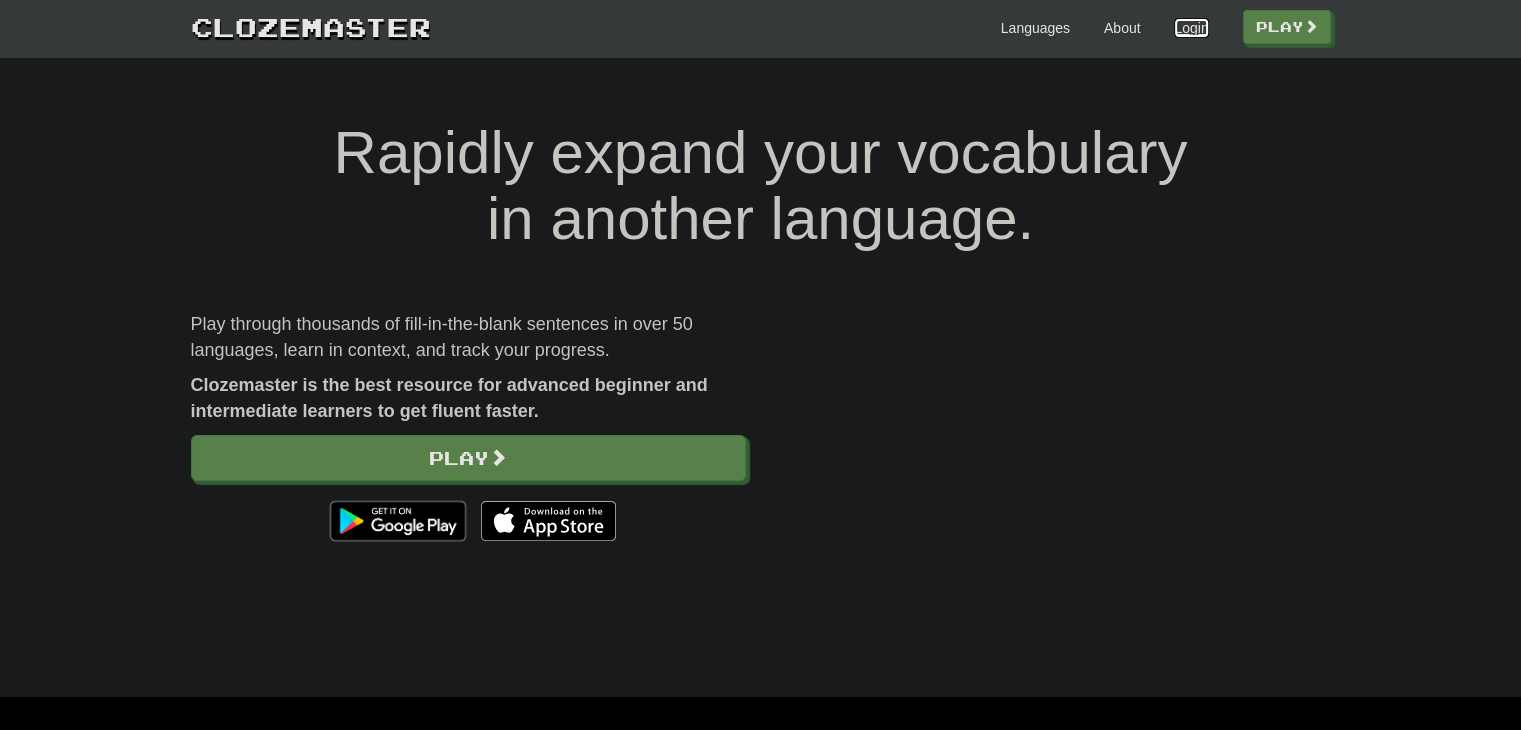 click on "Login" at bounding box center [1191, 28] 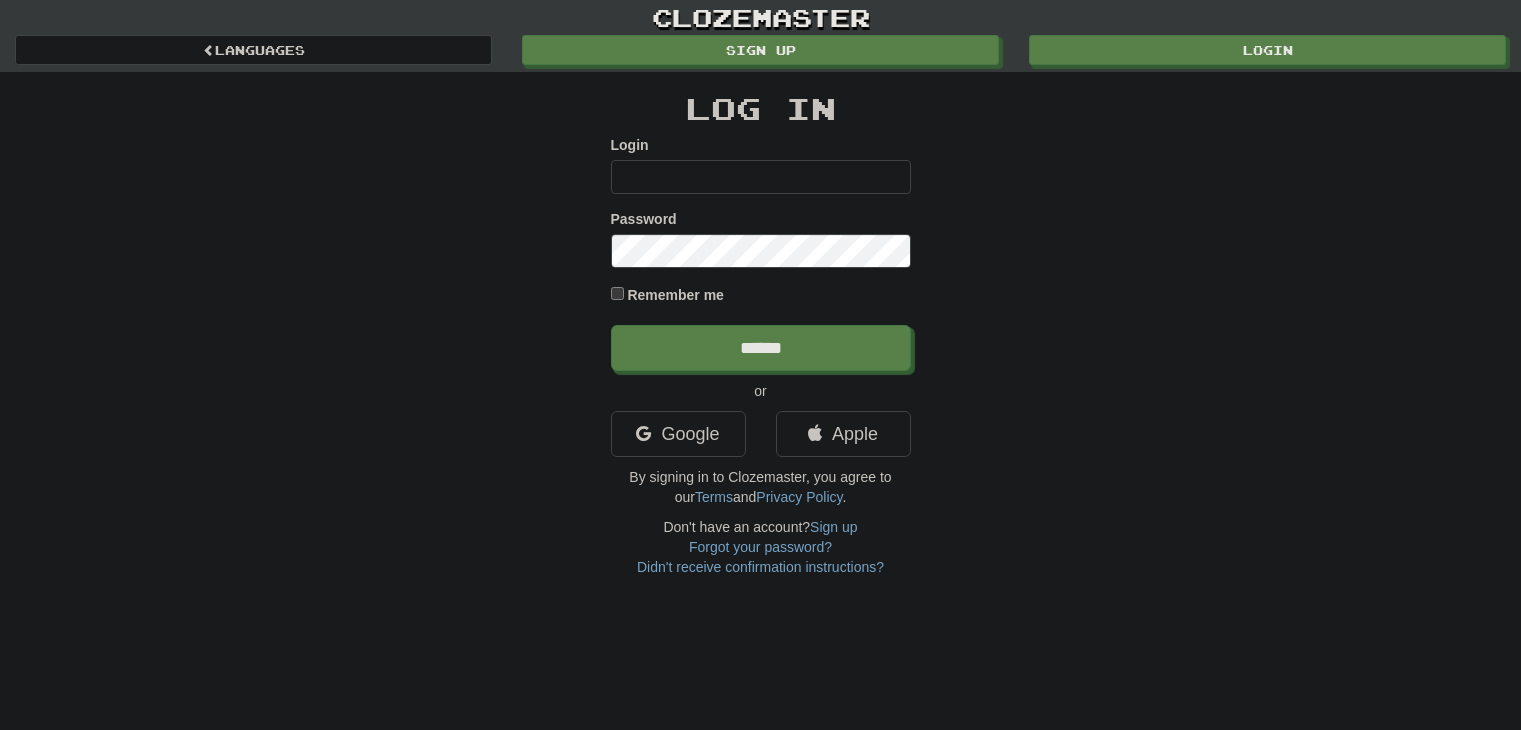 scroll, scrollTop: 0, scrollLeft: 0, axis: both 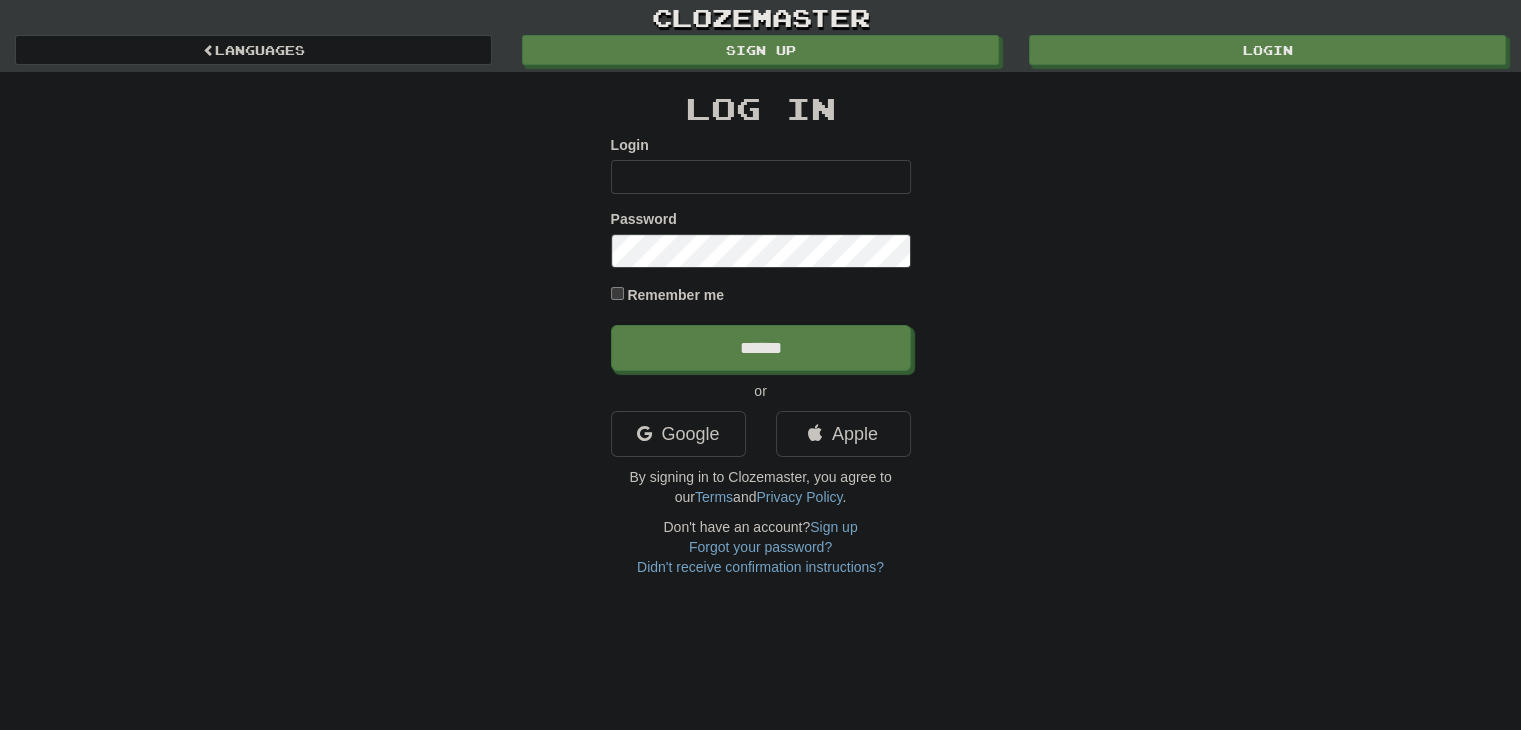 click on "Login
Password
Remember me
******" at bounding box center [761, 253] 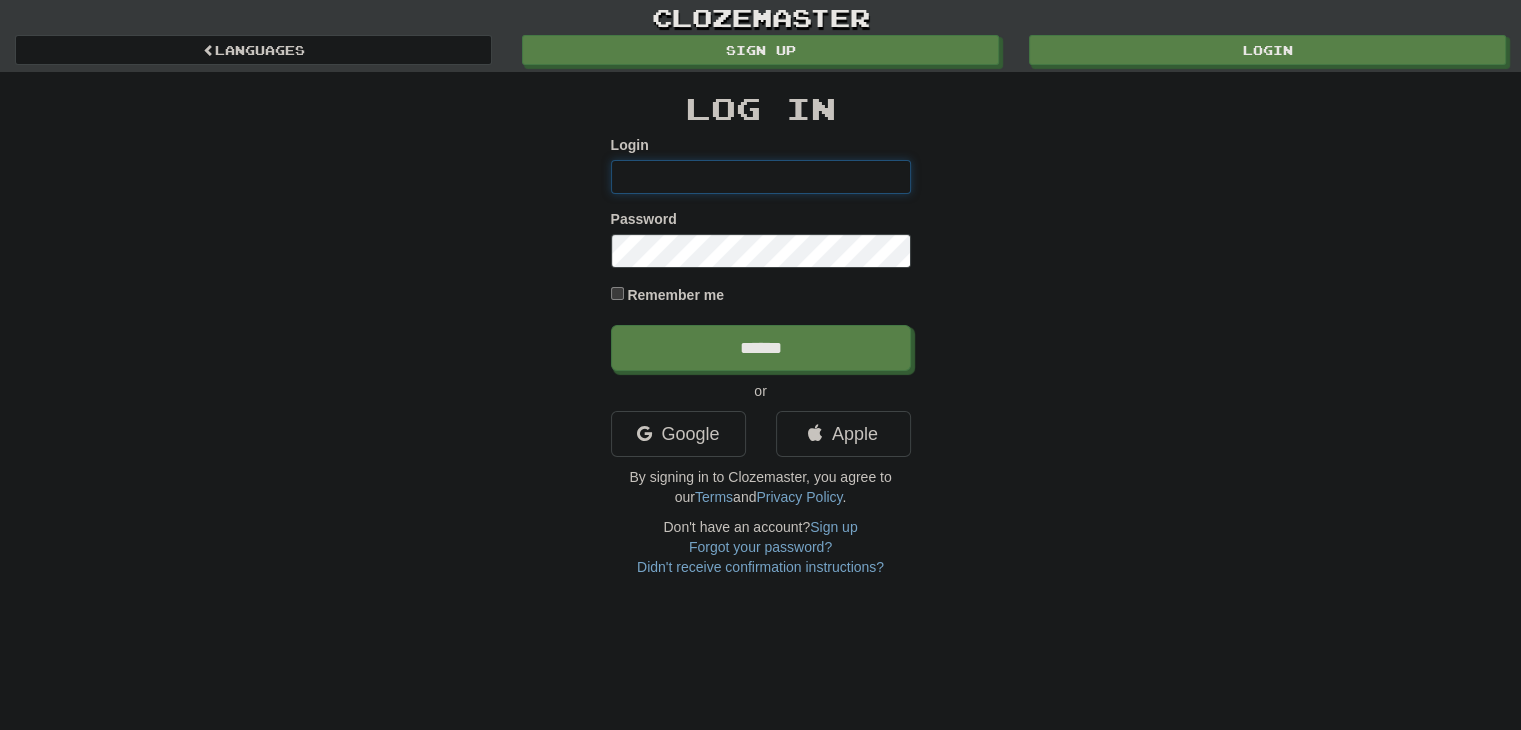 click on "Login" at bounding box center [761, 177] 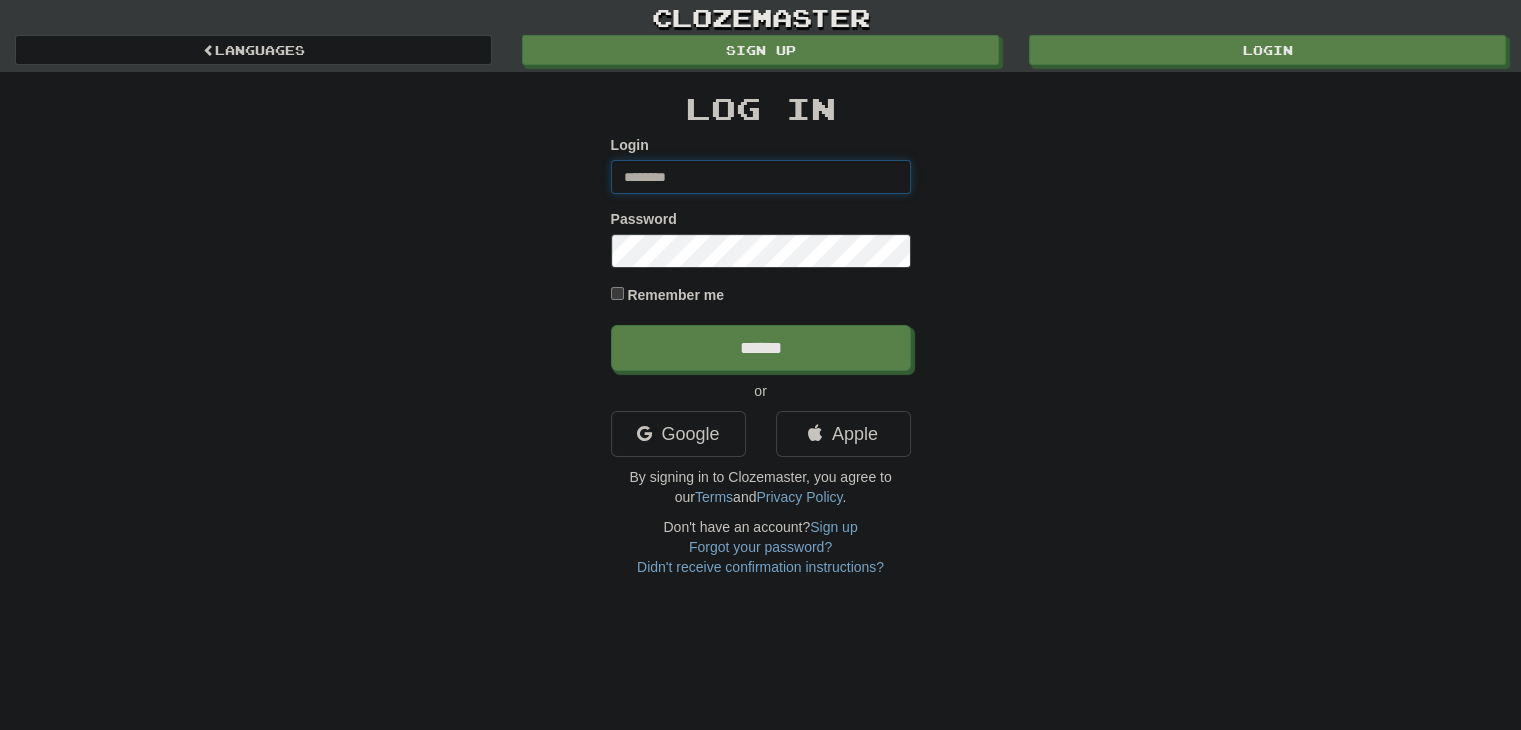 click on "********" at bounding box center [761, 177] 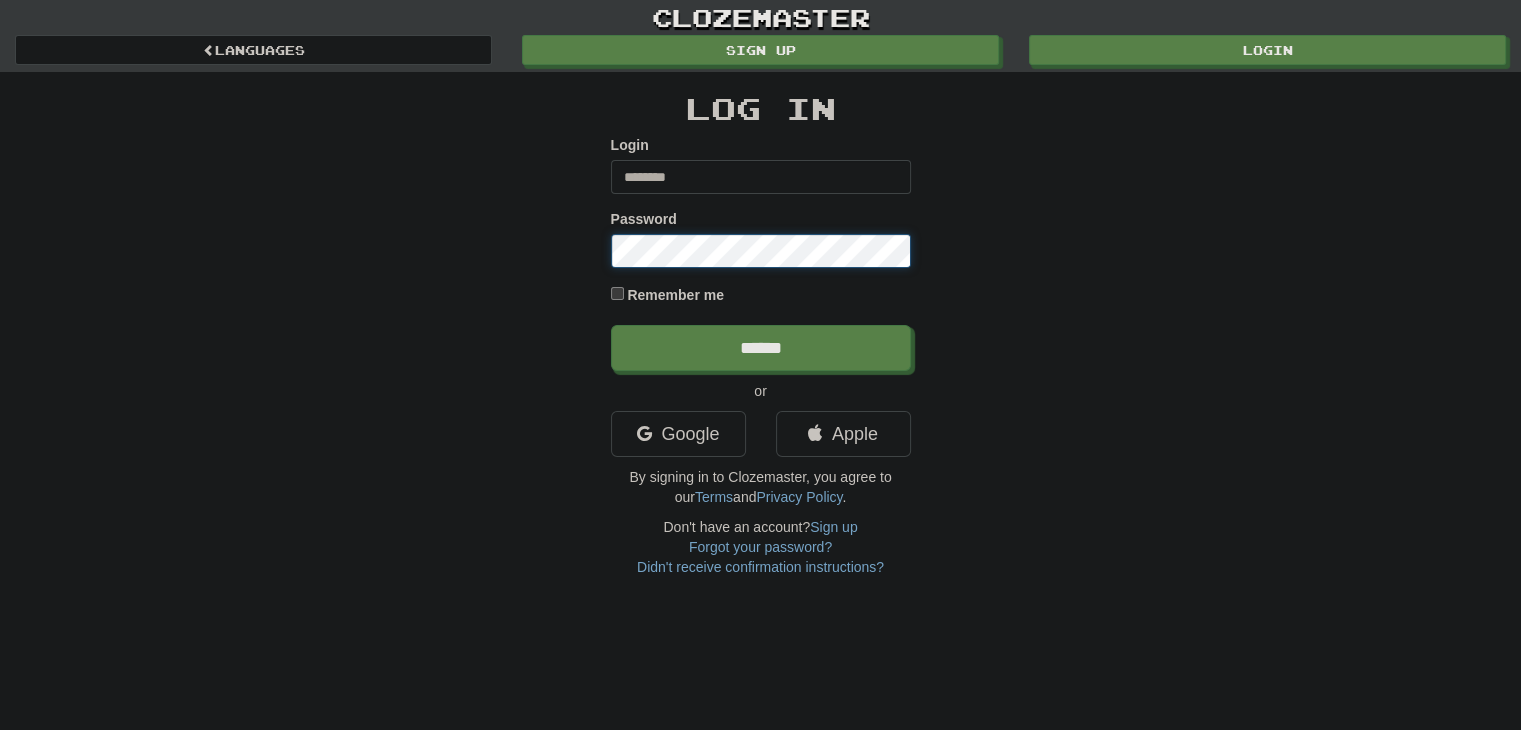 click on "******" at bounding box center [761, 348] 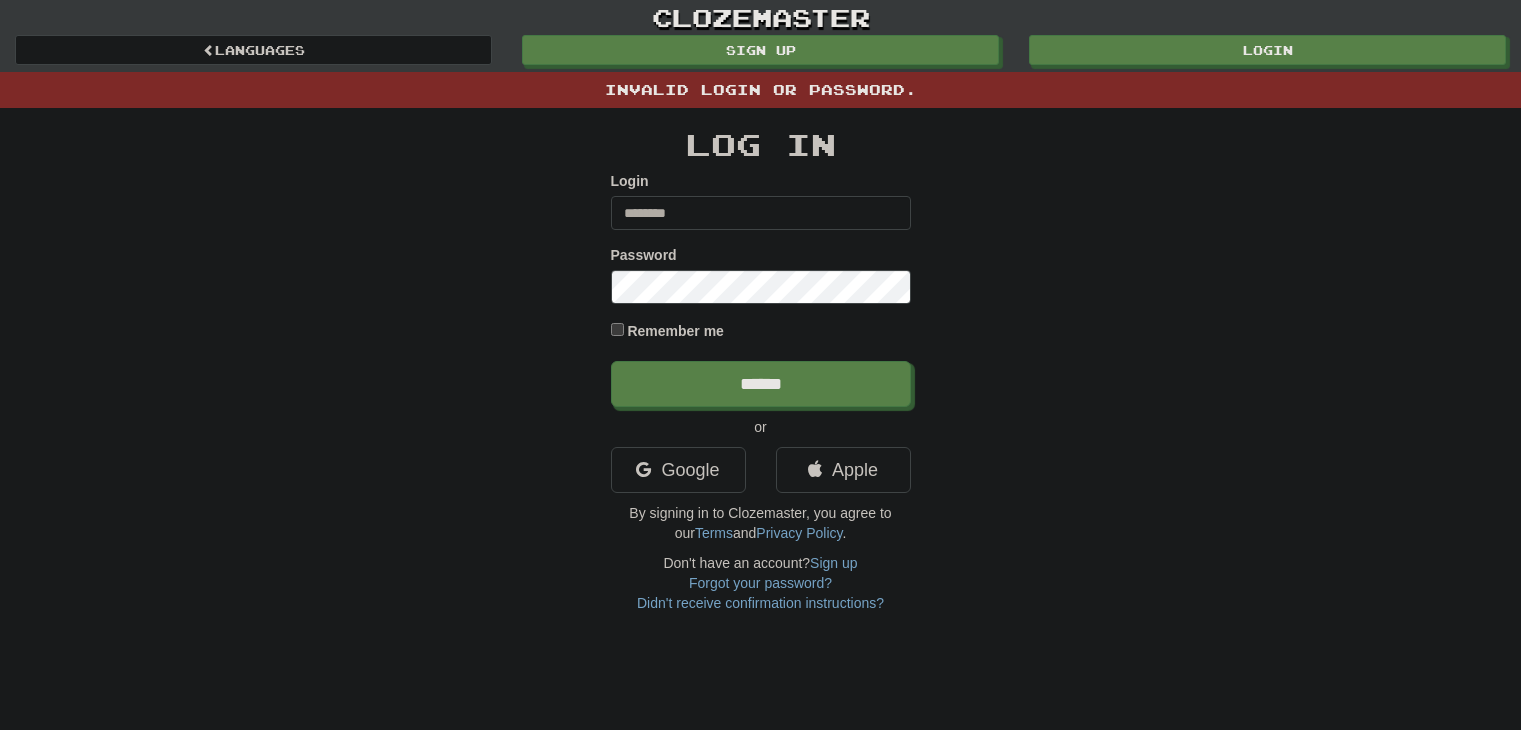 scroll, scrollTop: 0, scrollLeft: 0, axis: both 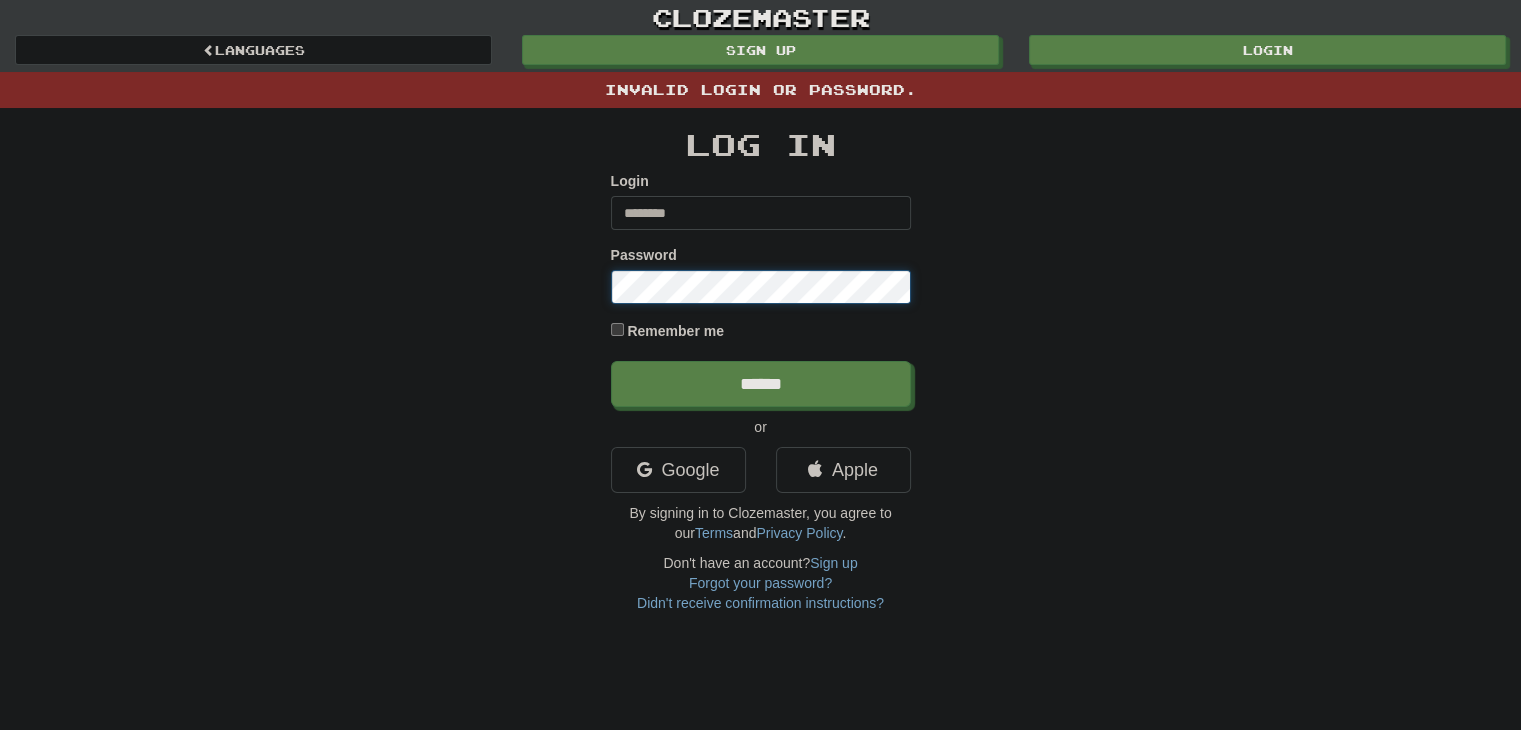 click on "******" at bounding box center (761, 384) 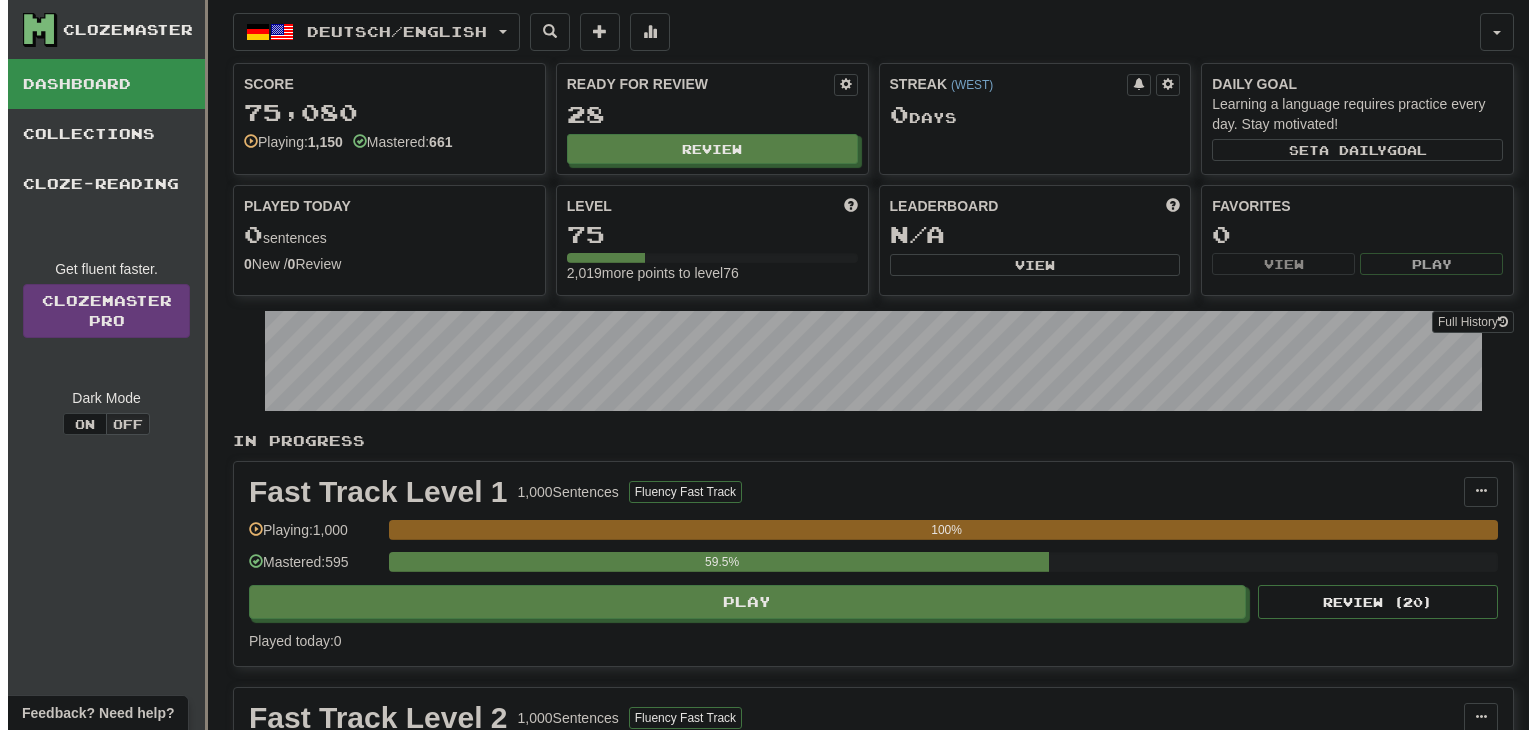 scroll, scrollTop: 0, scrollLeft: 0, axis: both 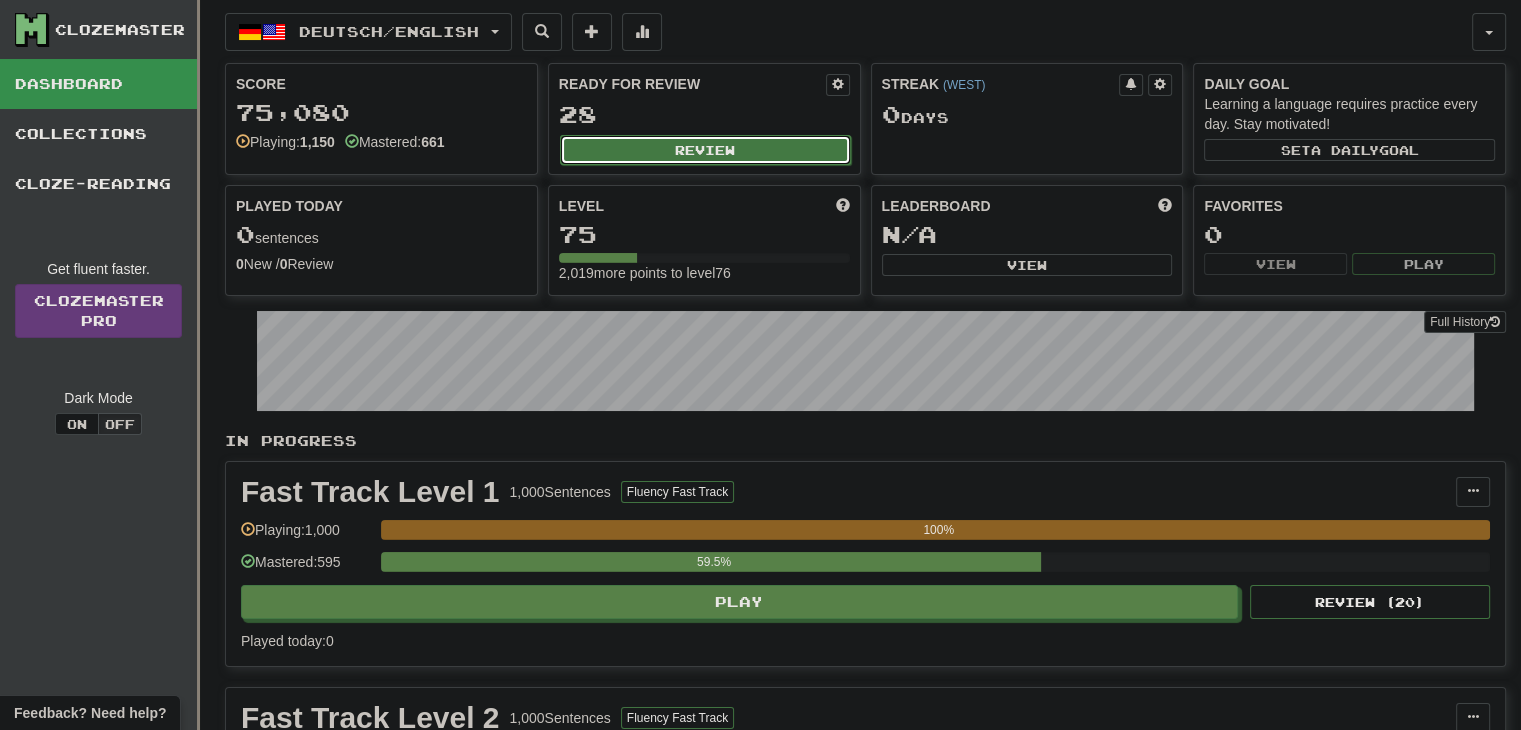 click on "Review" at bounding box center [705, 150] 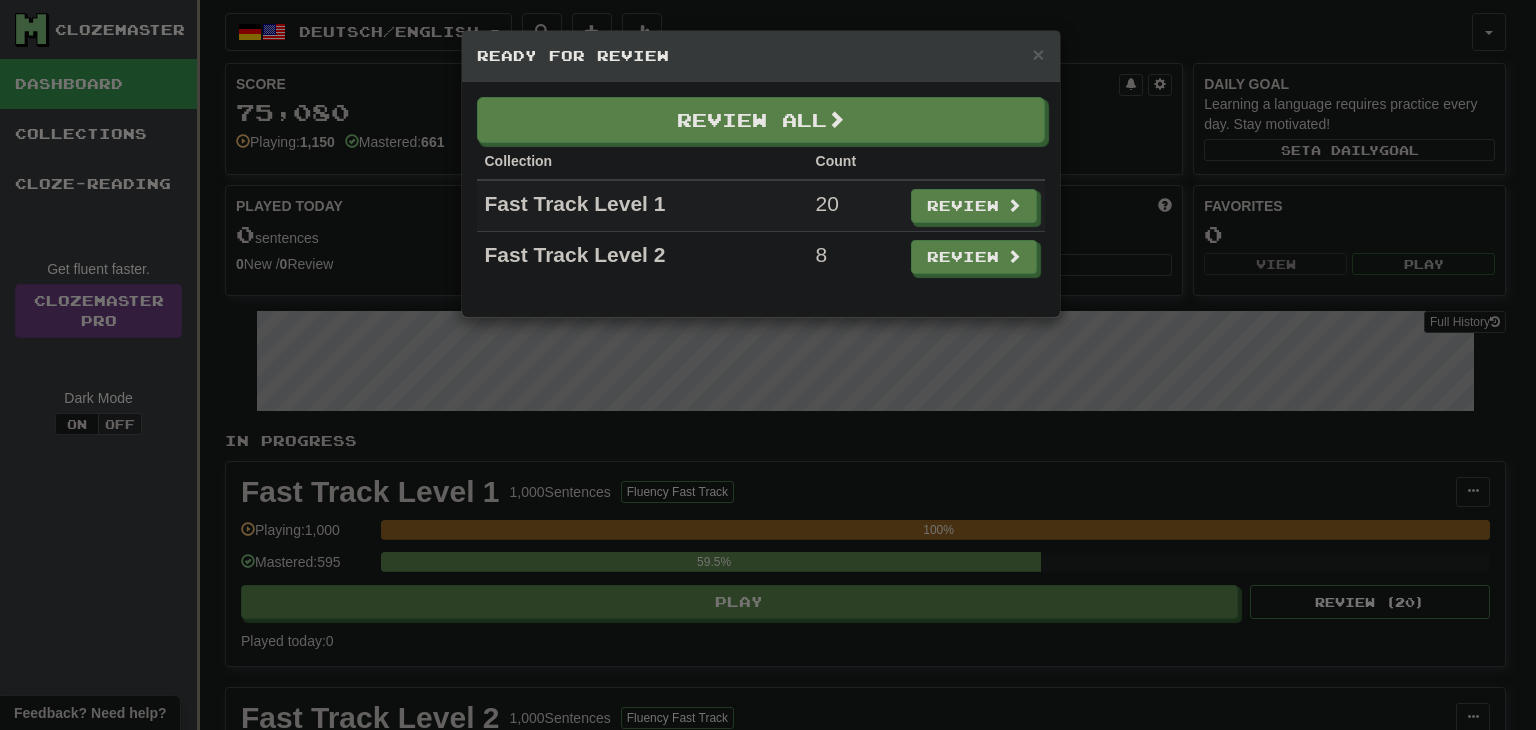 click at bounding box center (974, 161) 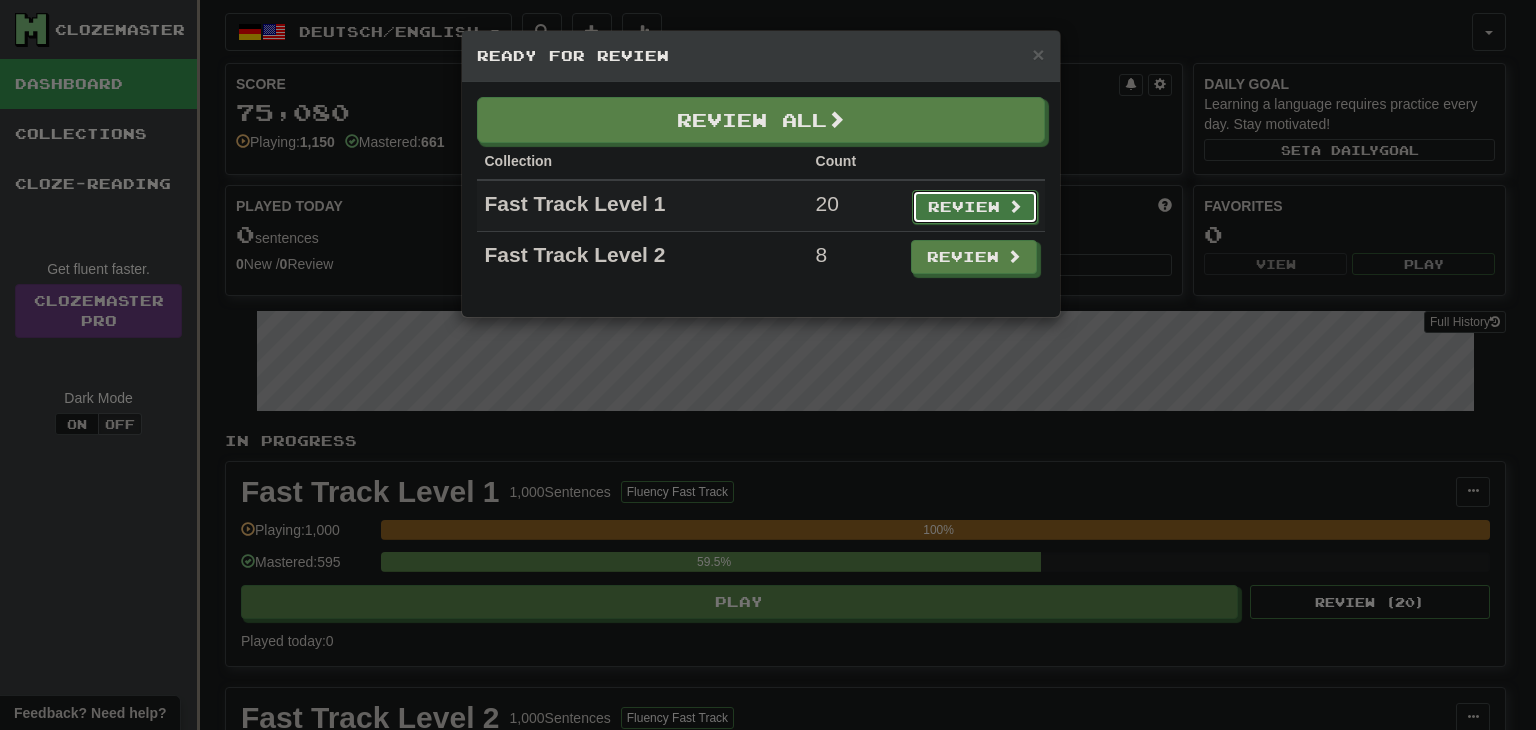 click on "Review" at bounding box center [975, 207] 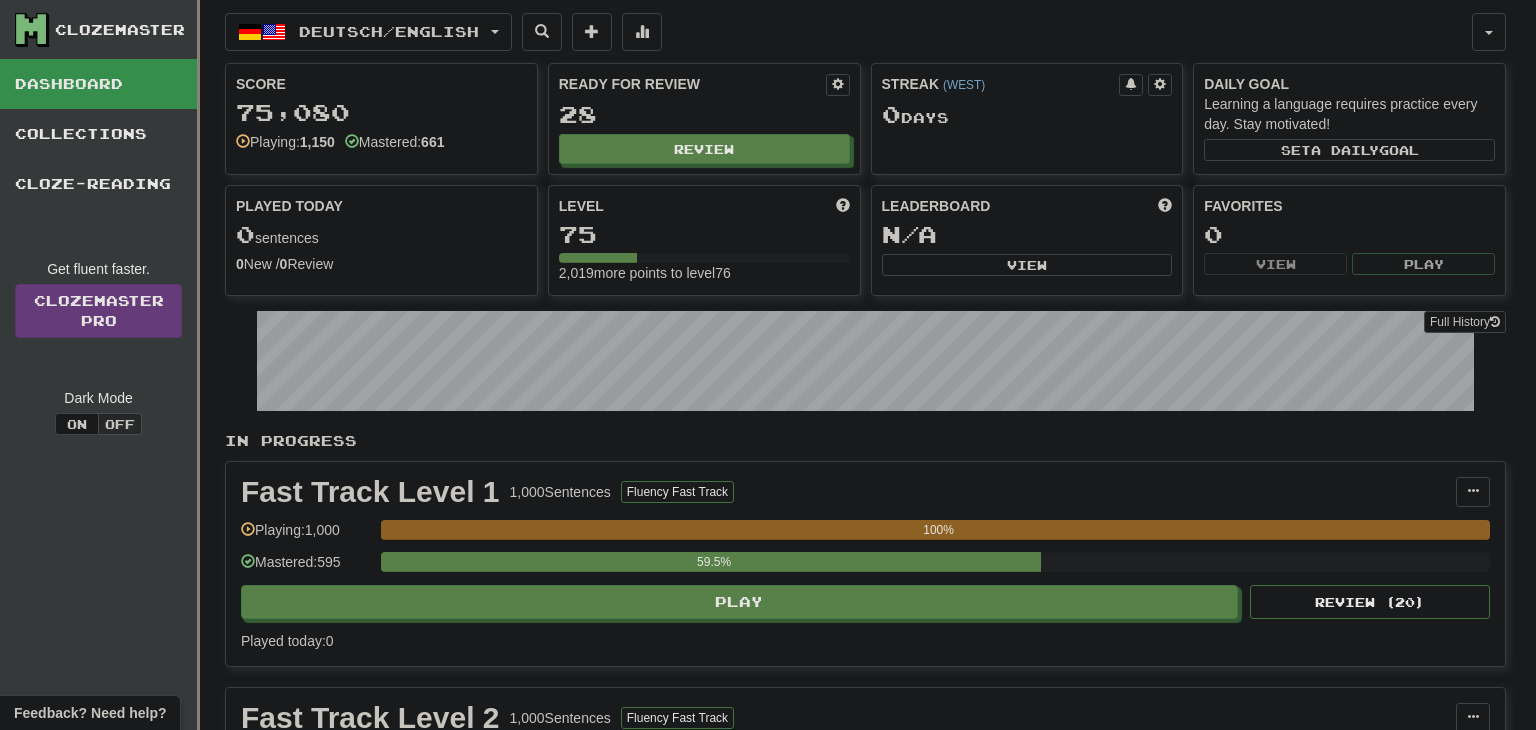 select on "**" 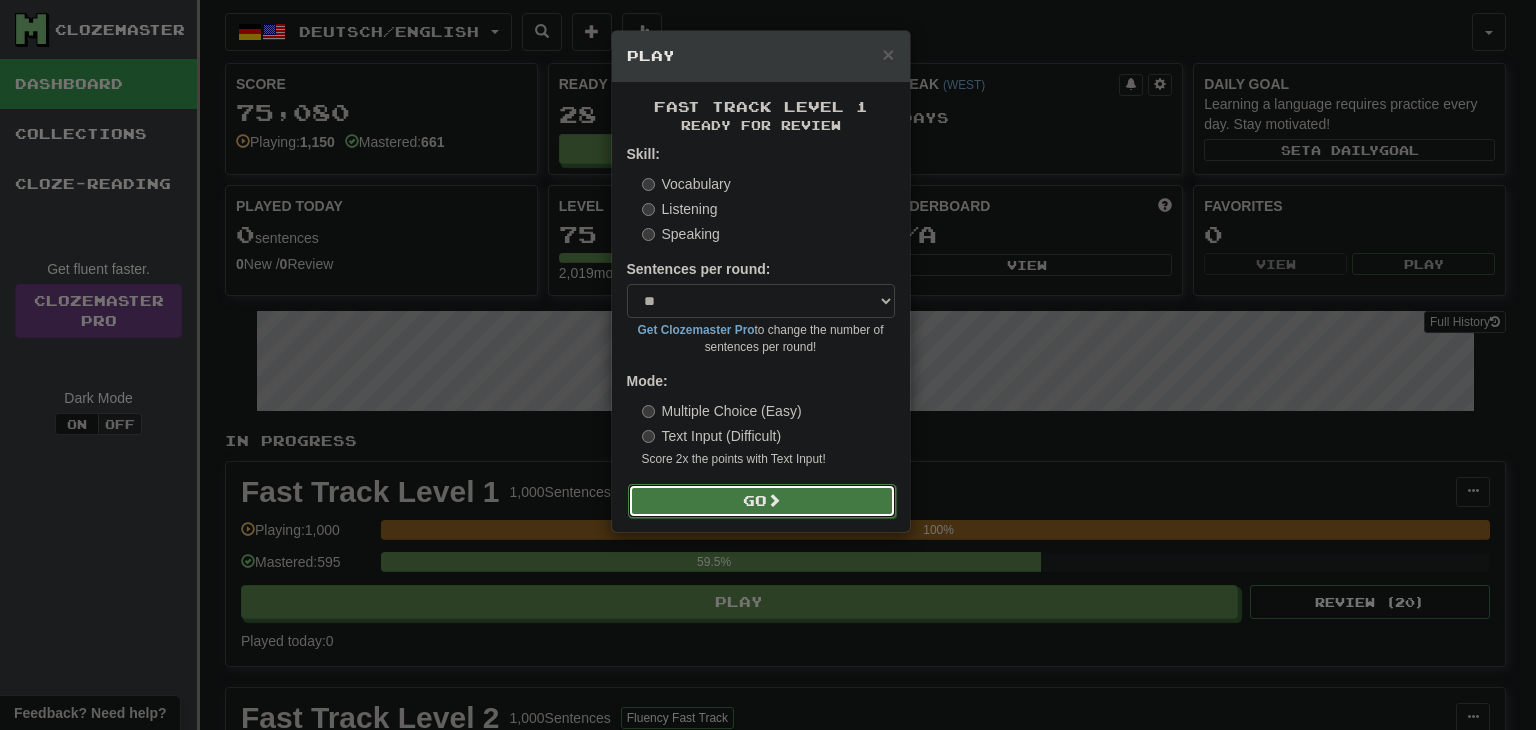 click on "Go" at bounding box center (762, 501) 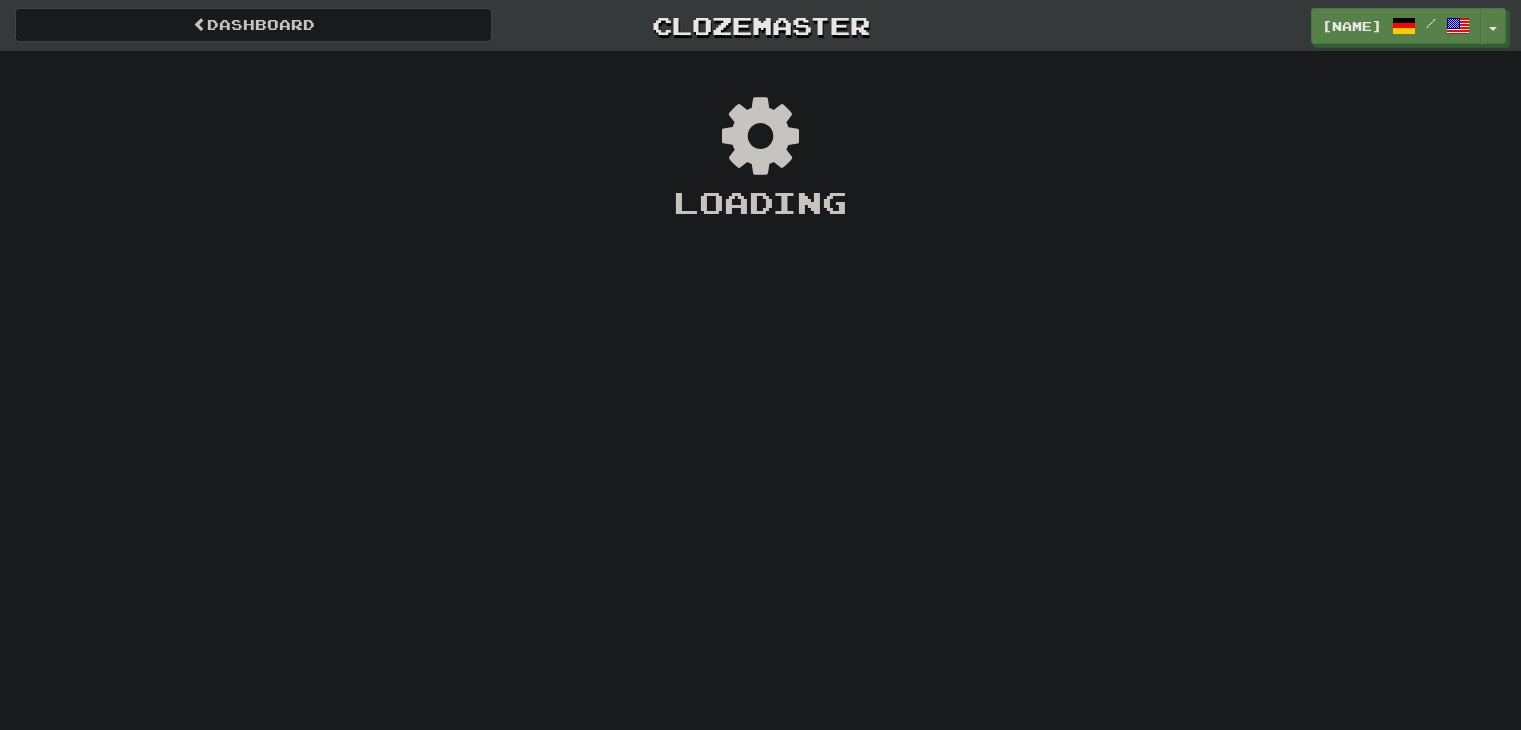 scroll, scrollTop: 0, scrollLeft: 0, axis: both 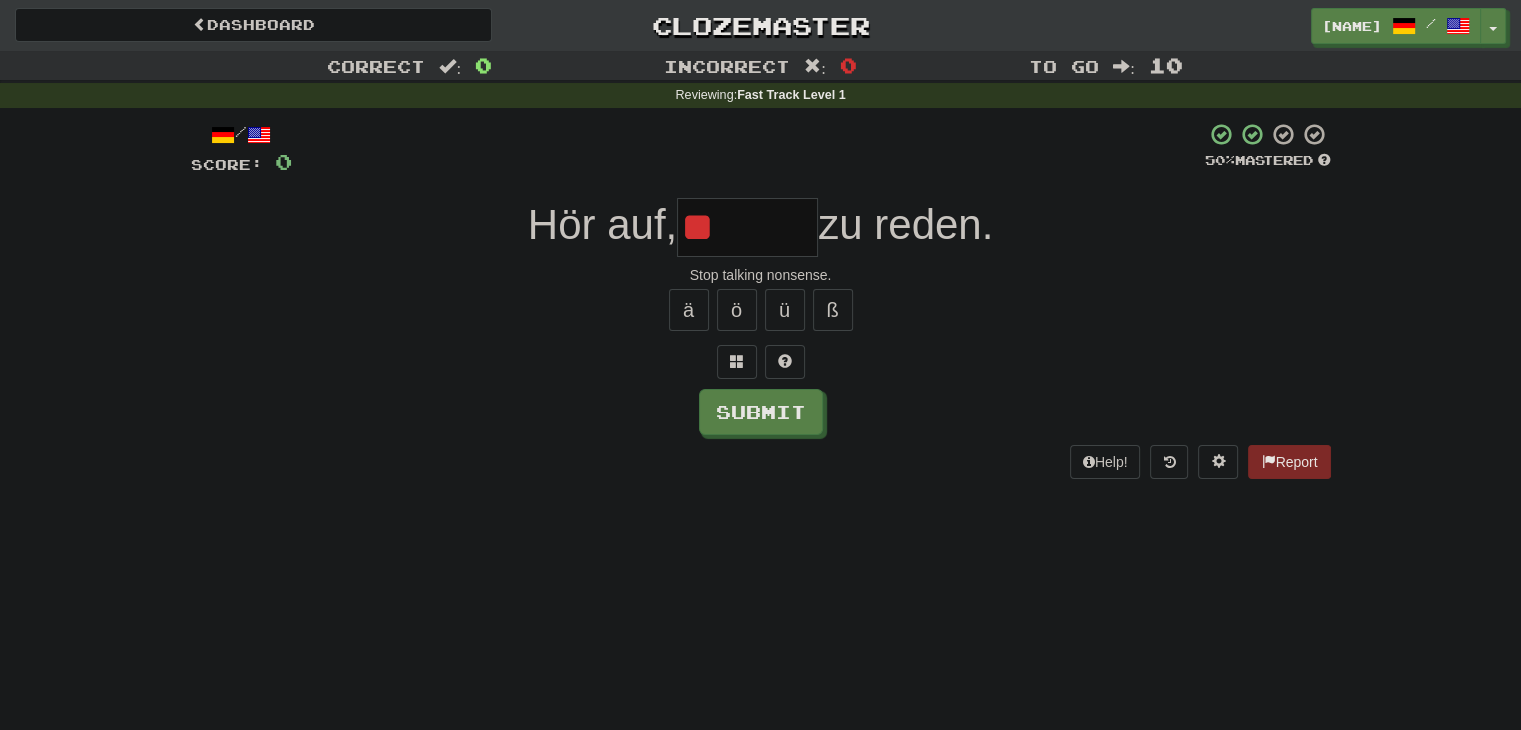 type on "*" 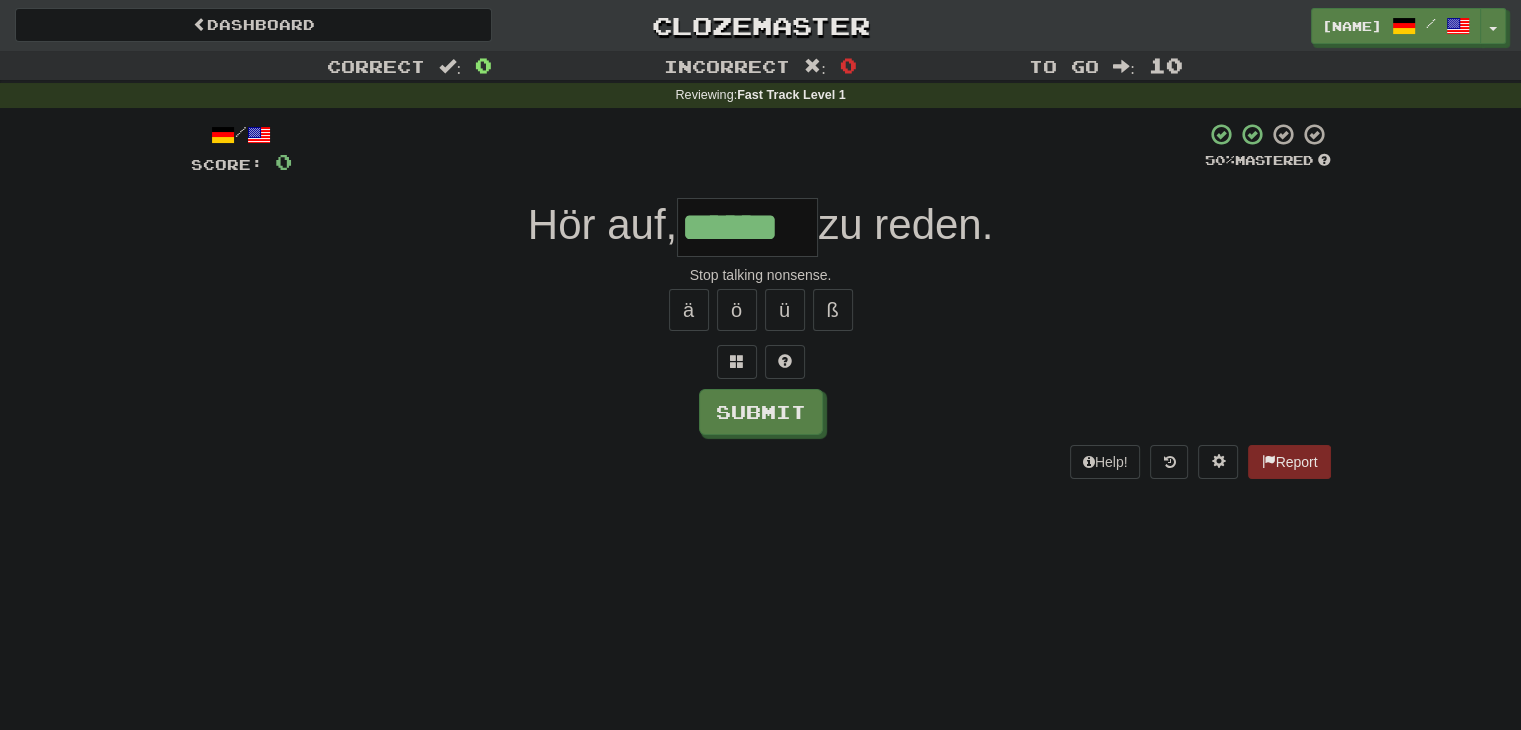 type on "******" 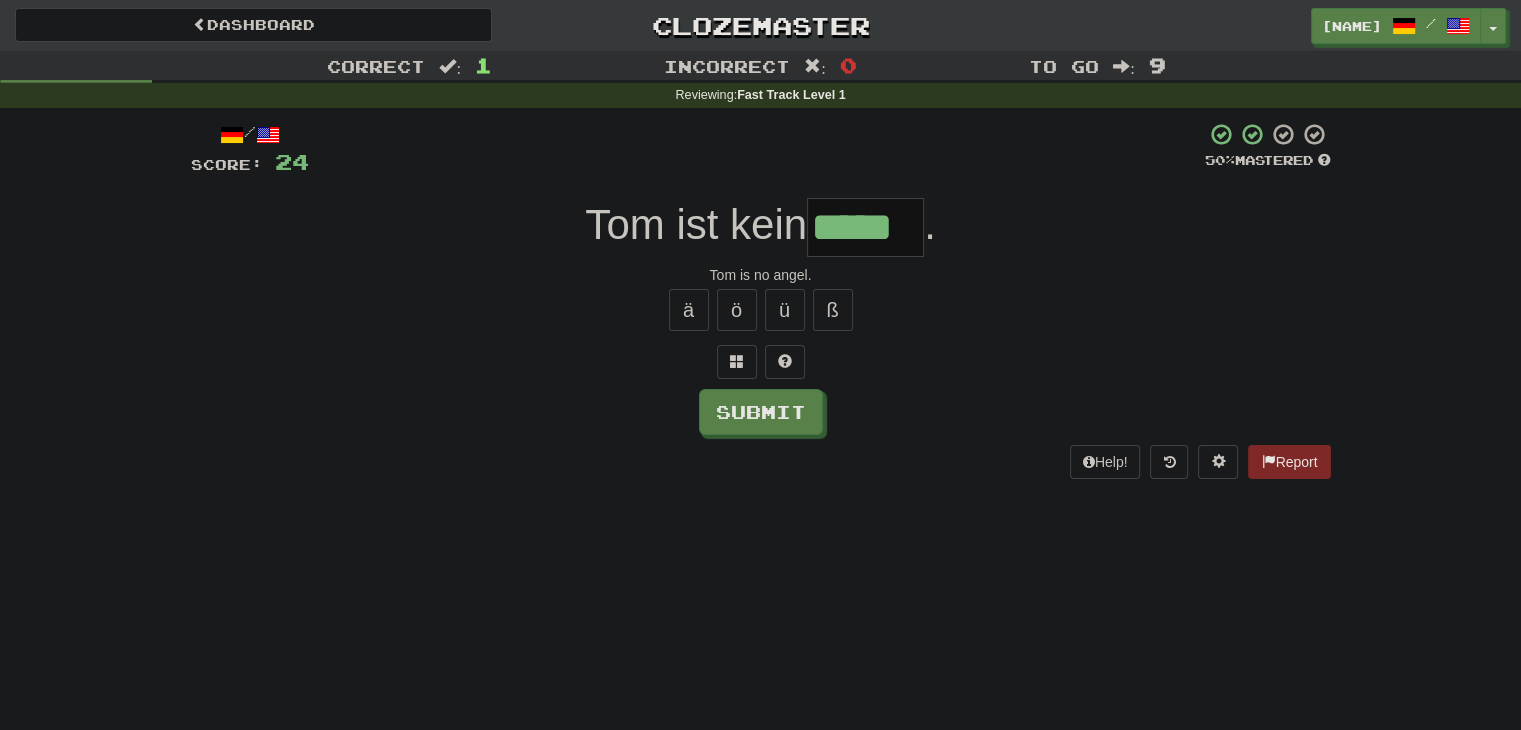 type on "*****" 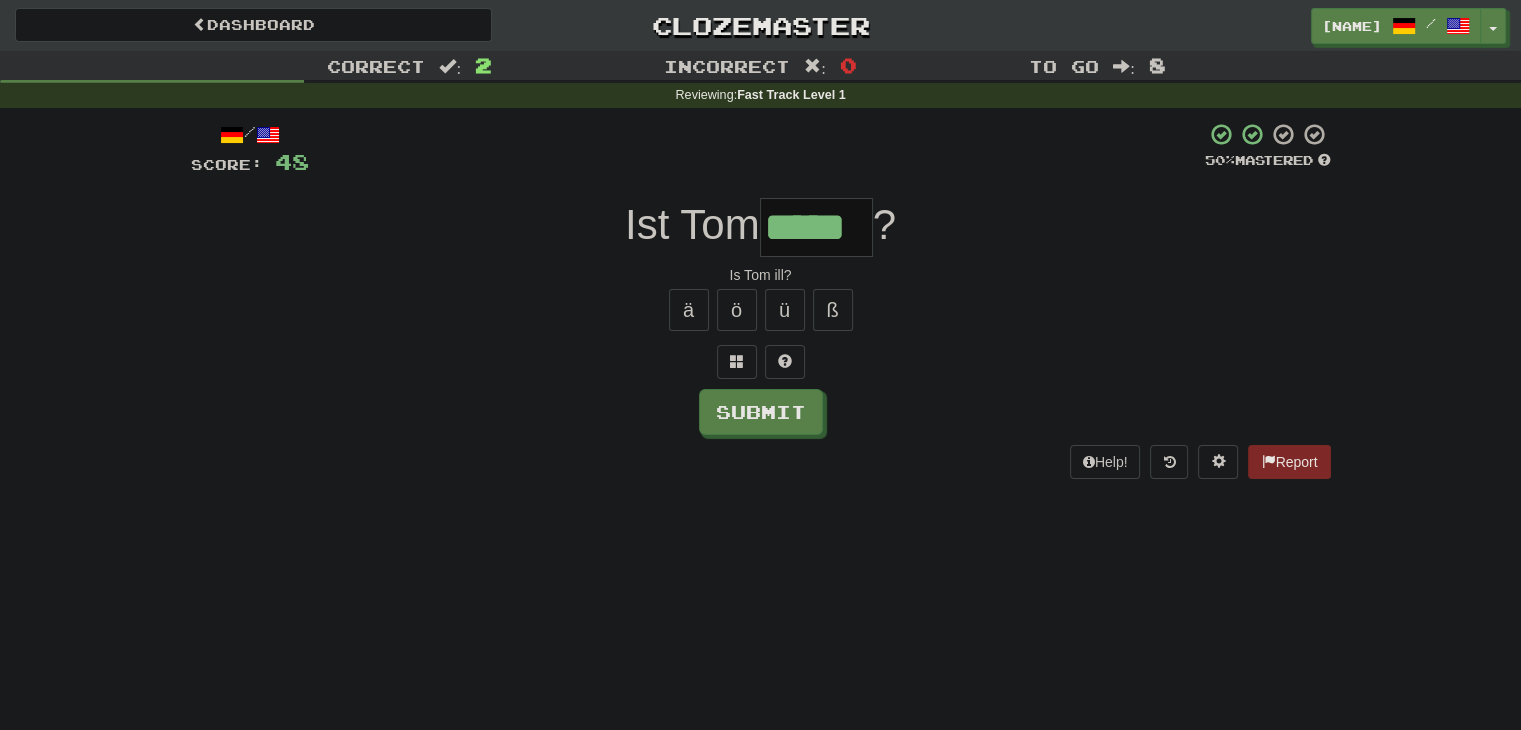 type on "*****" 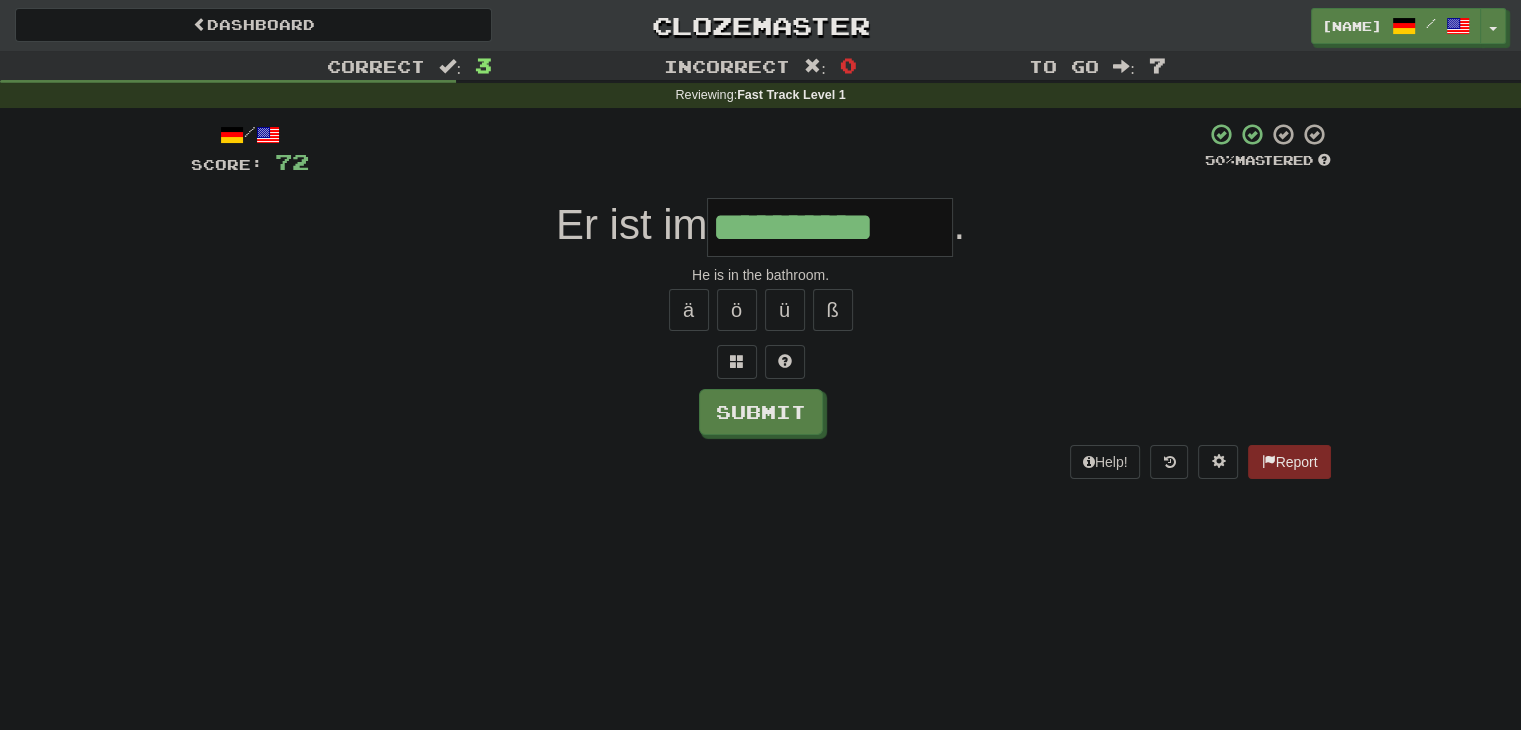 type on "**********" 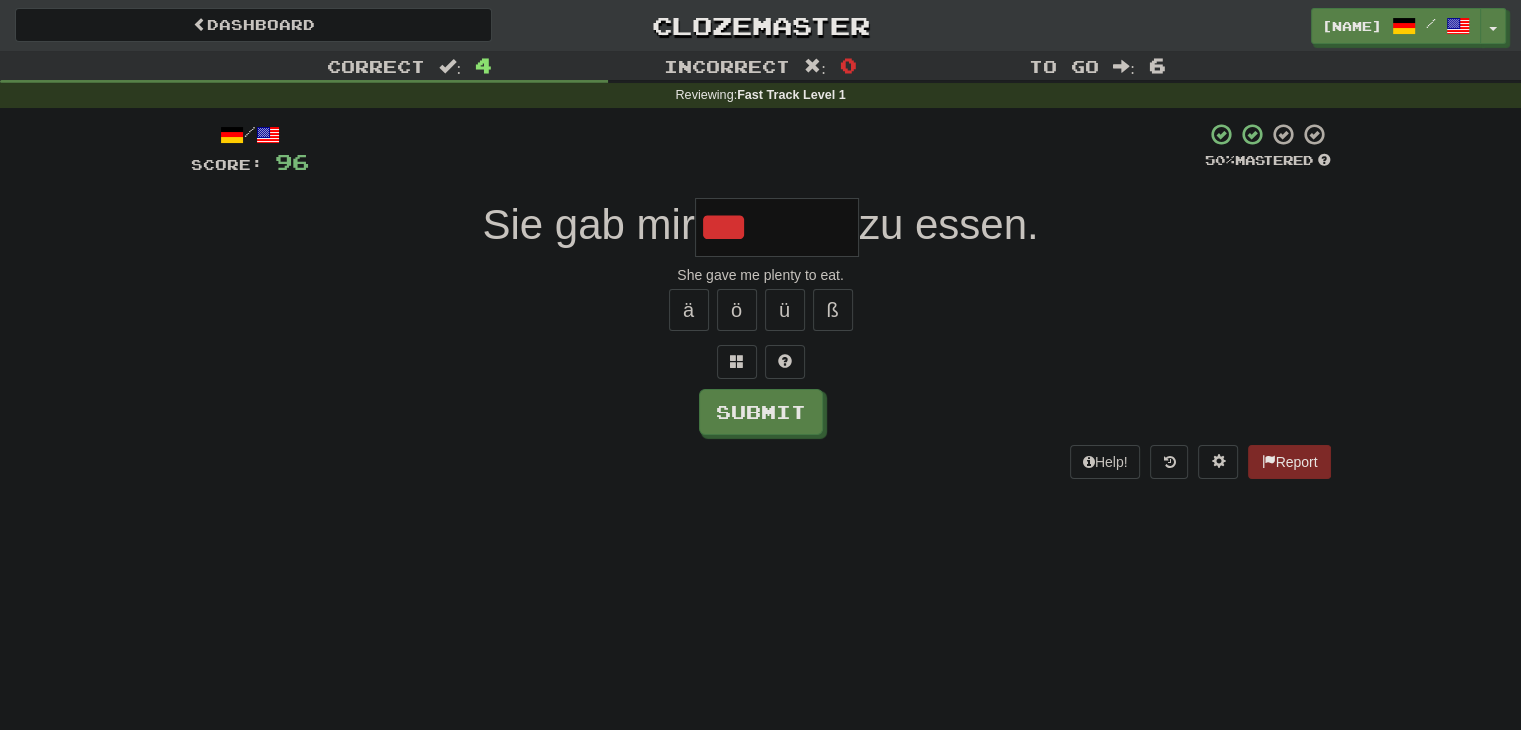 type on "**" 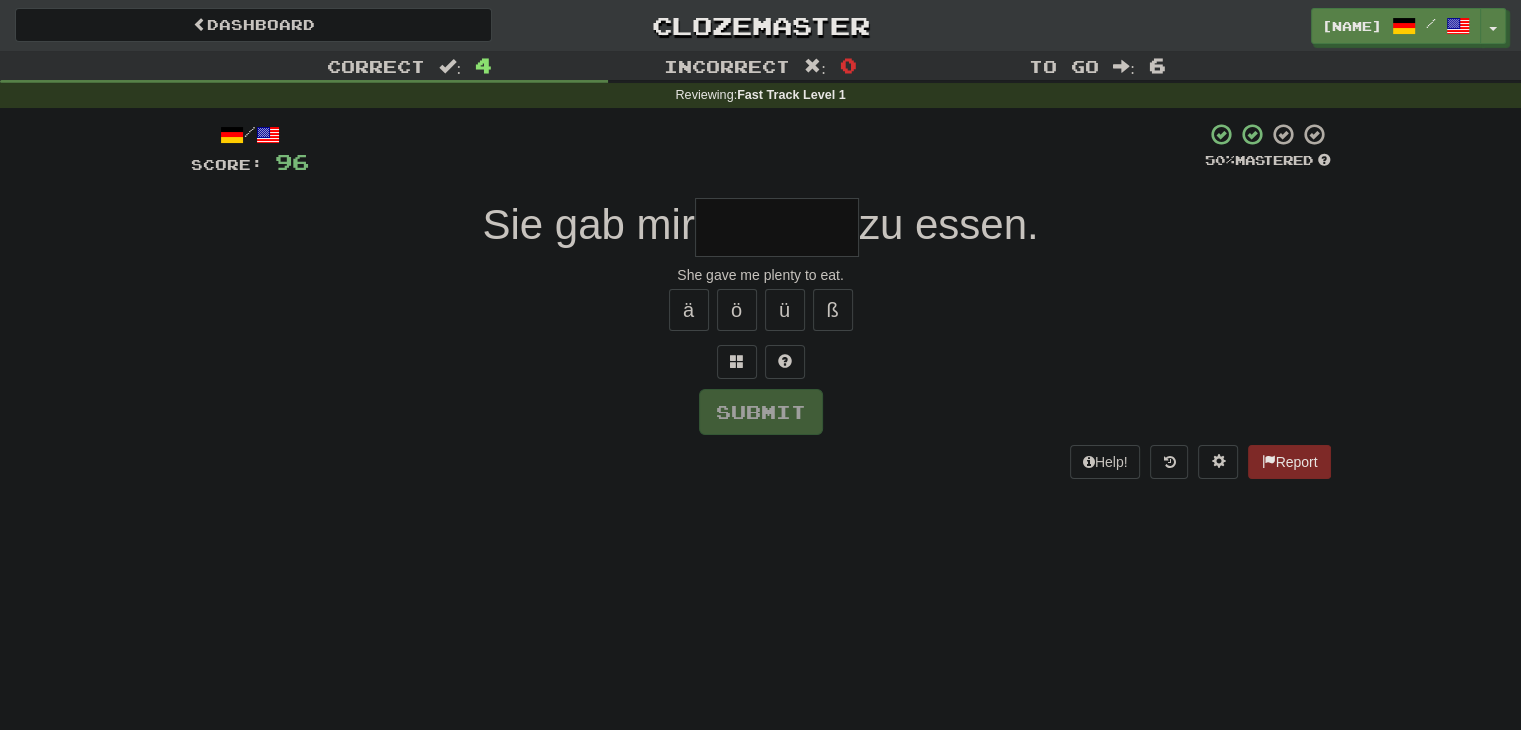 type on "*" 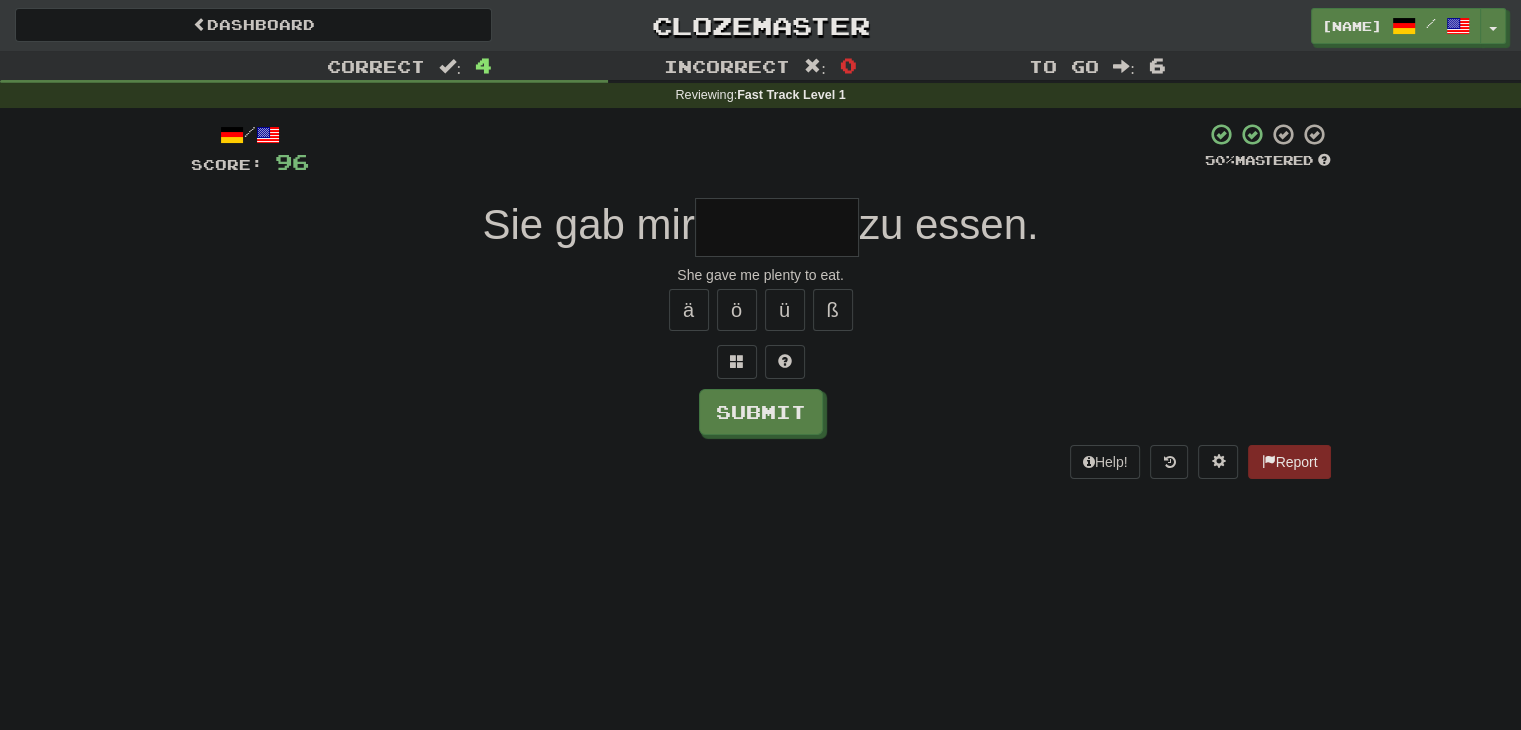 type on "*" 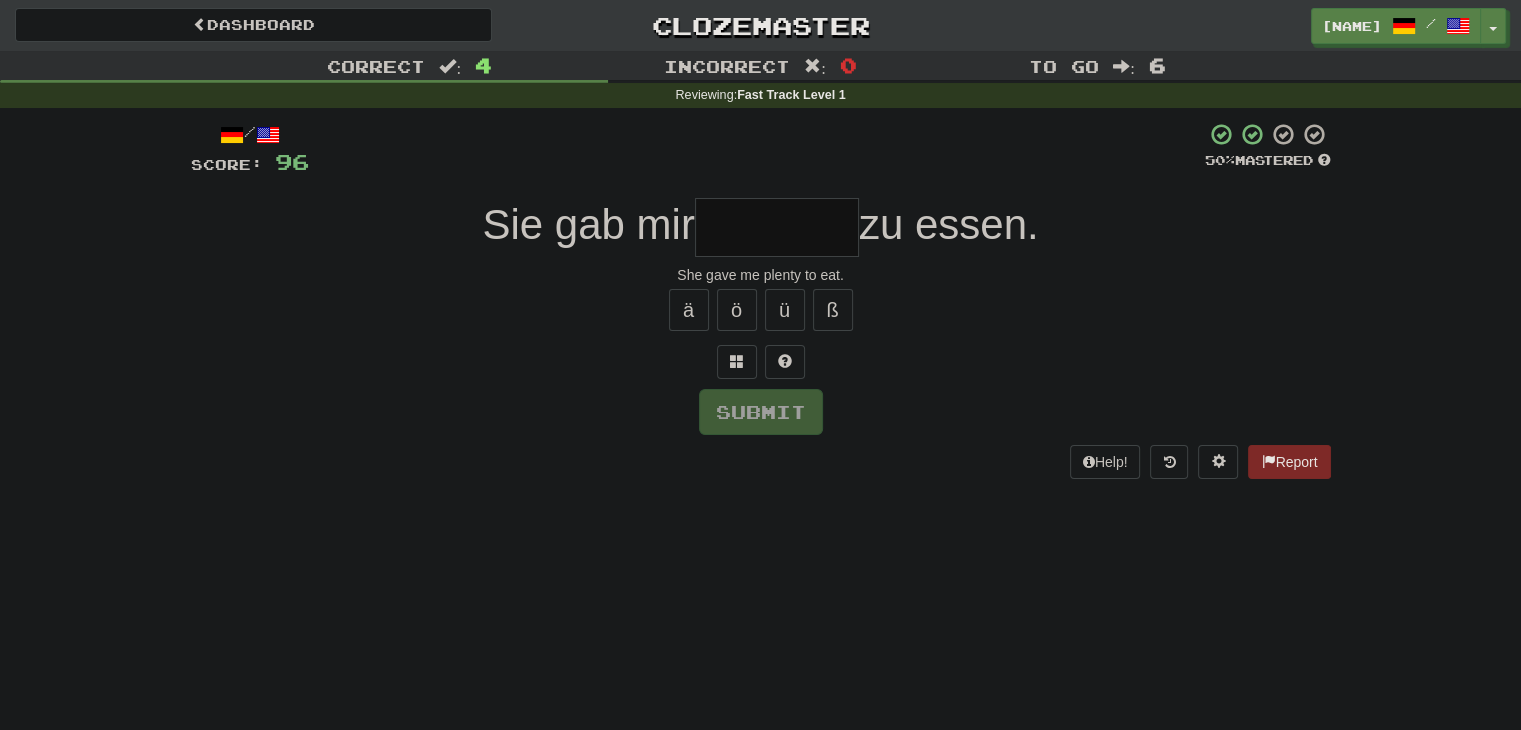type on "*" 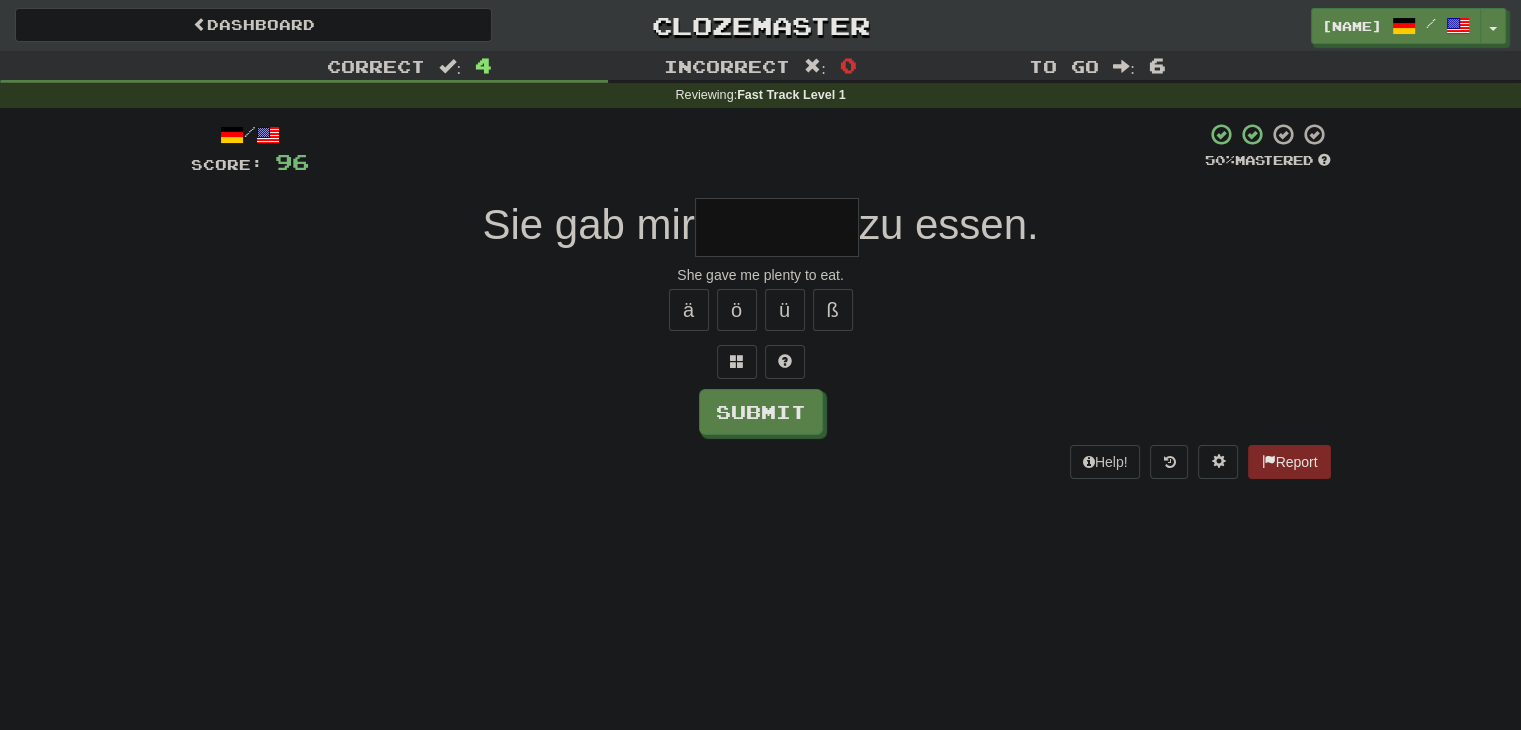 type on "*" 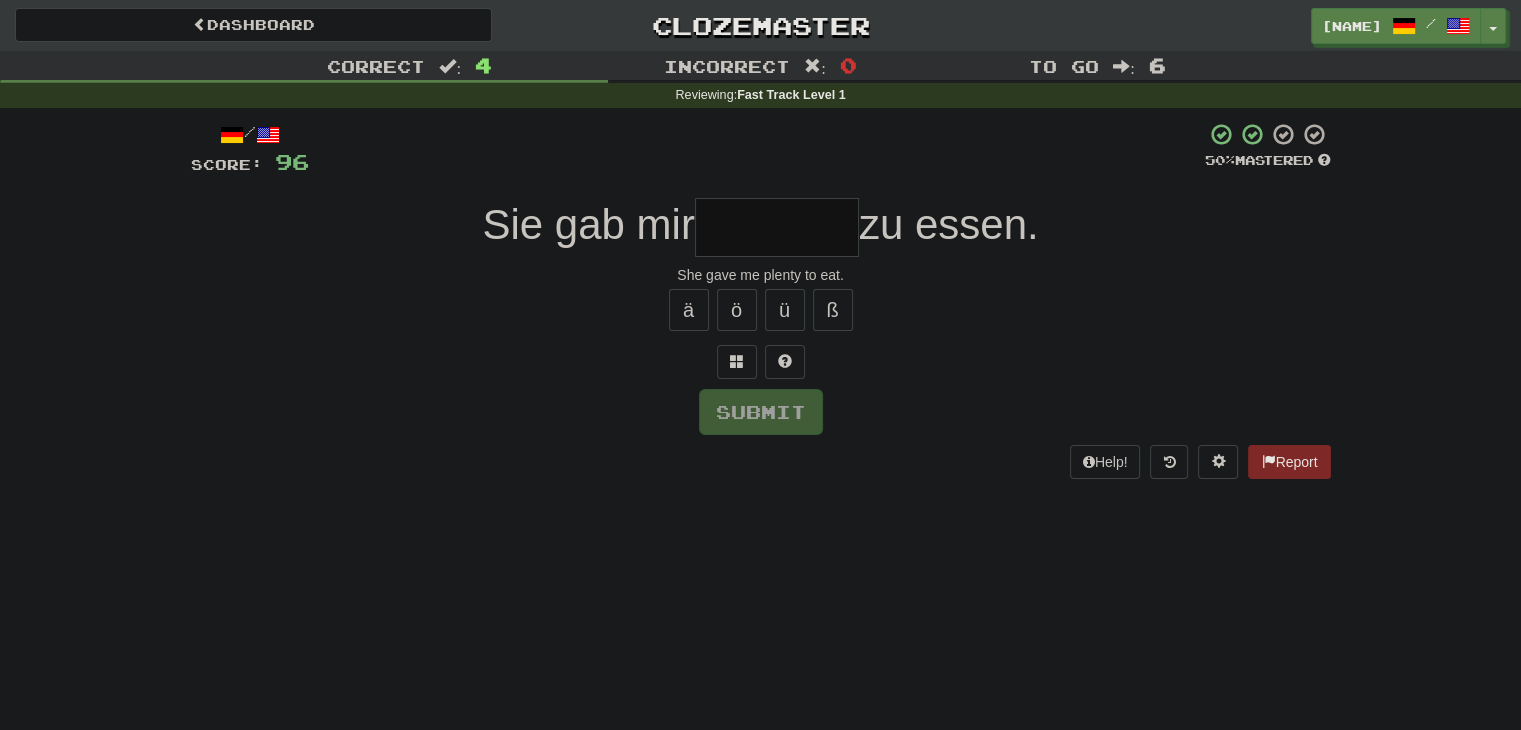 type on "*" 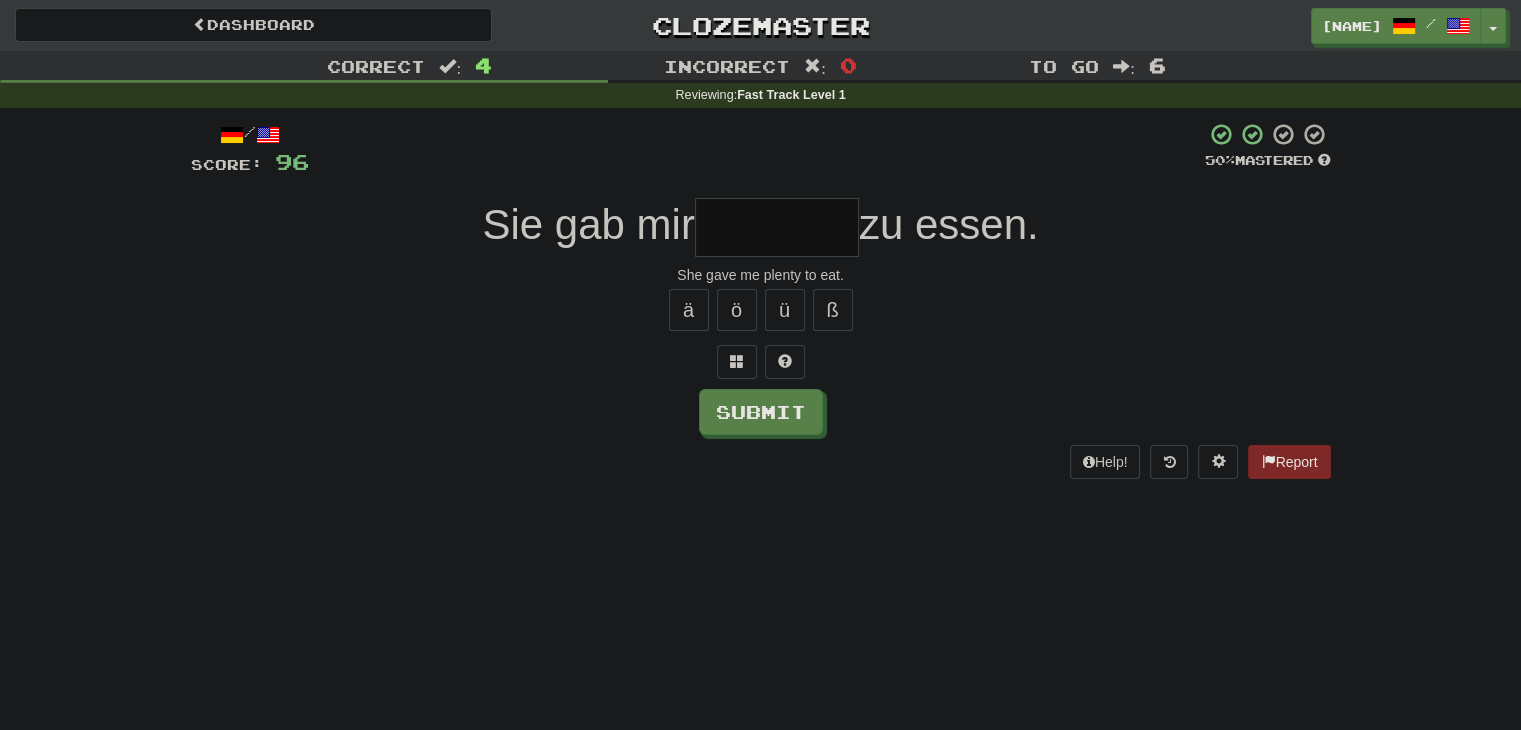 type on "*" 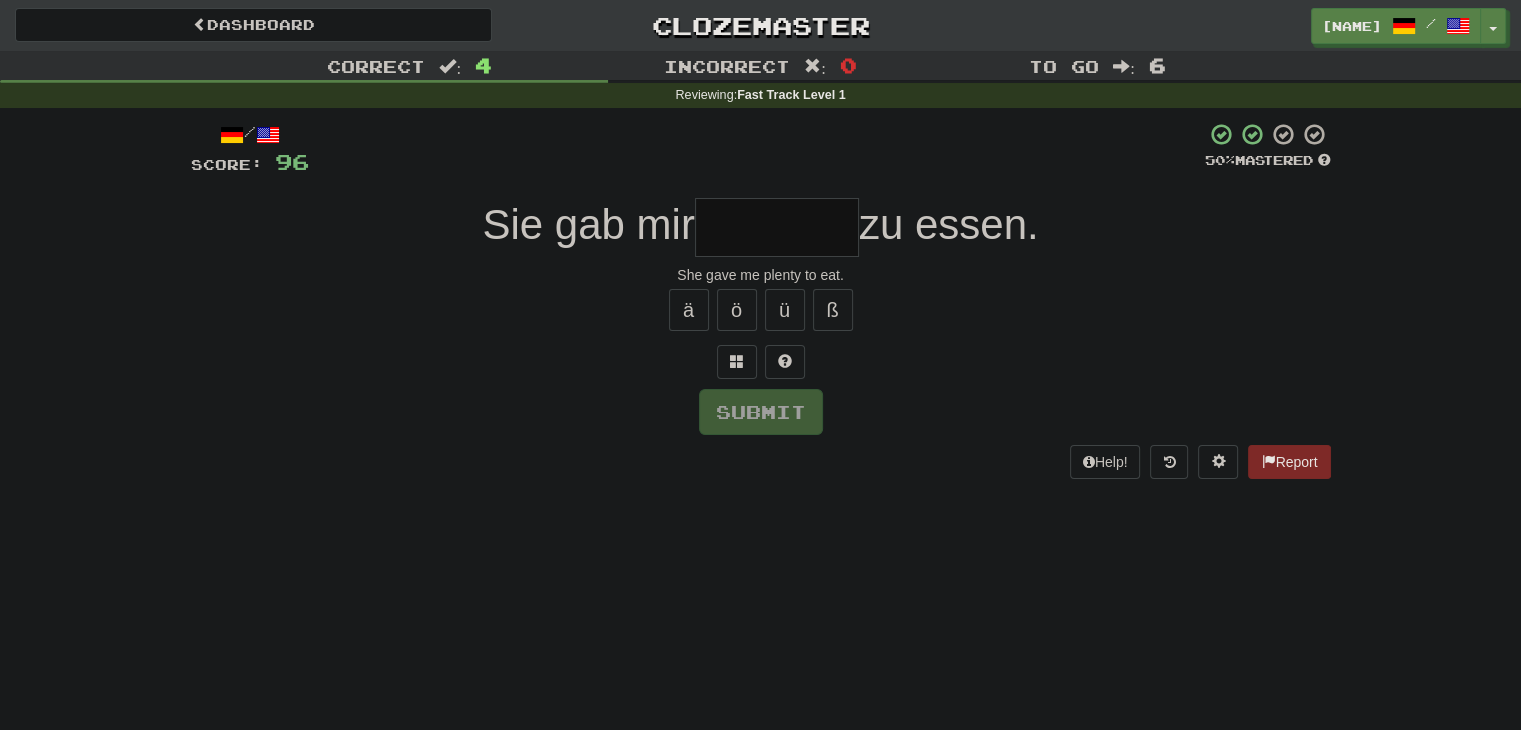 type on "*" 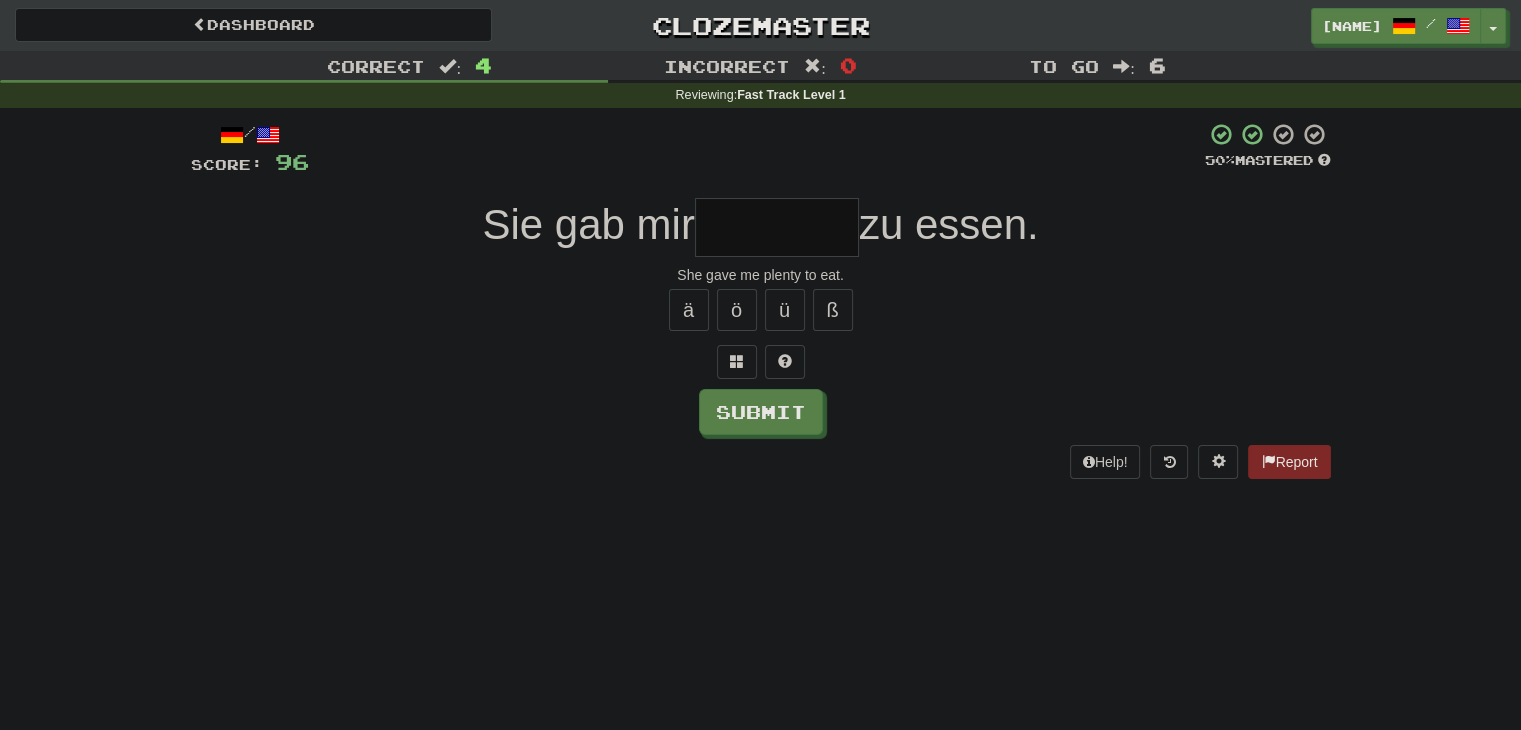 type on "*" 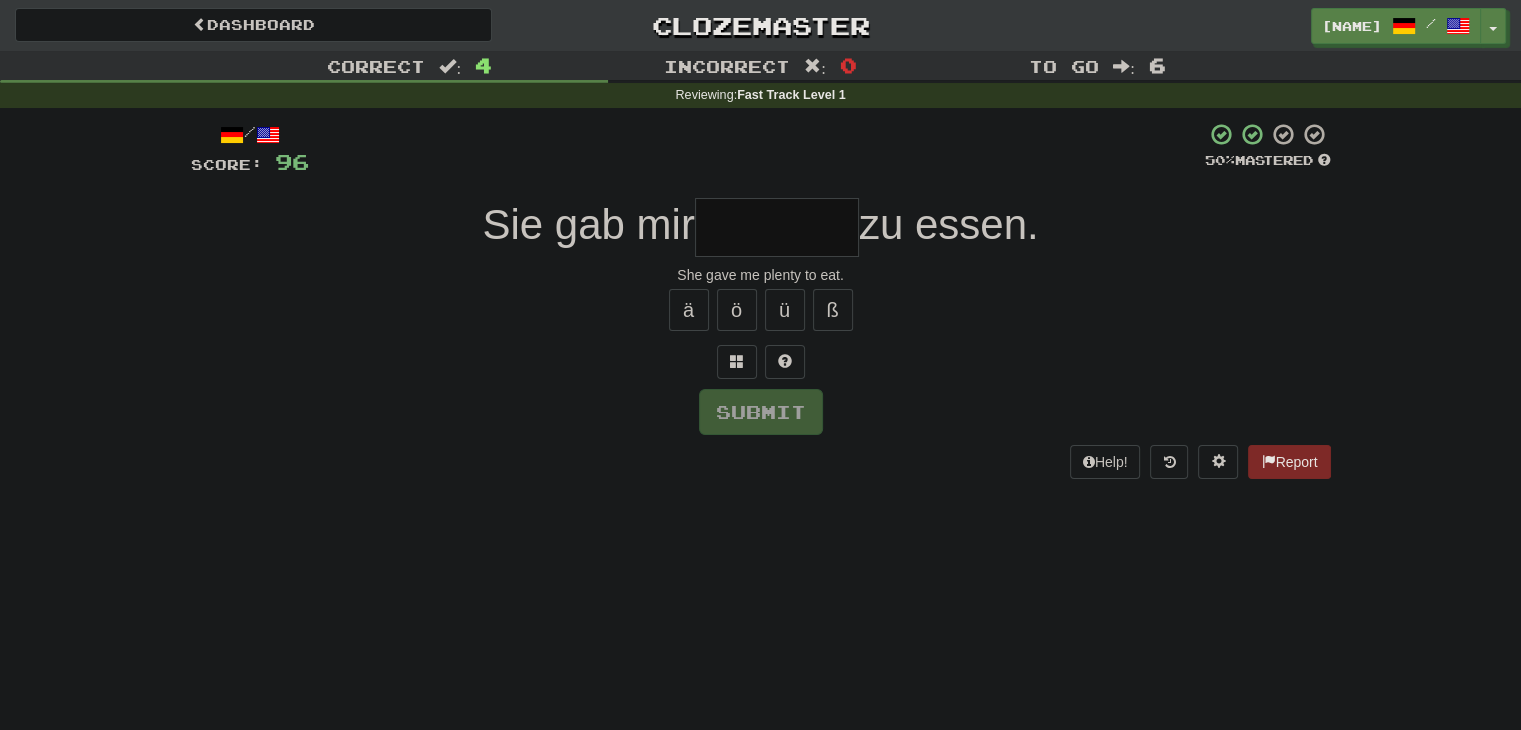 type on "*" 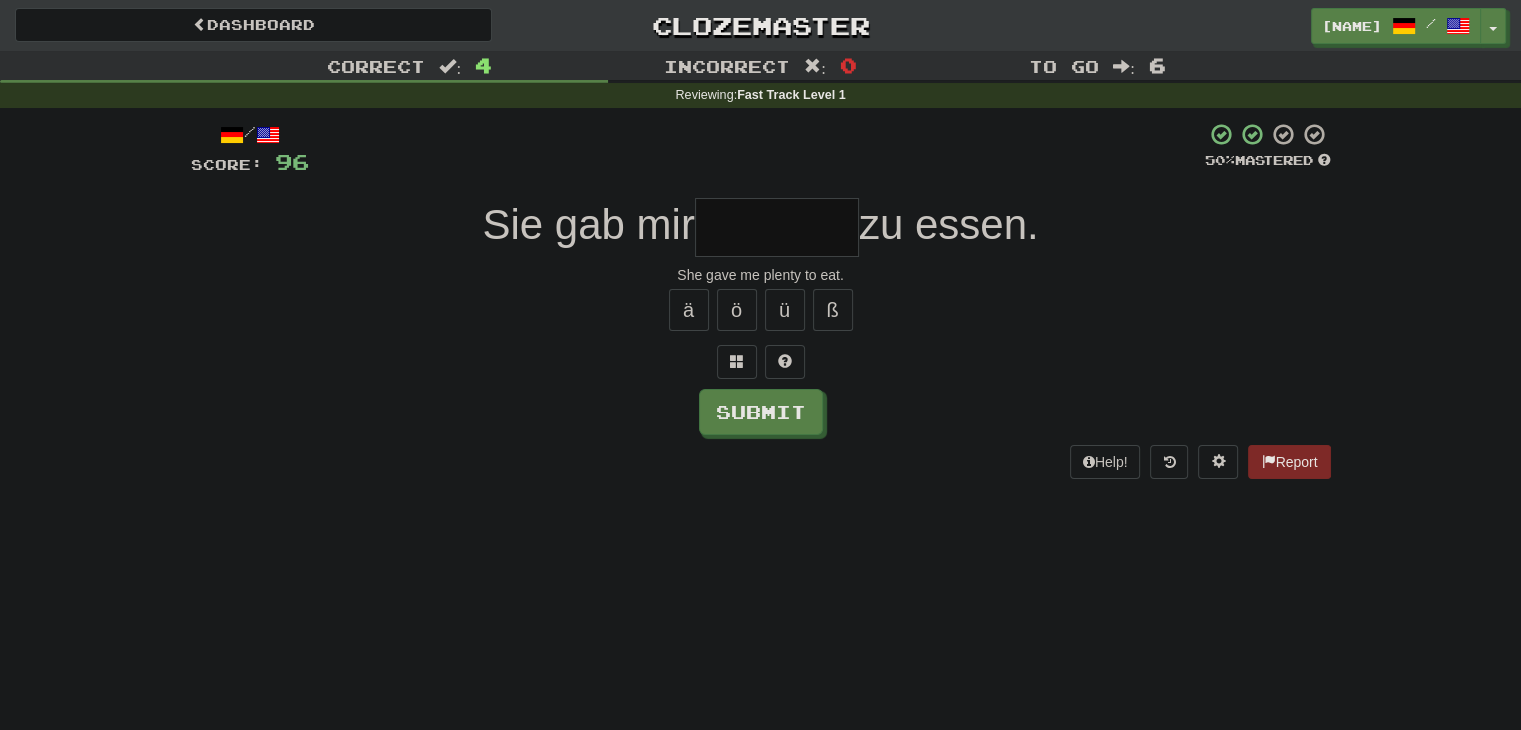 type on "*" 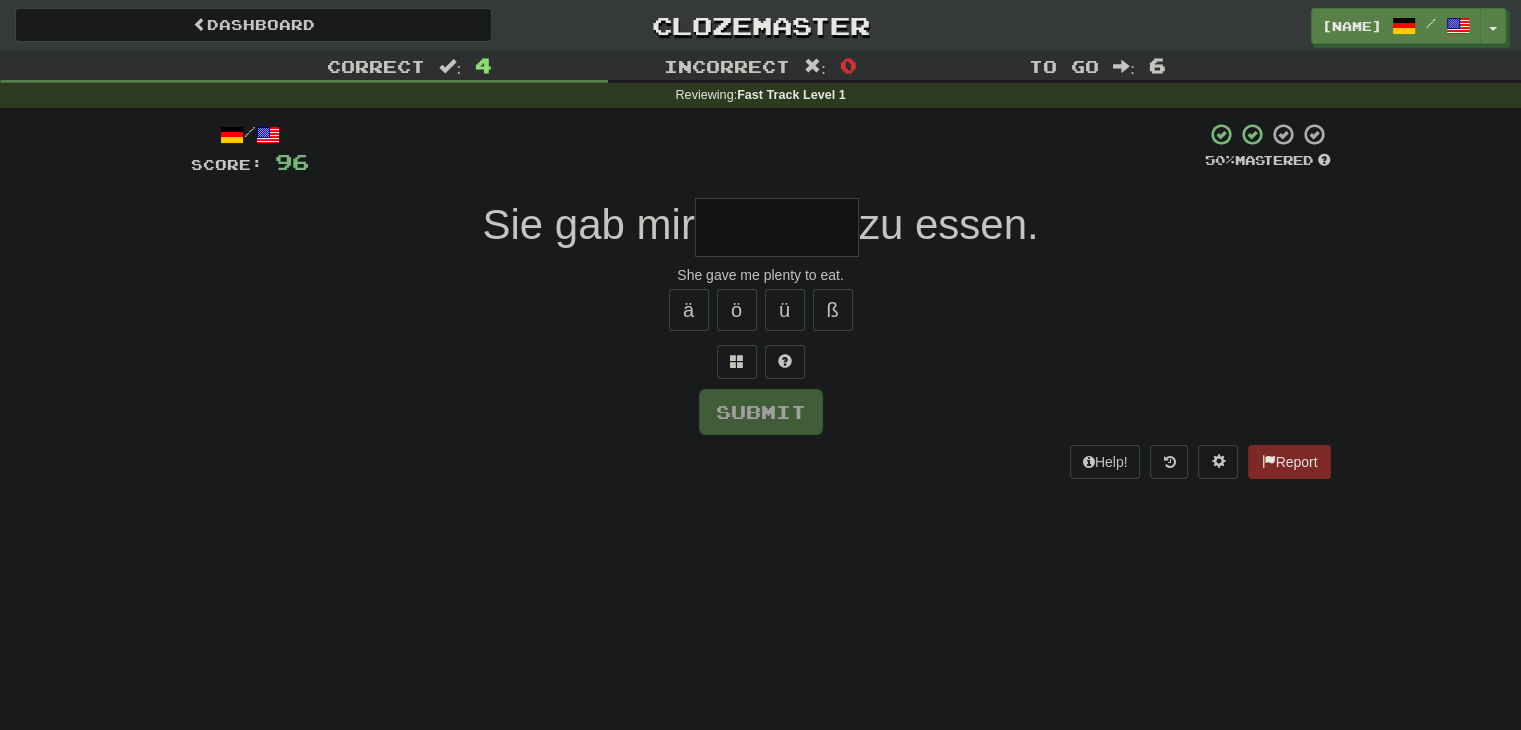 type on "*" 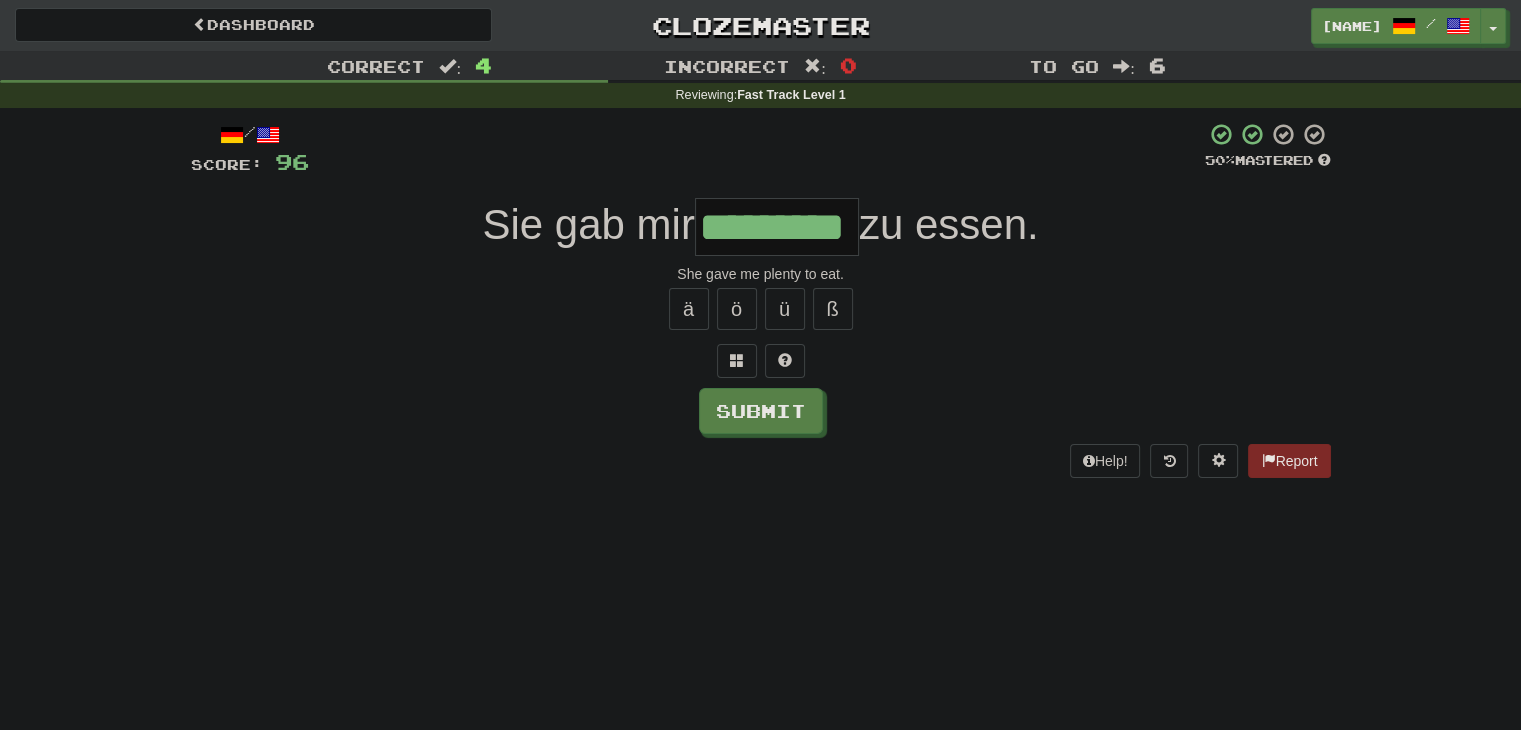 scroll, scrollTop: 0, scrollLeft: 13, axis: horizontal 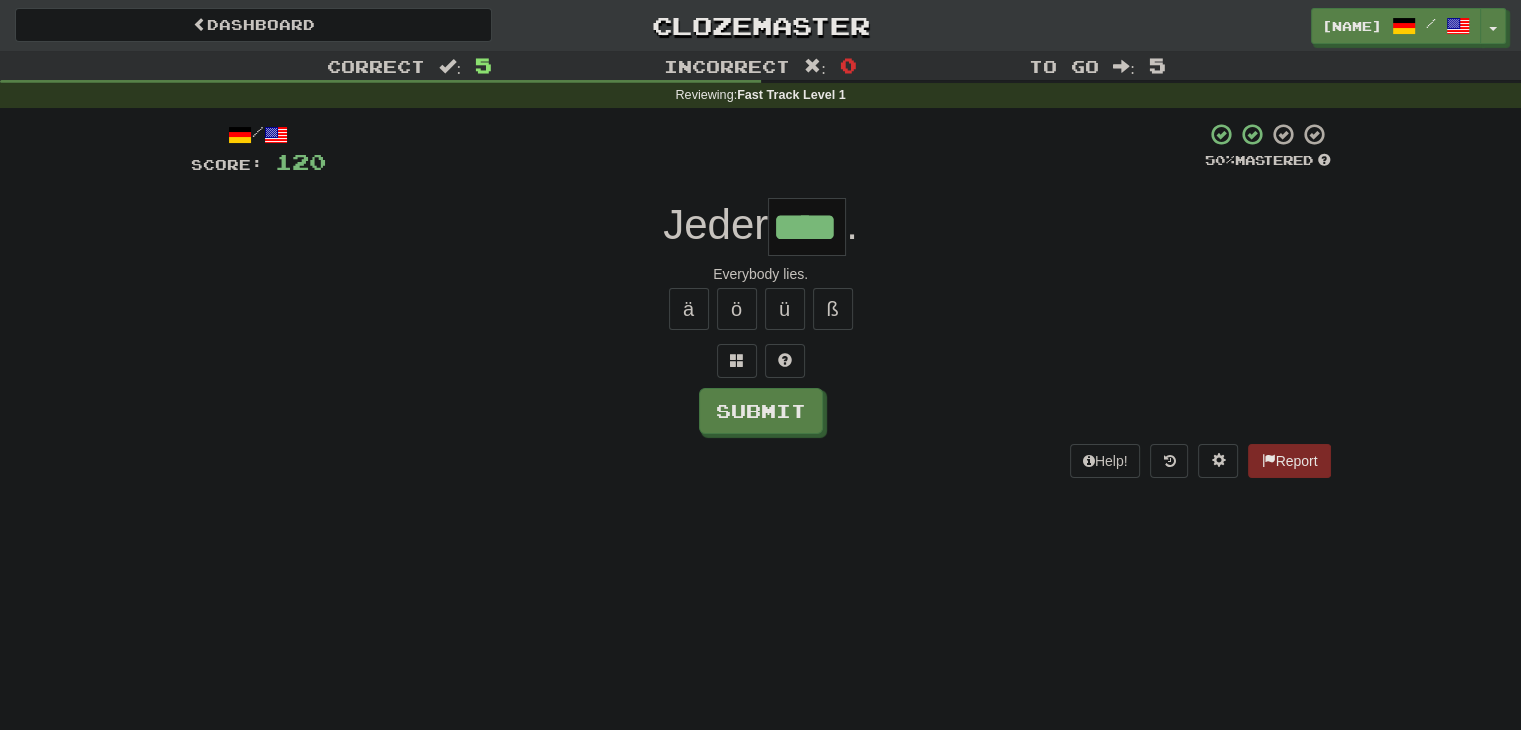 type on "****" 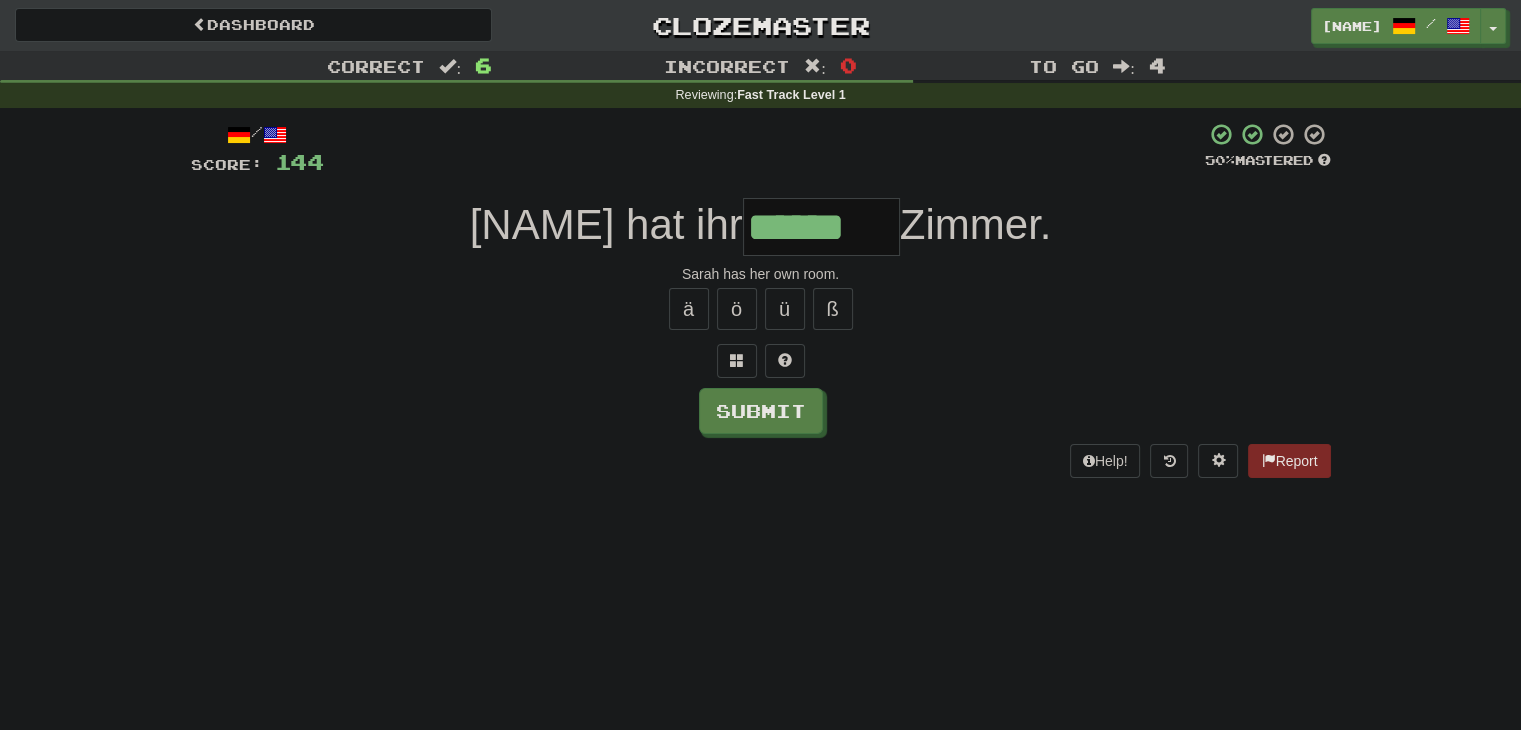 scroll, scrollTop: 0, scrollLeft: 0, axis: both 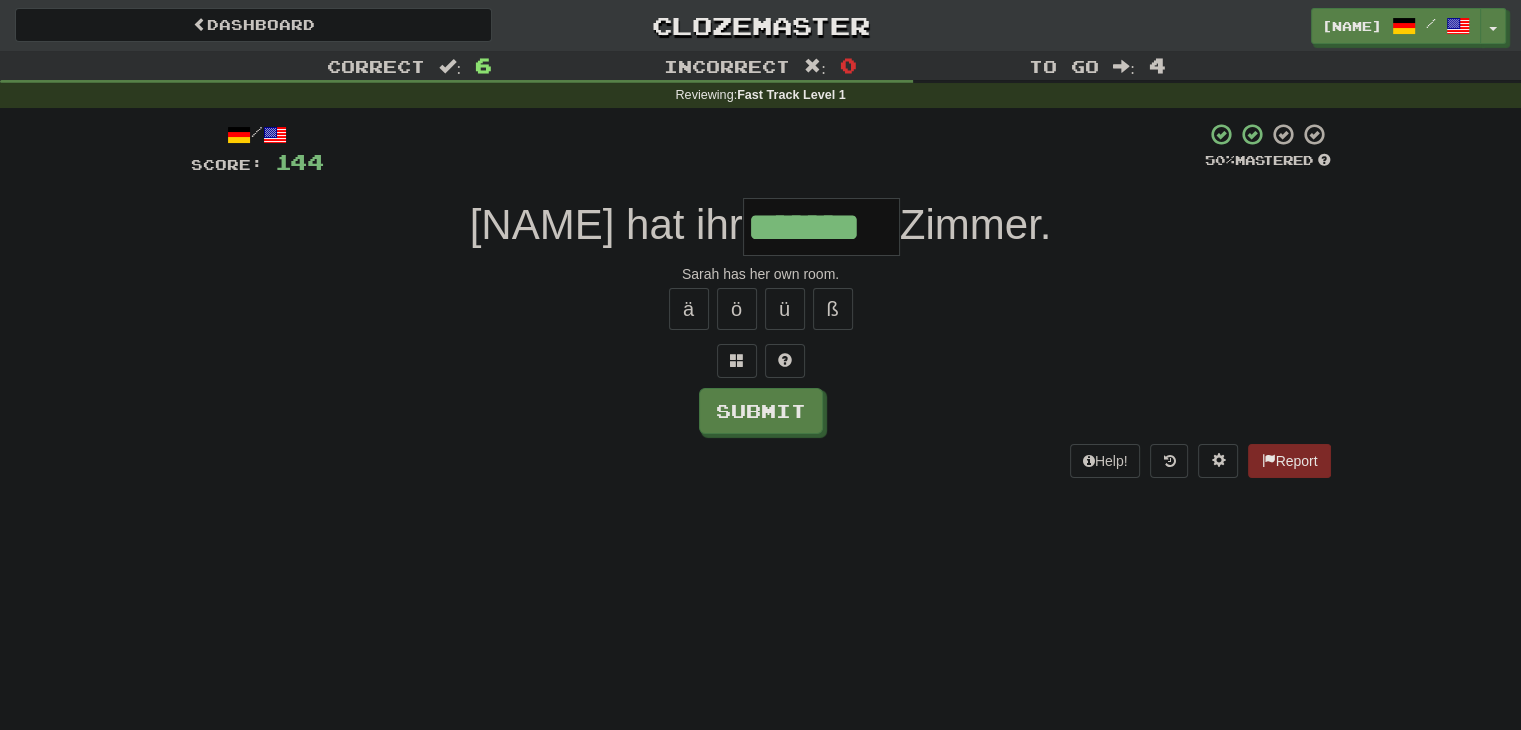 type on "*******" 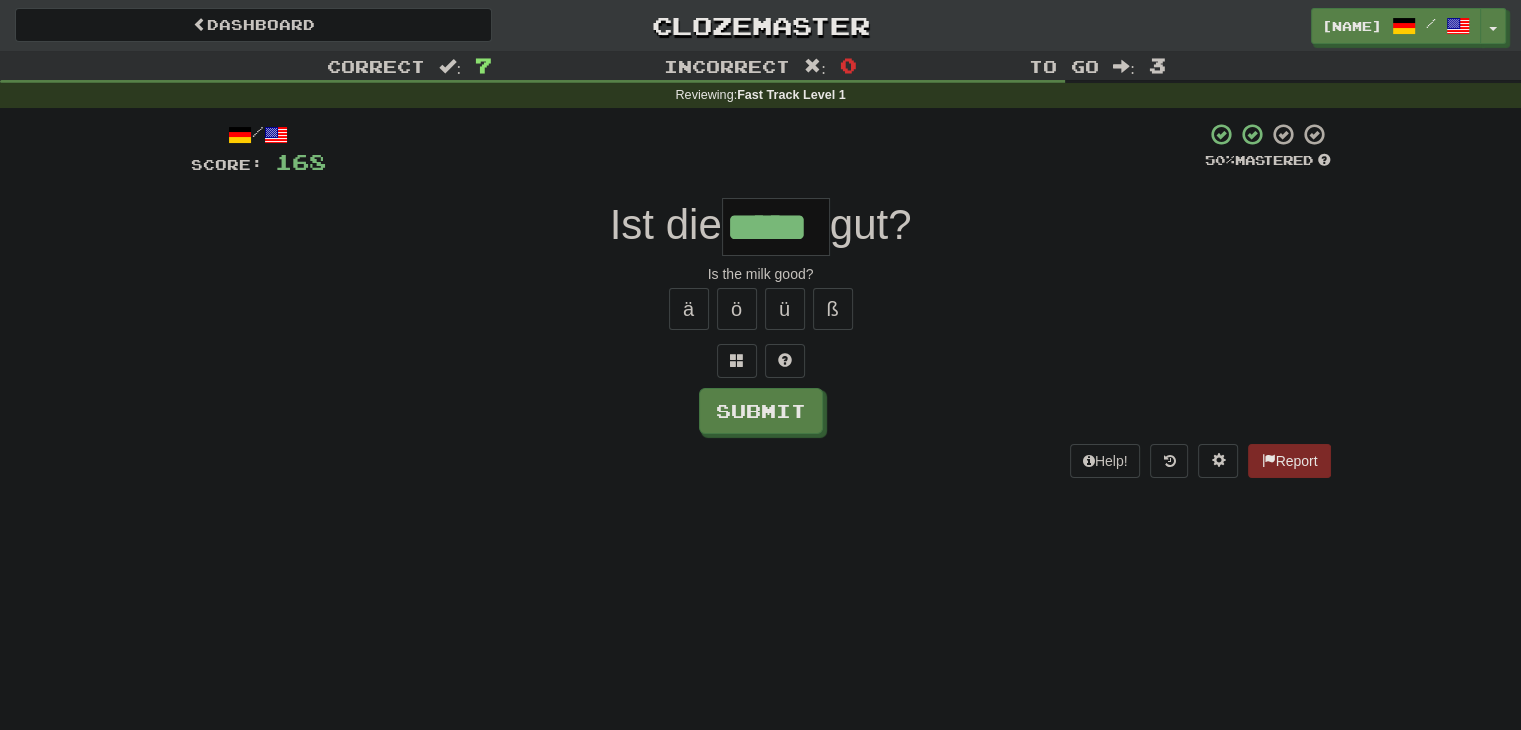 type on "*****" 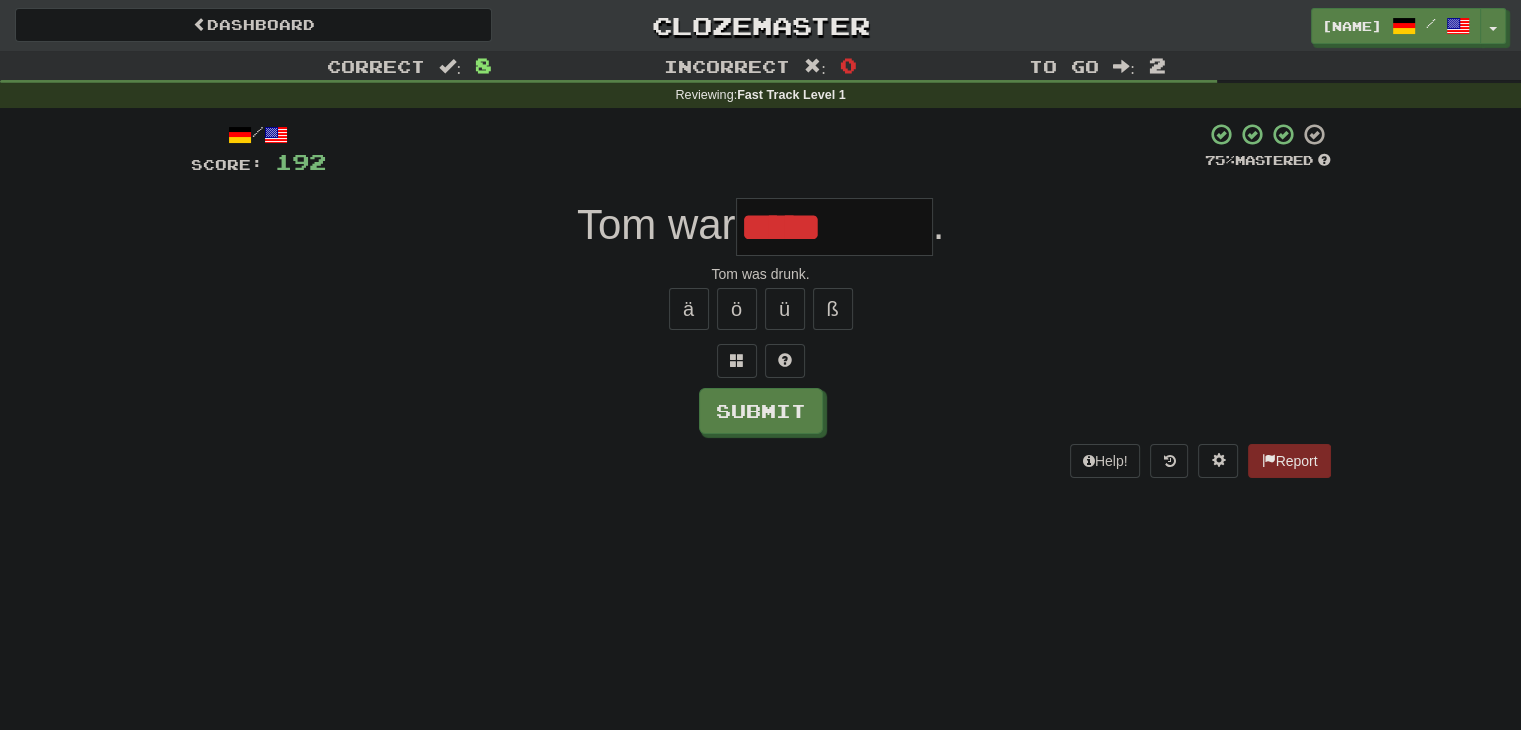 type on "******" 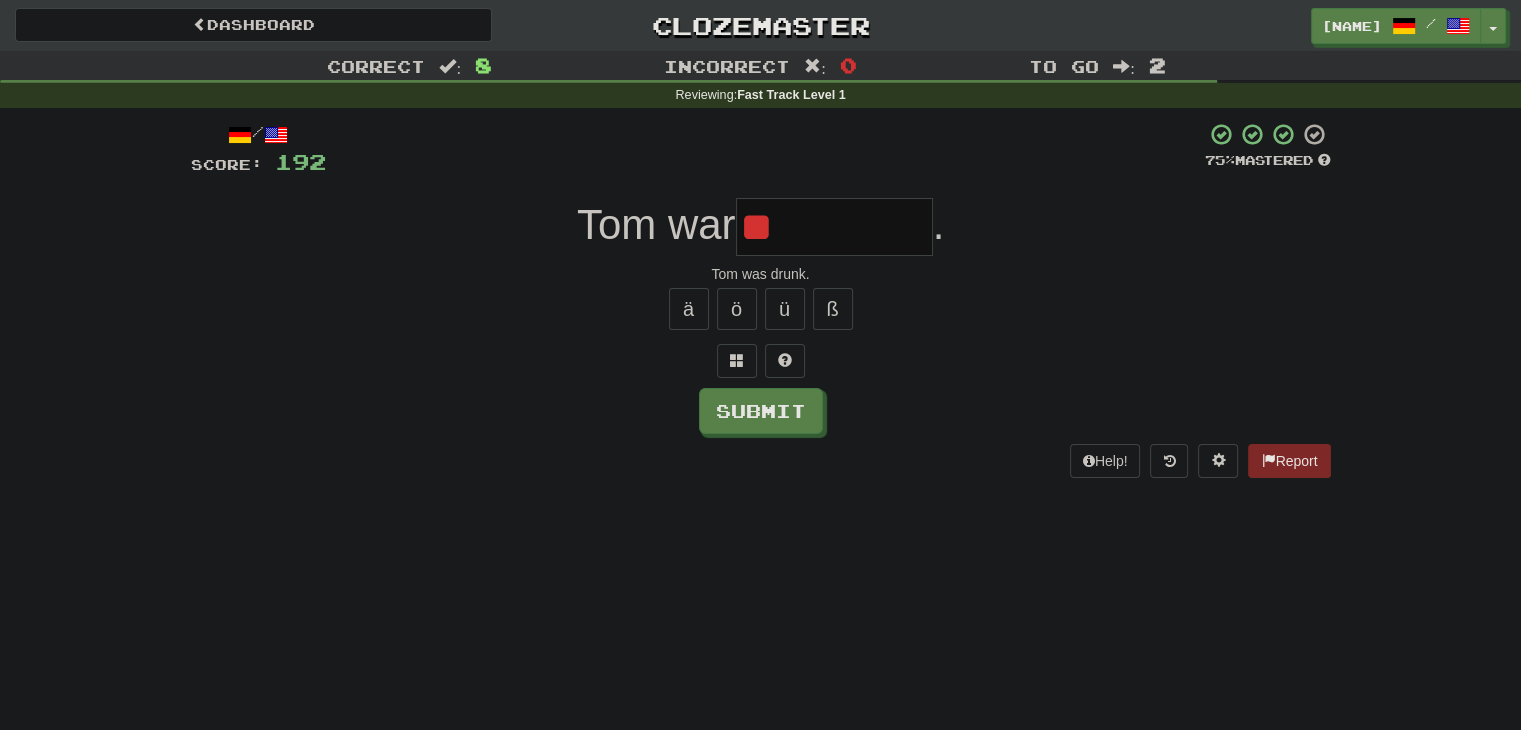 type on "*" 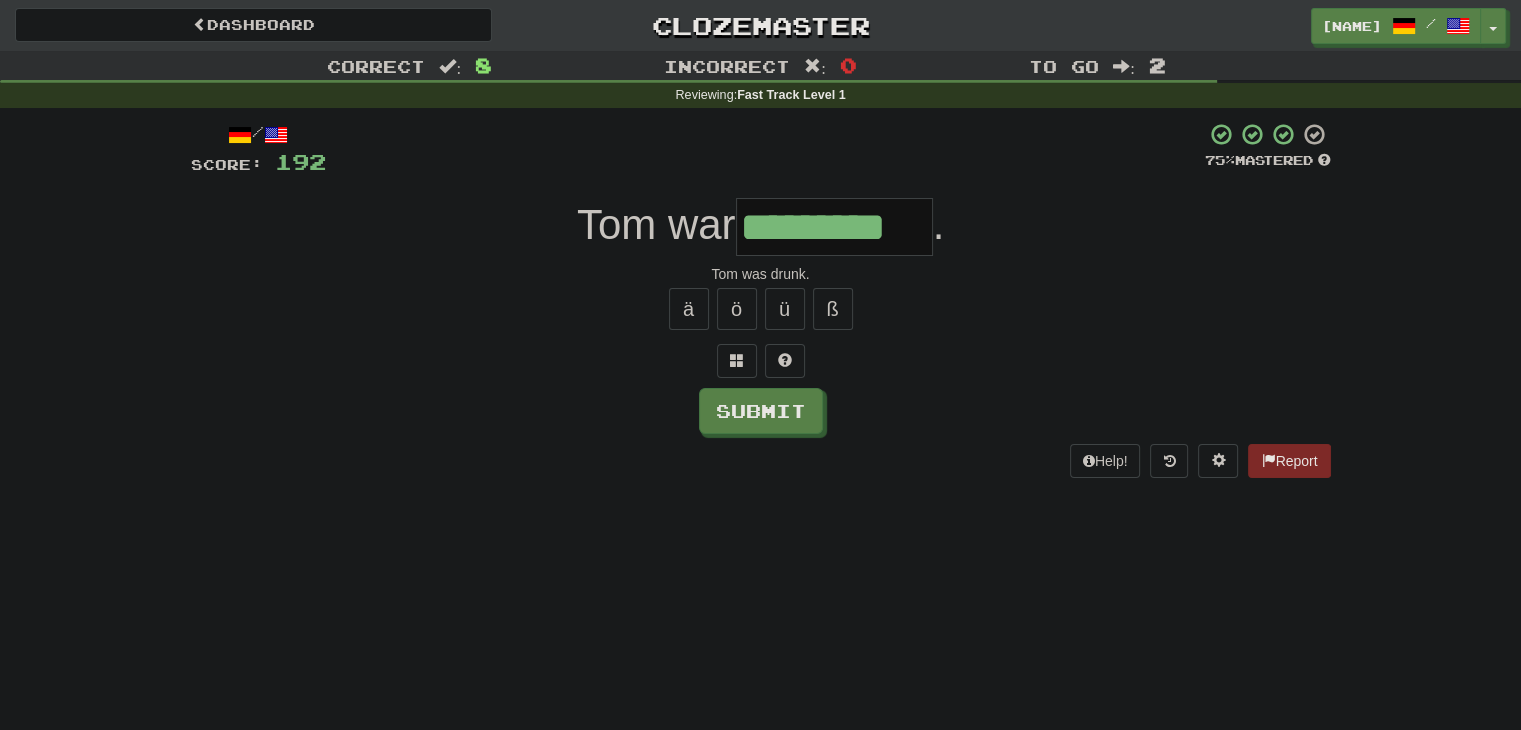 type on "*********" 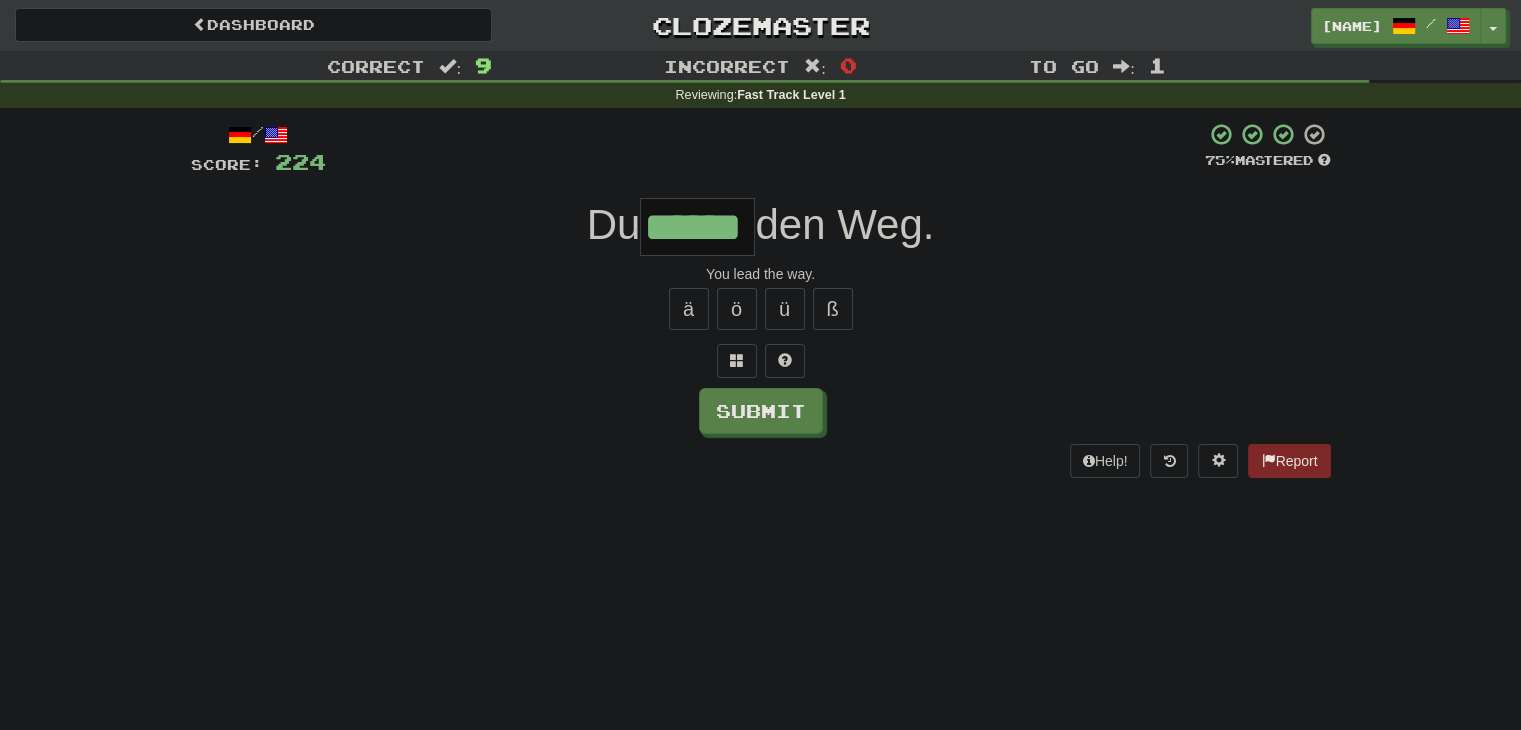 type on "******" 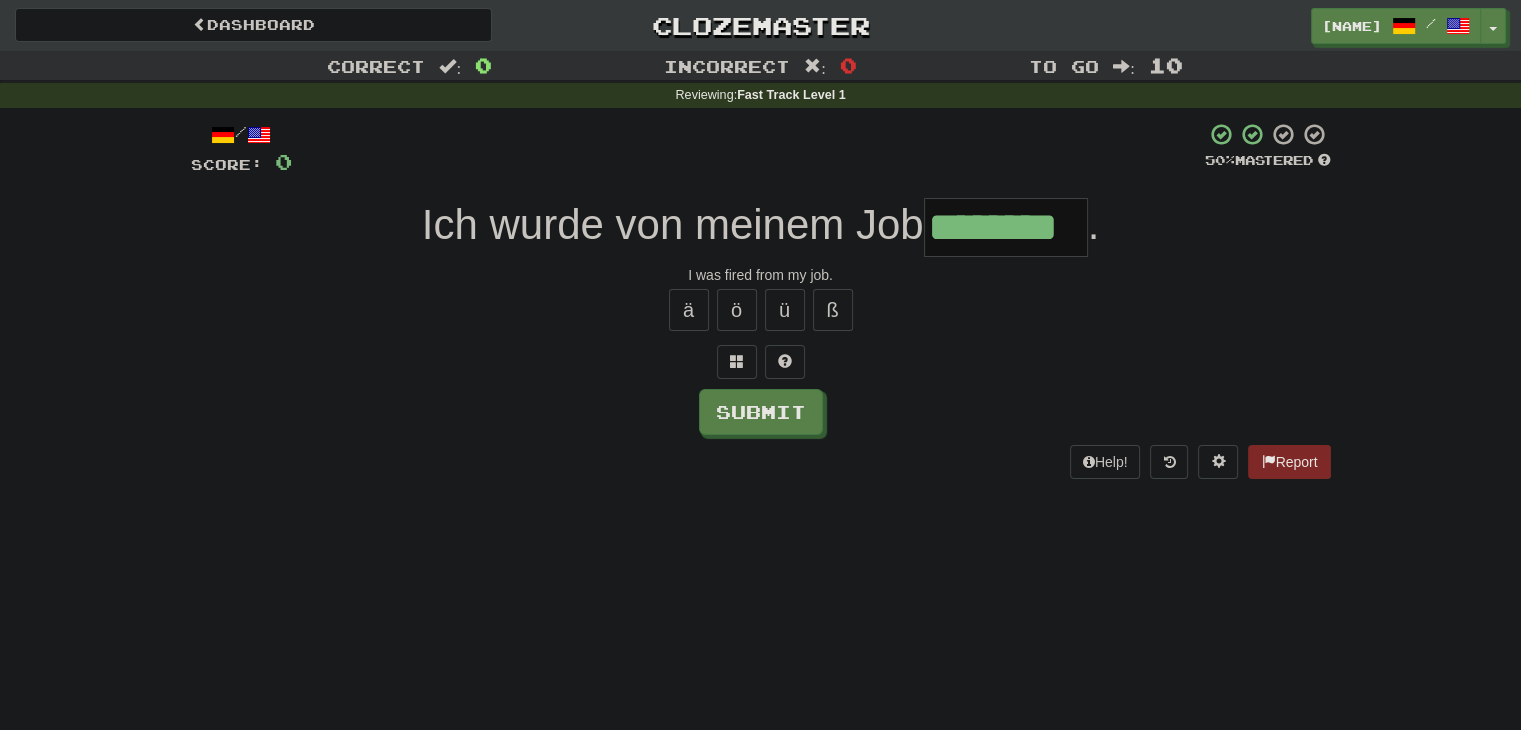 type on "********" 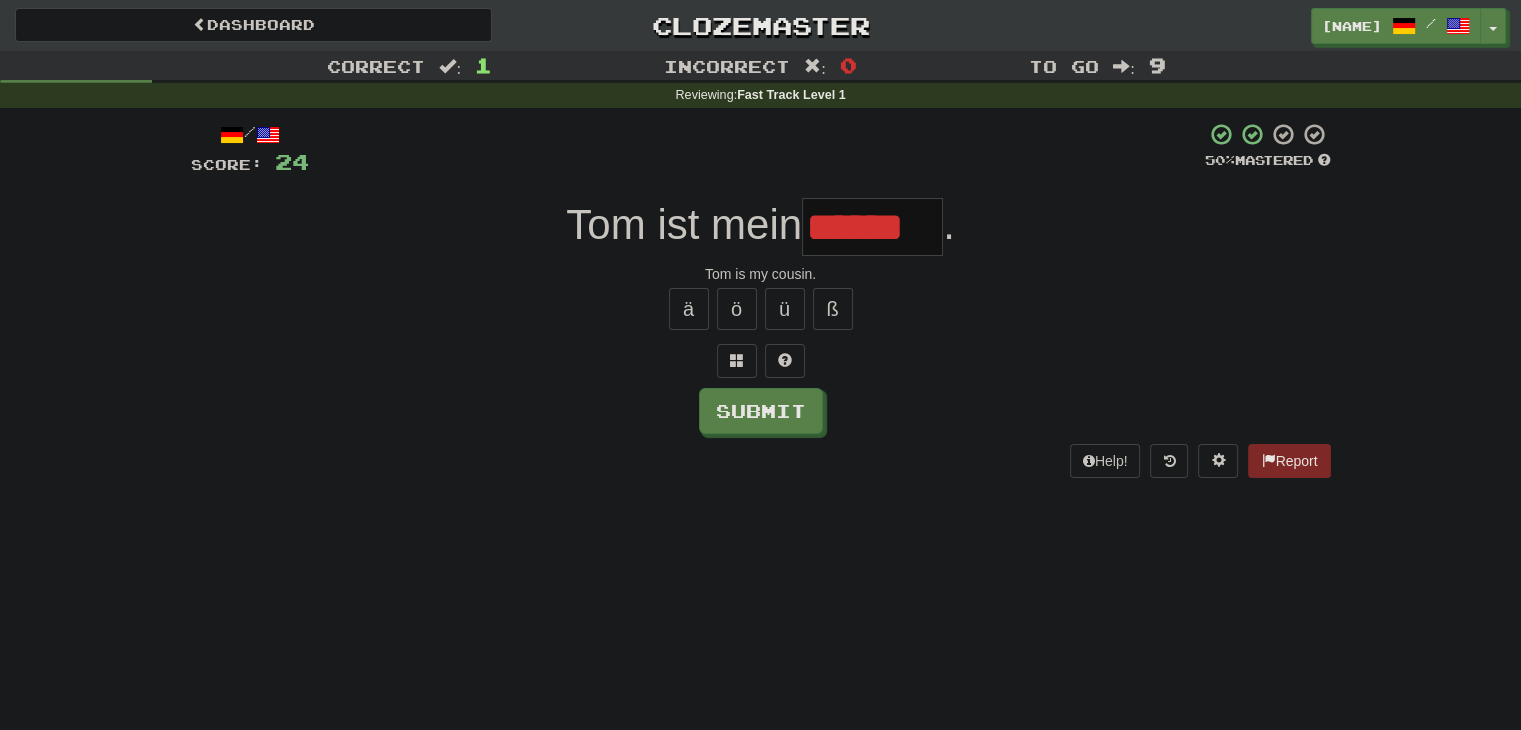 scroll, scrollTop: 0, scrollLeft: 0, axis: both 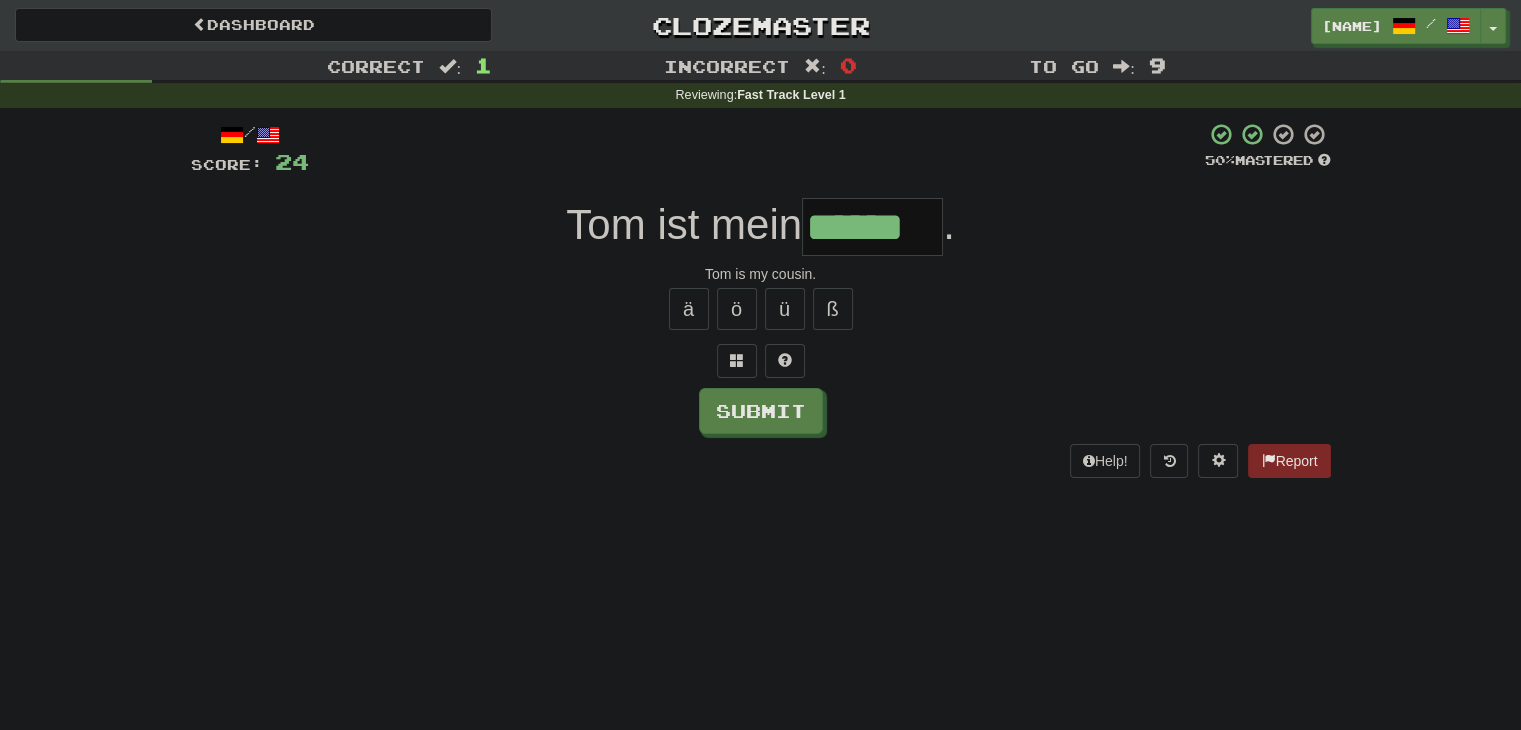 type on "******" 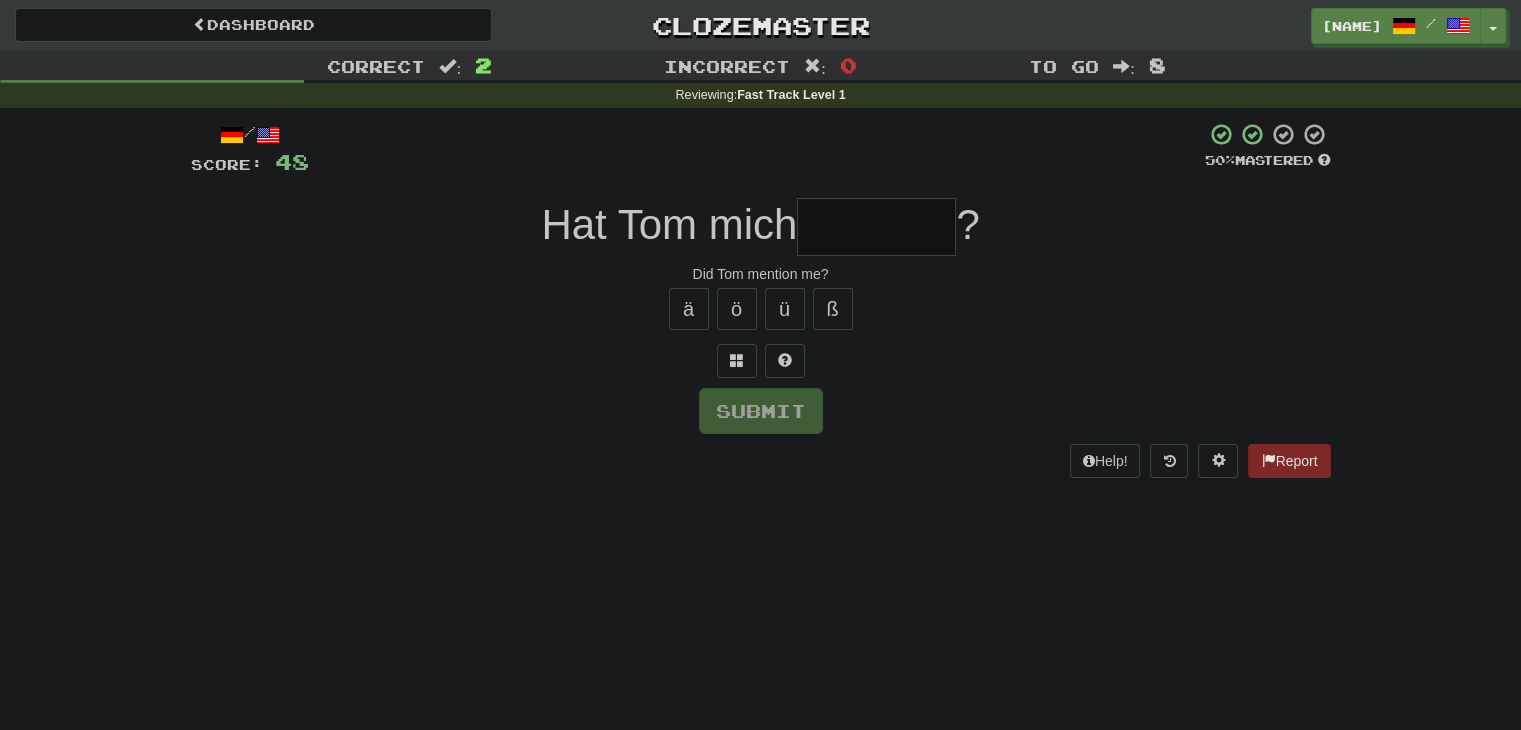type on "*" 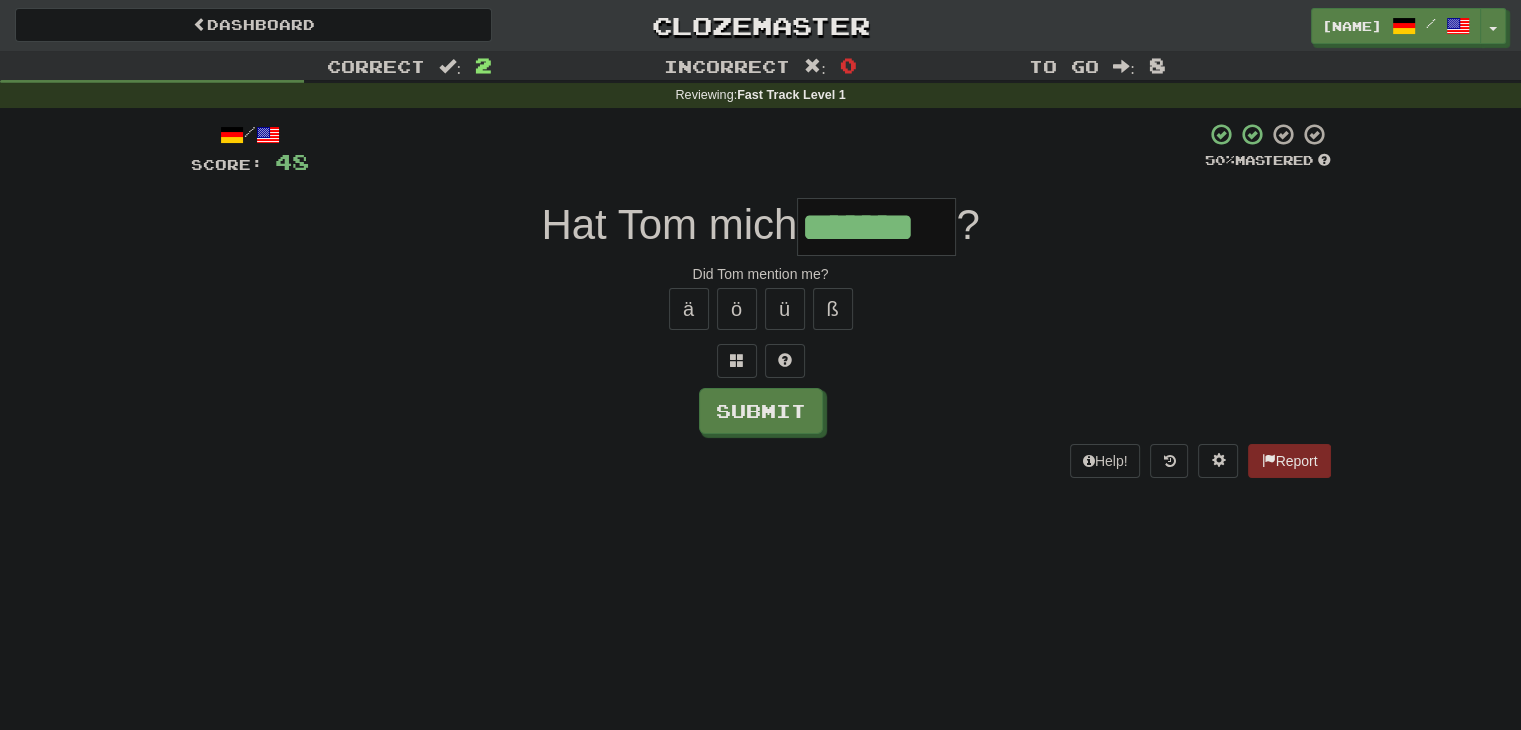 type on "*******" 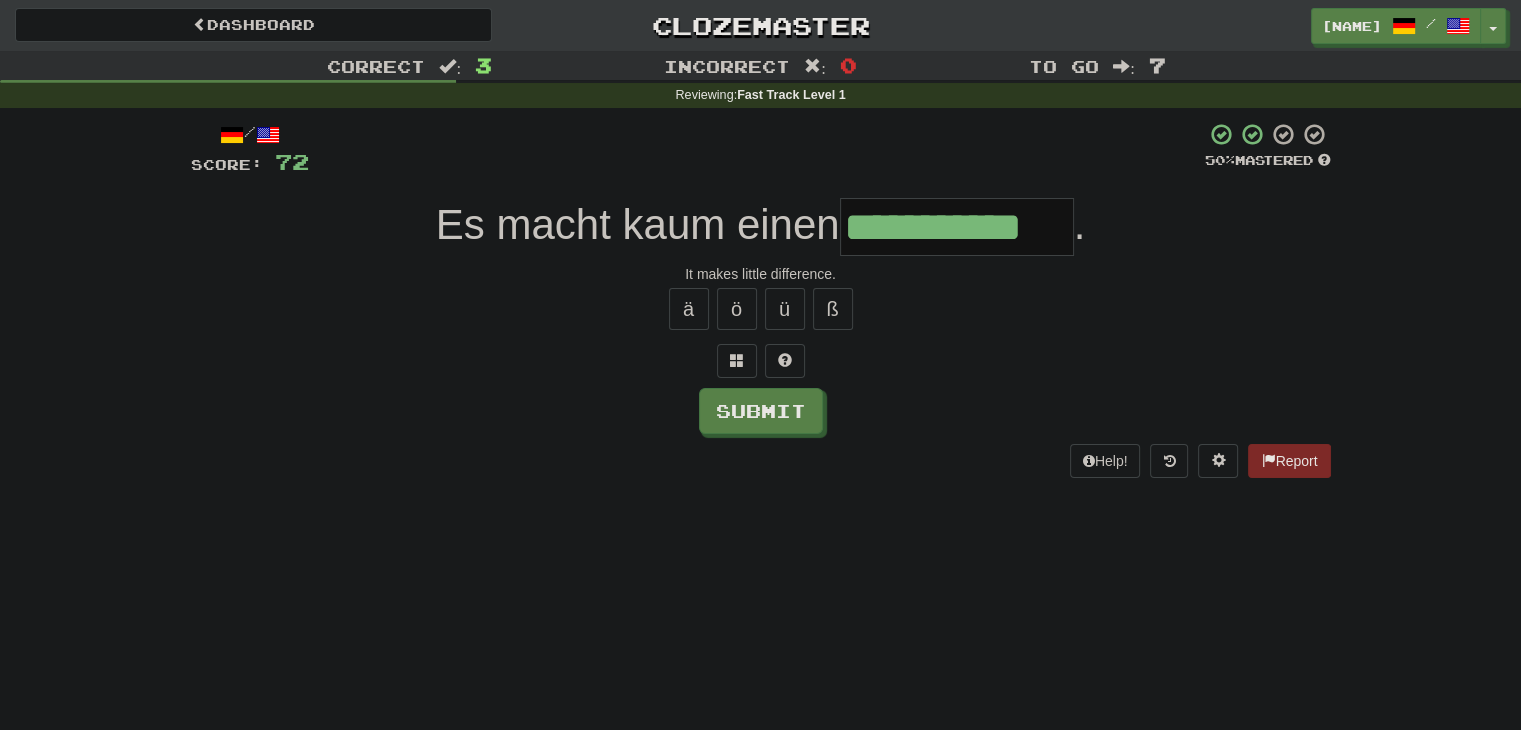 type on "**********" 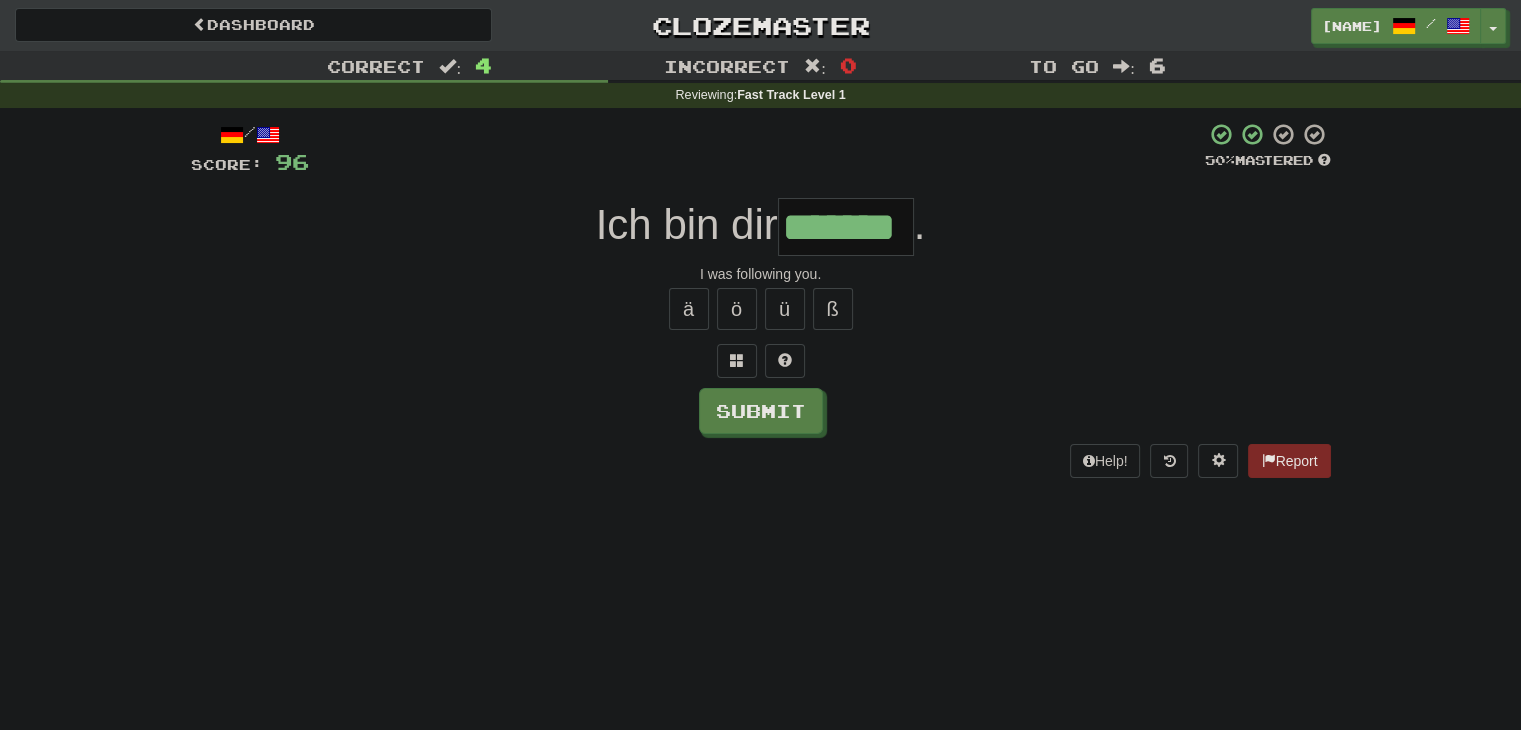 type on "*******" 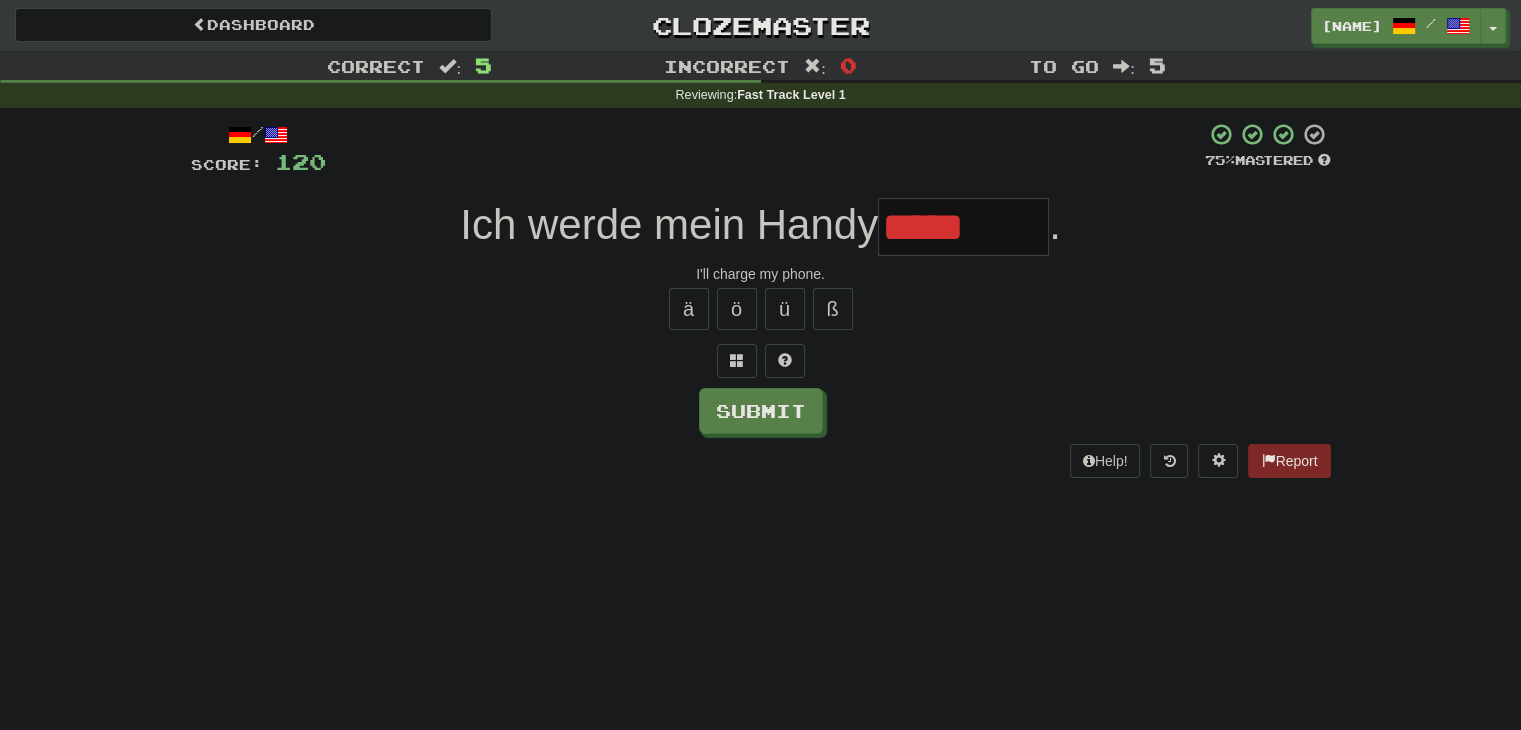 type on "****" 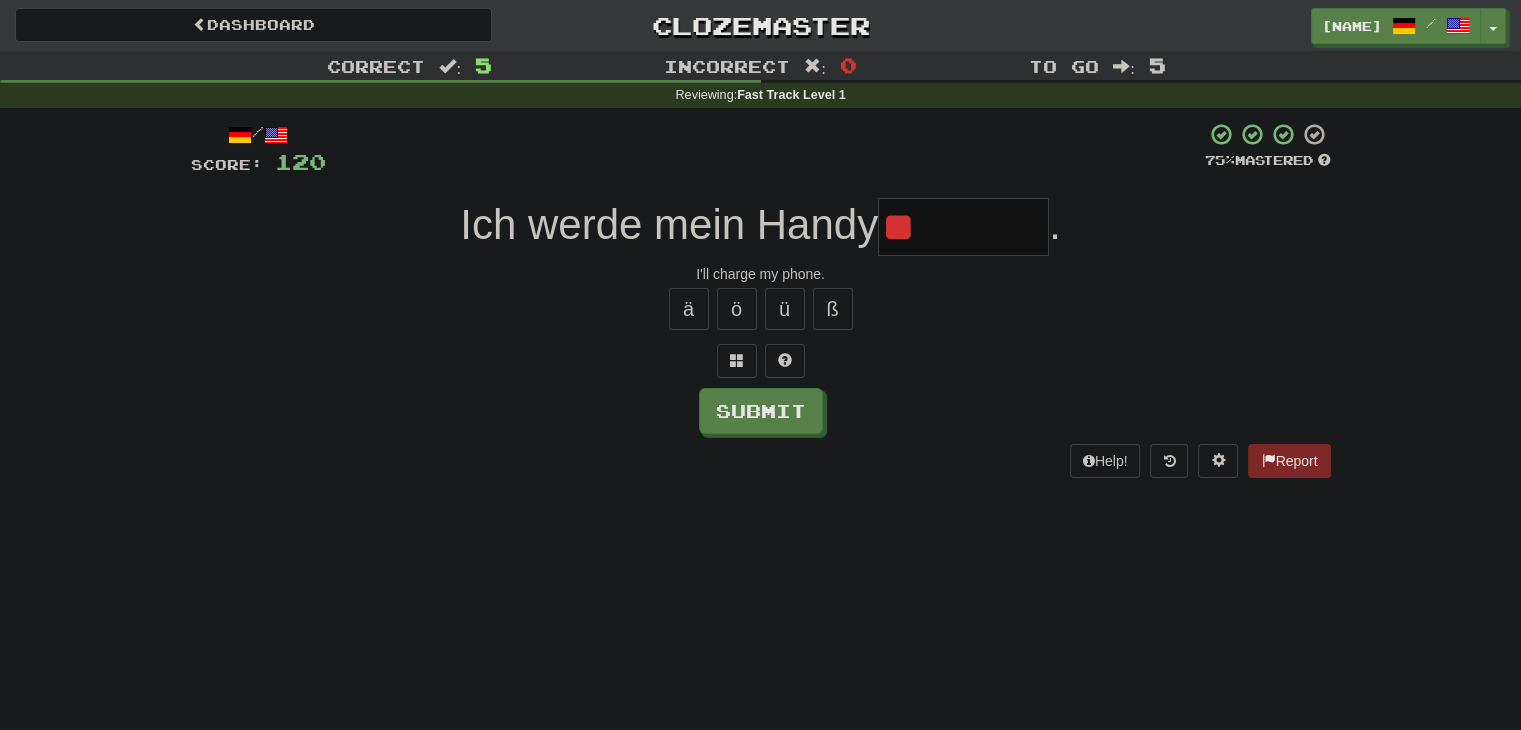 type on "*" 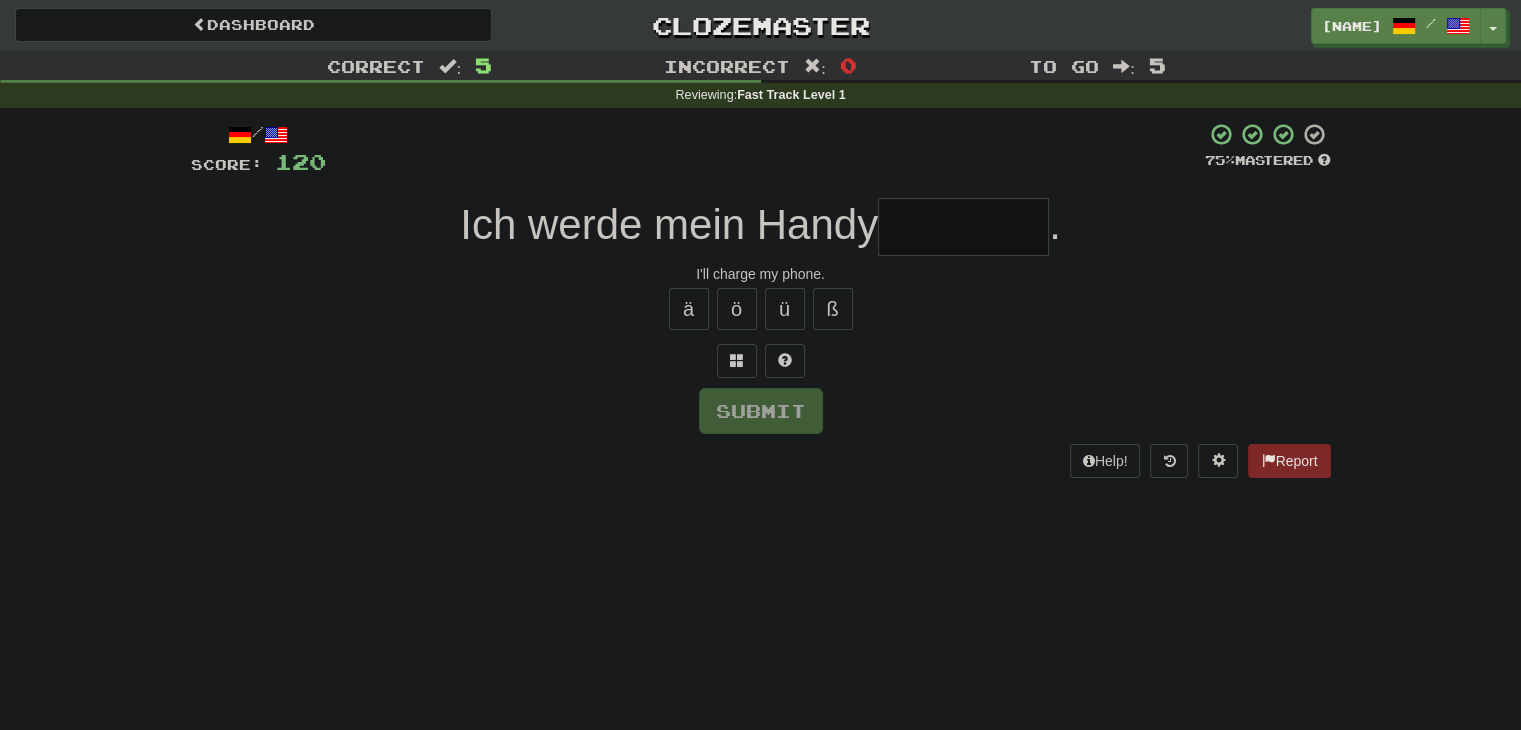 type on "*" 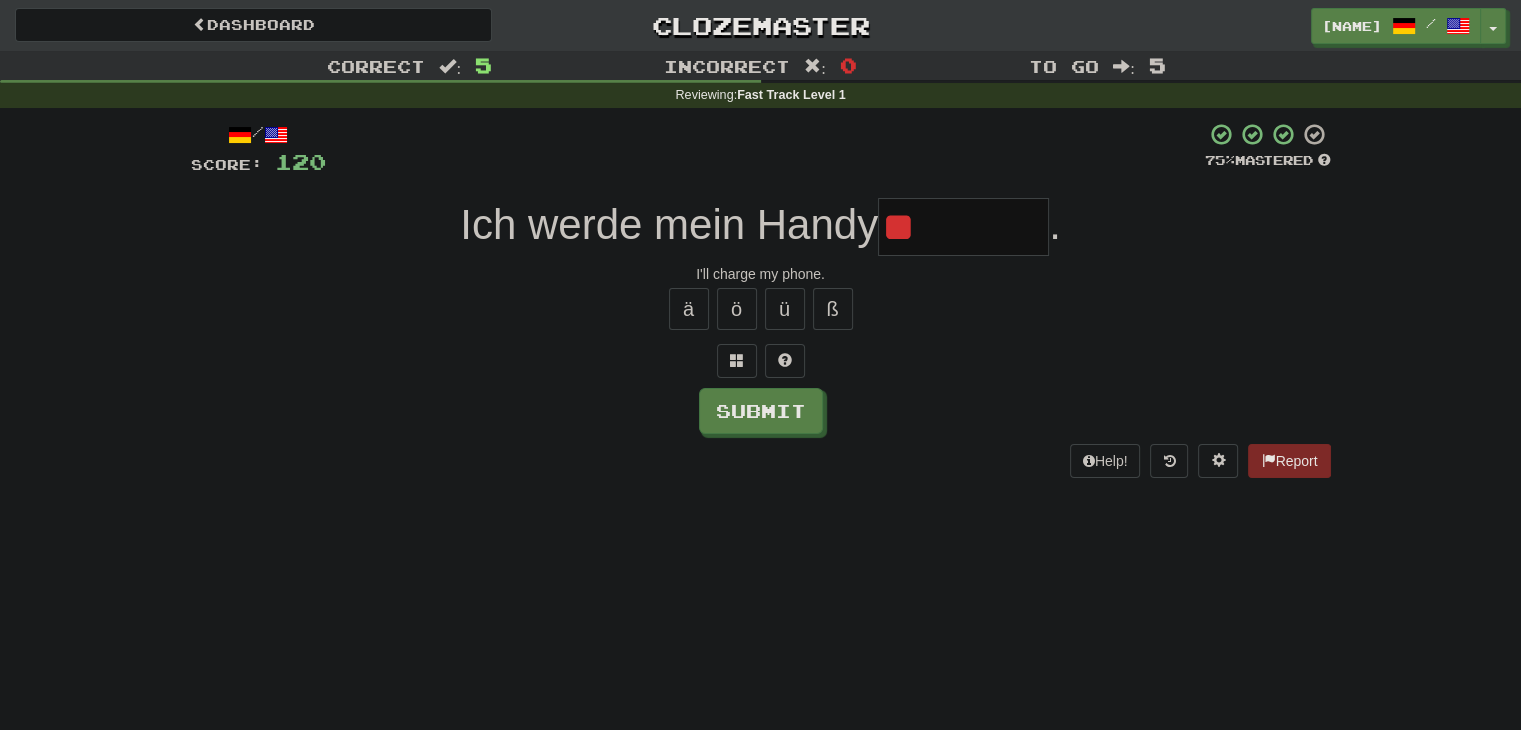 type on "*" 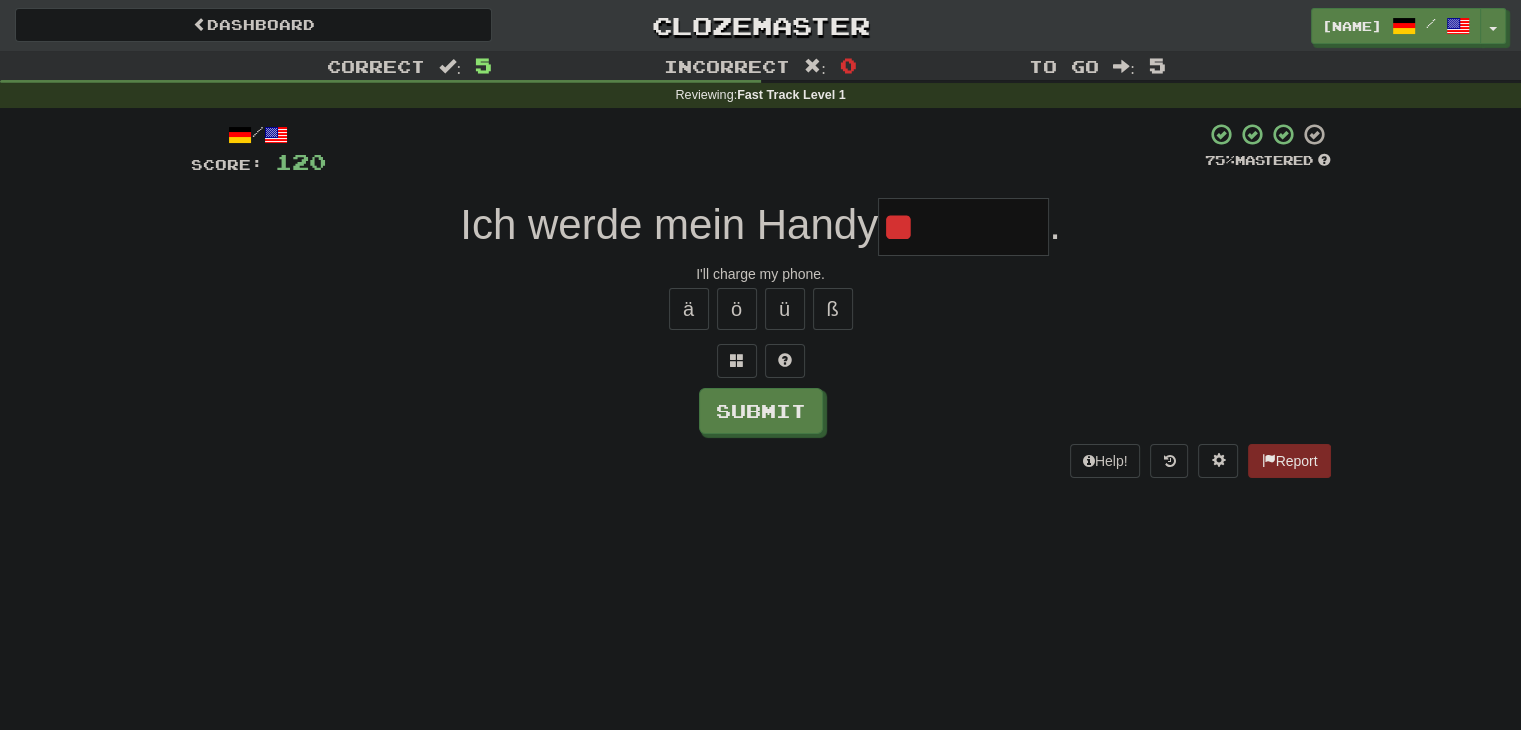 type on "*" 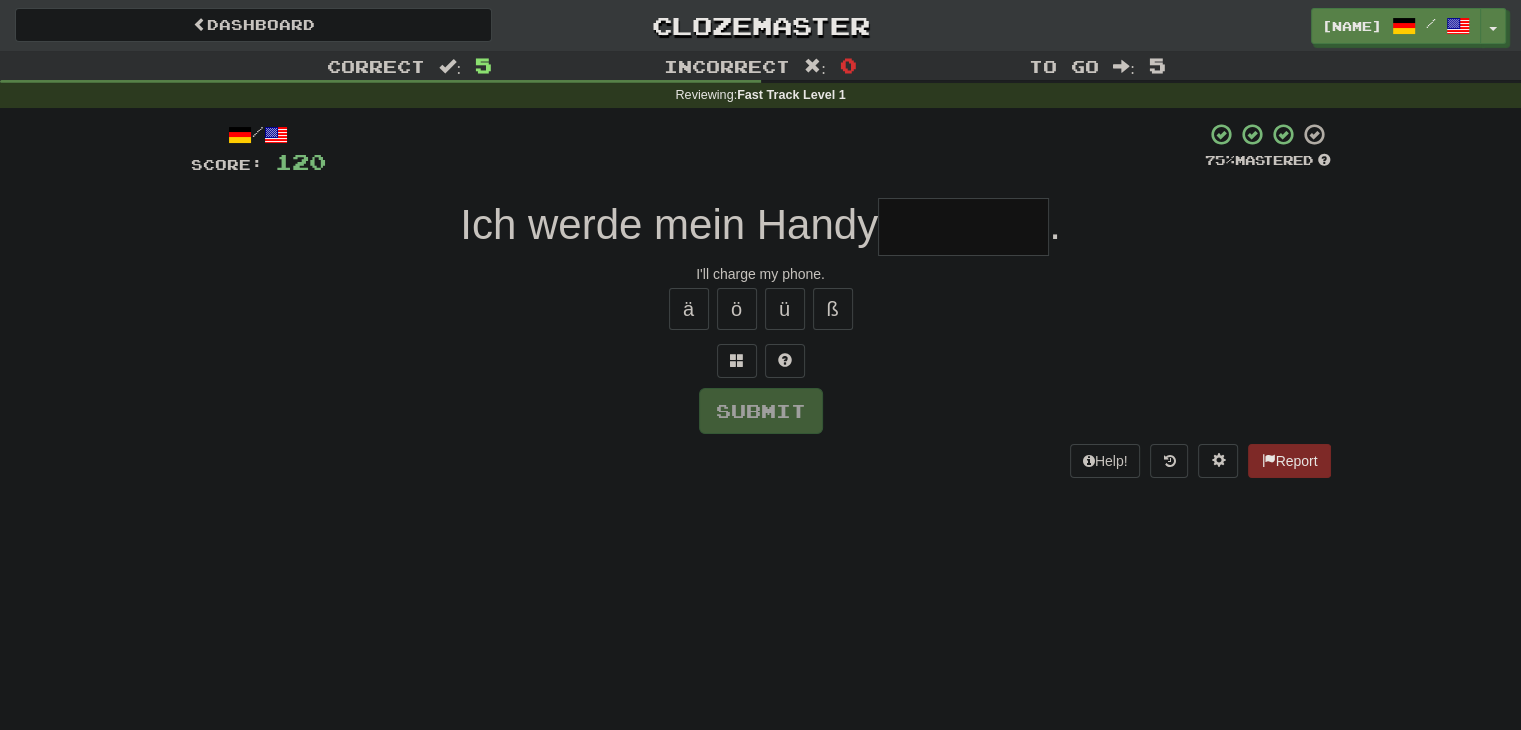 type on "*" 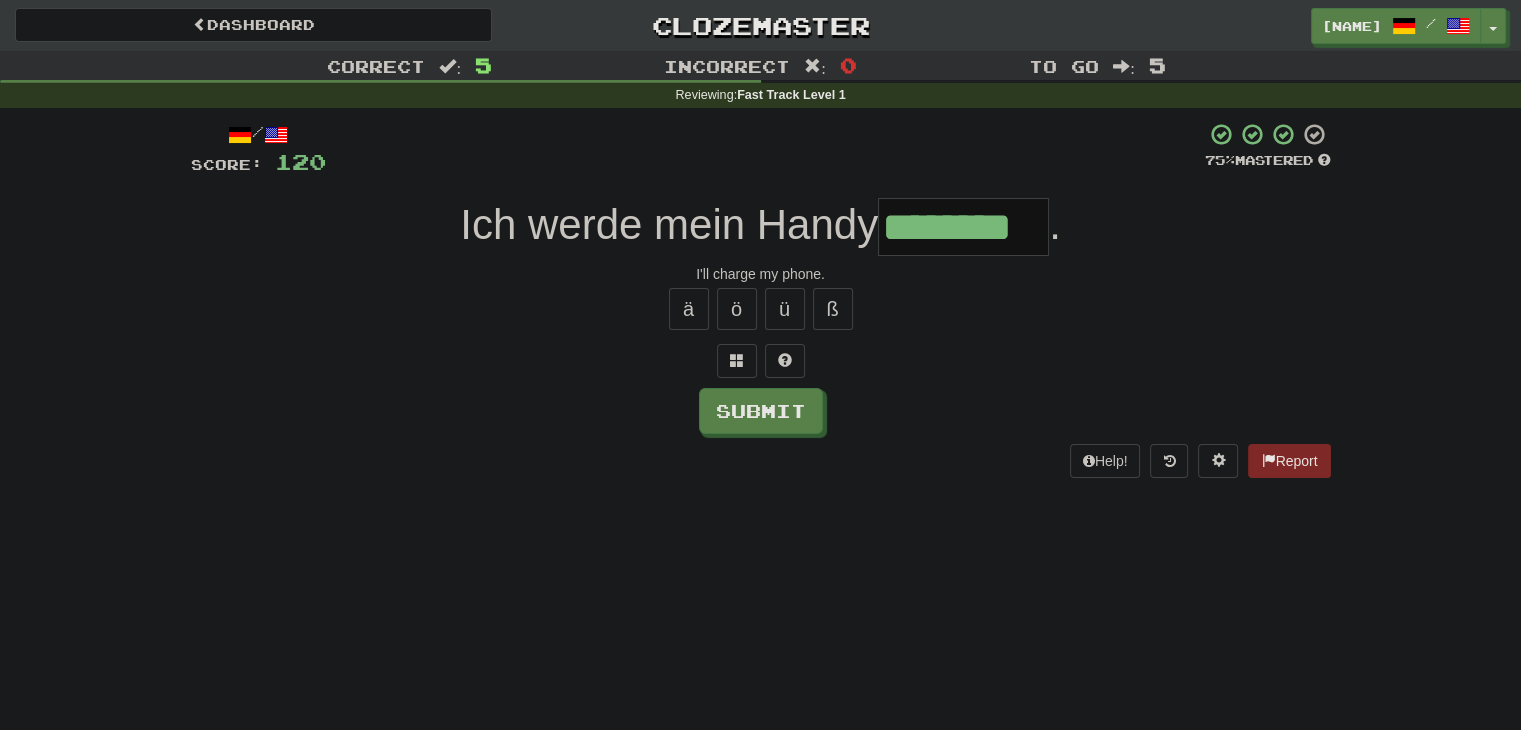 type on "********" 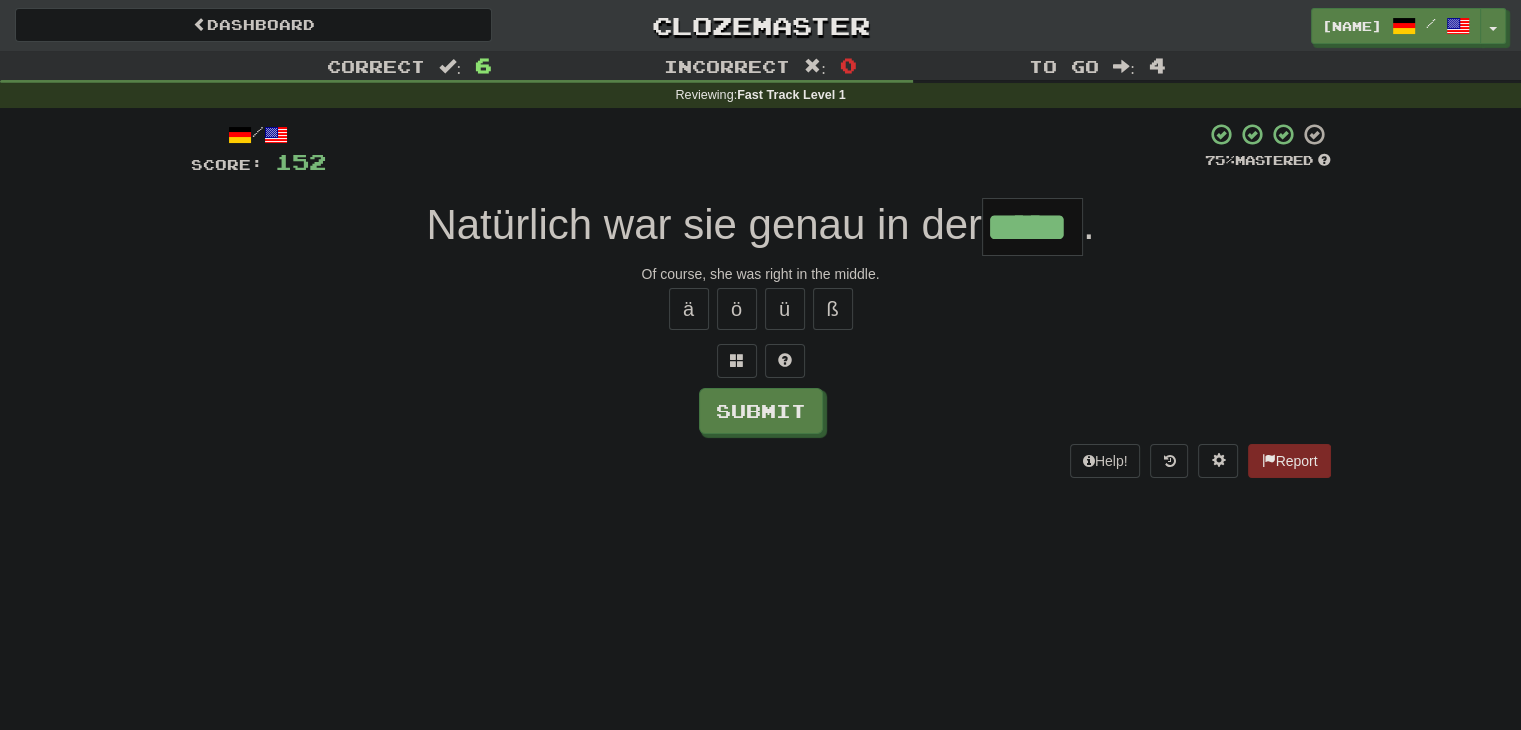 type on "*****" 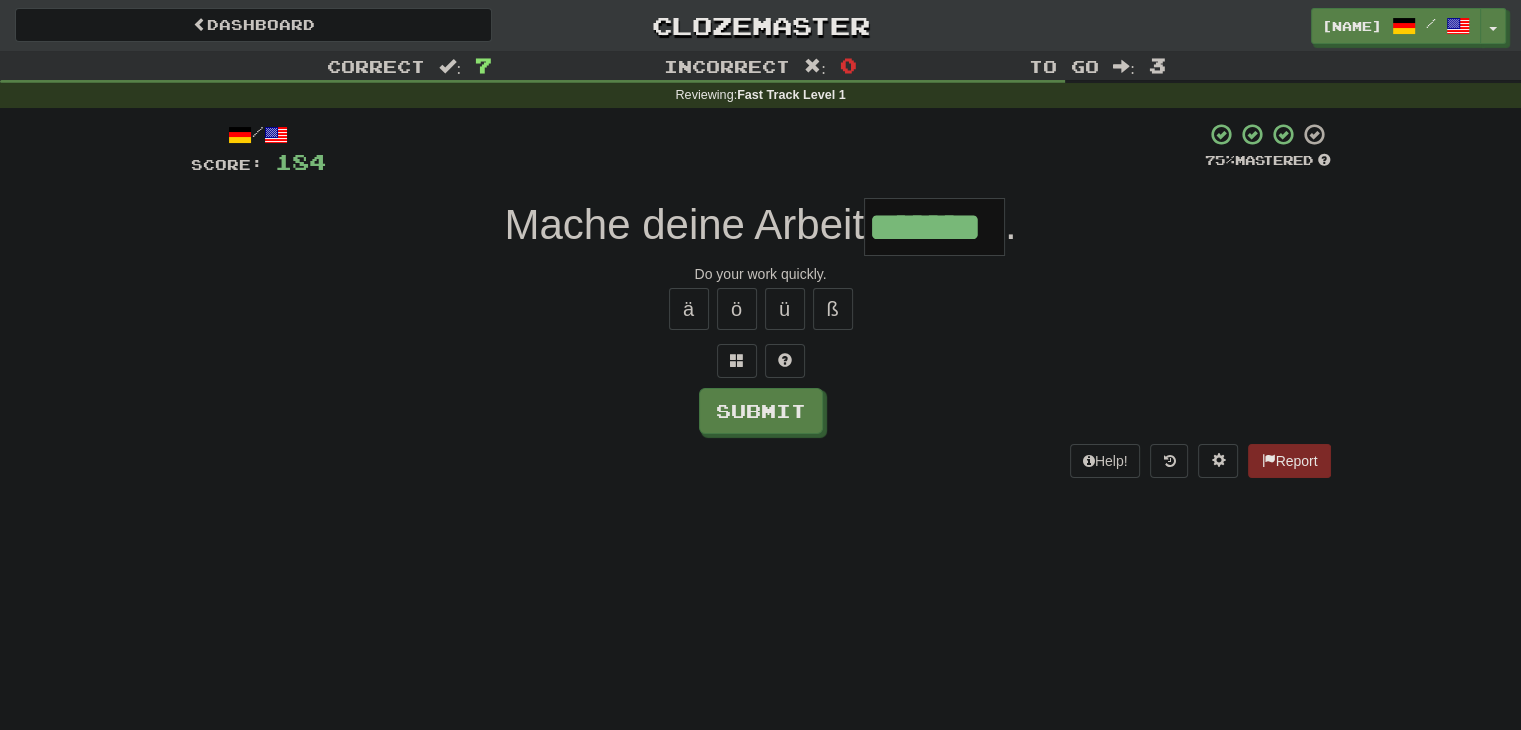 type on "*******" 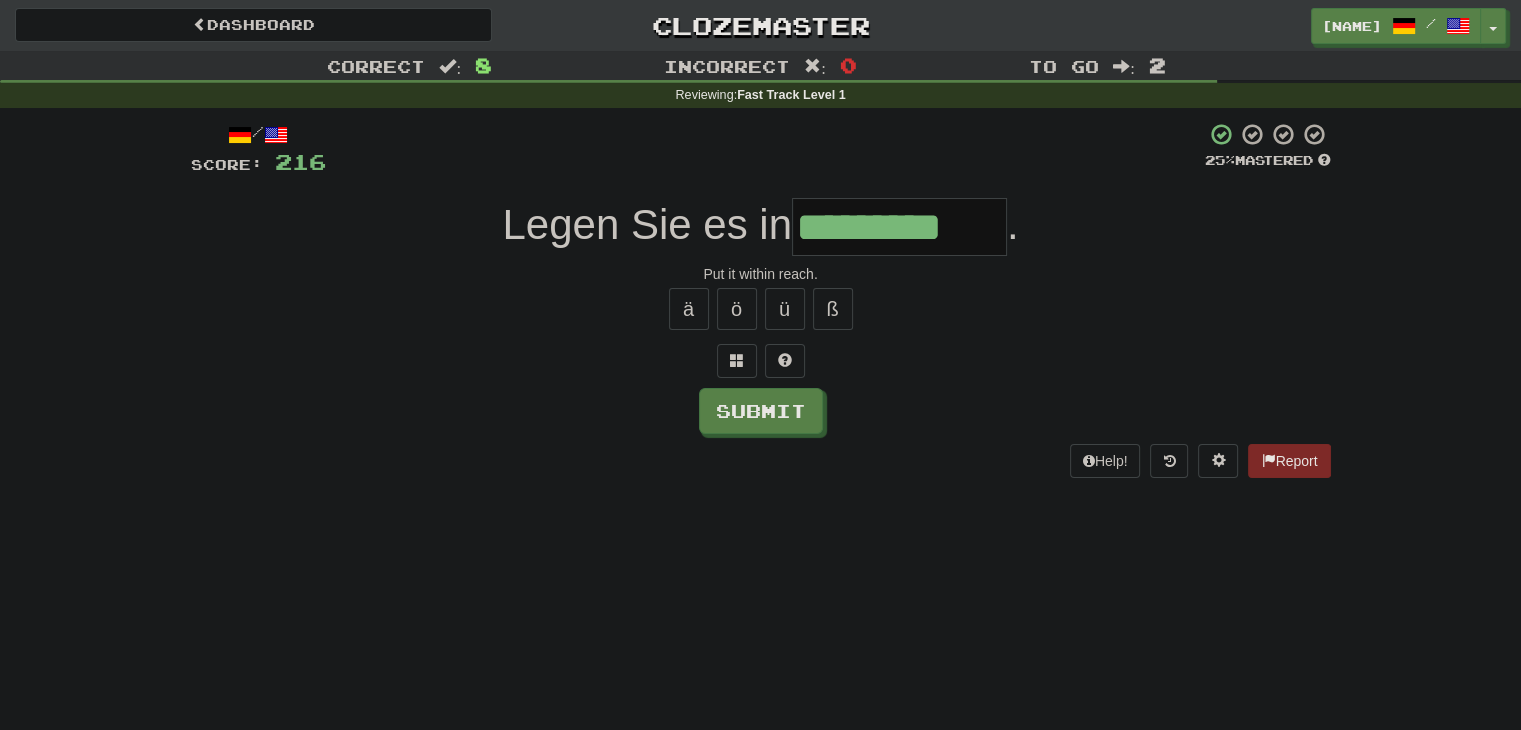 type on "**********" 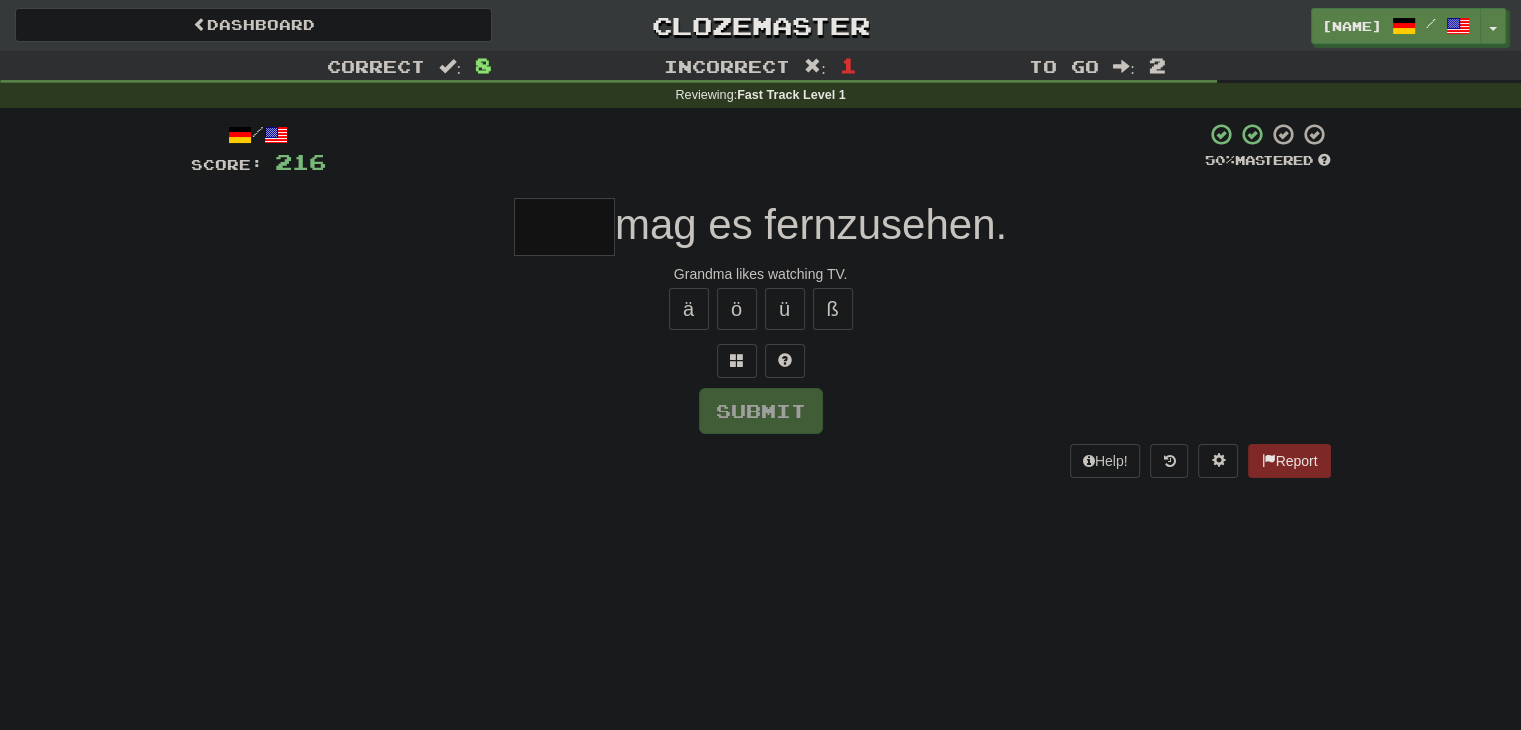 type on "*" 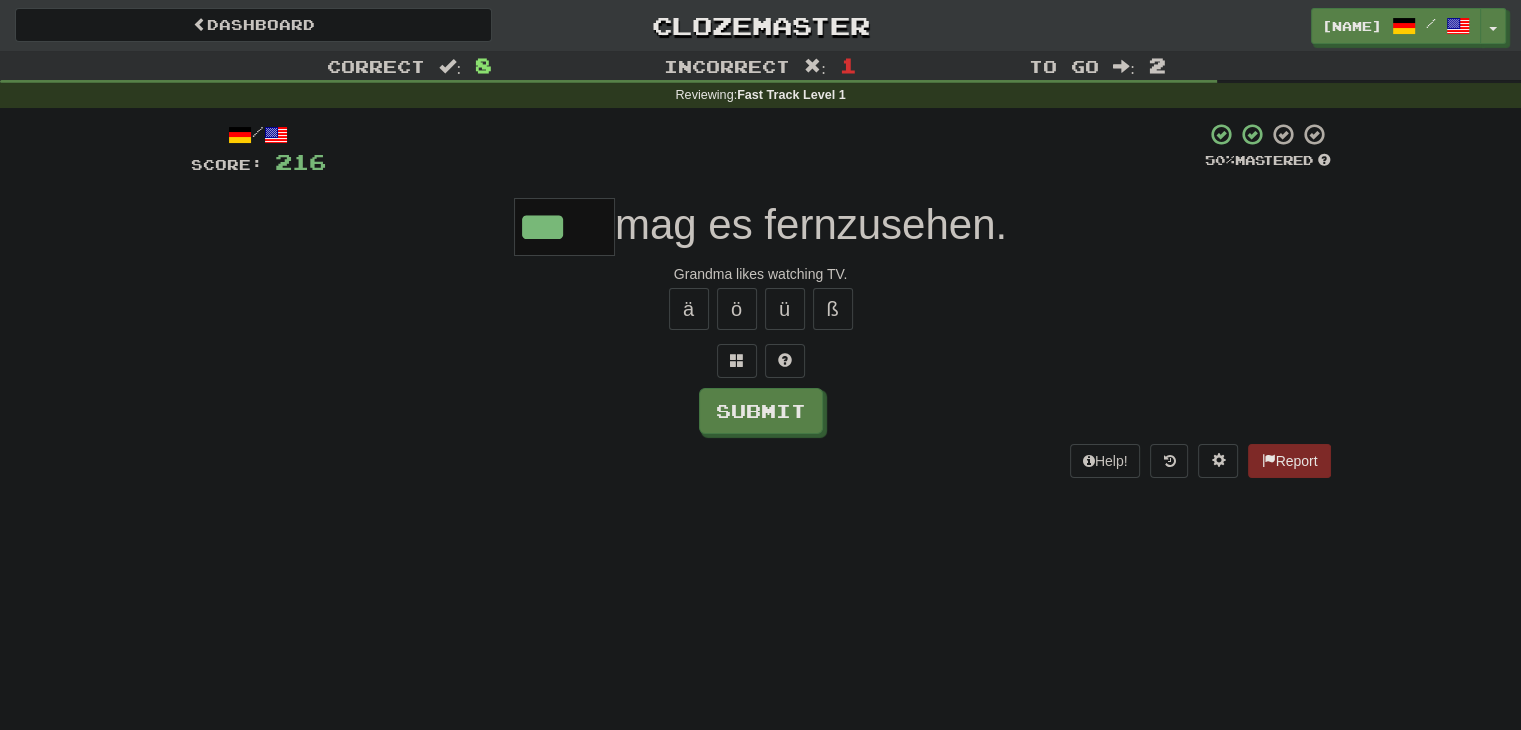 type on "***" 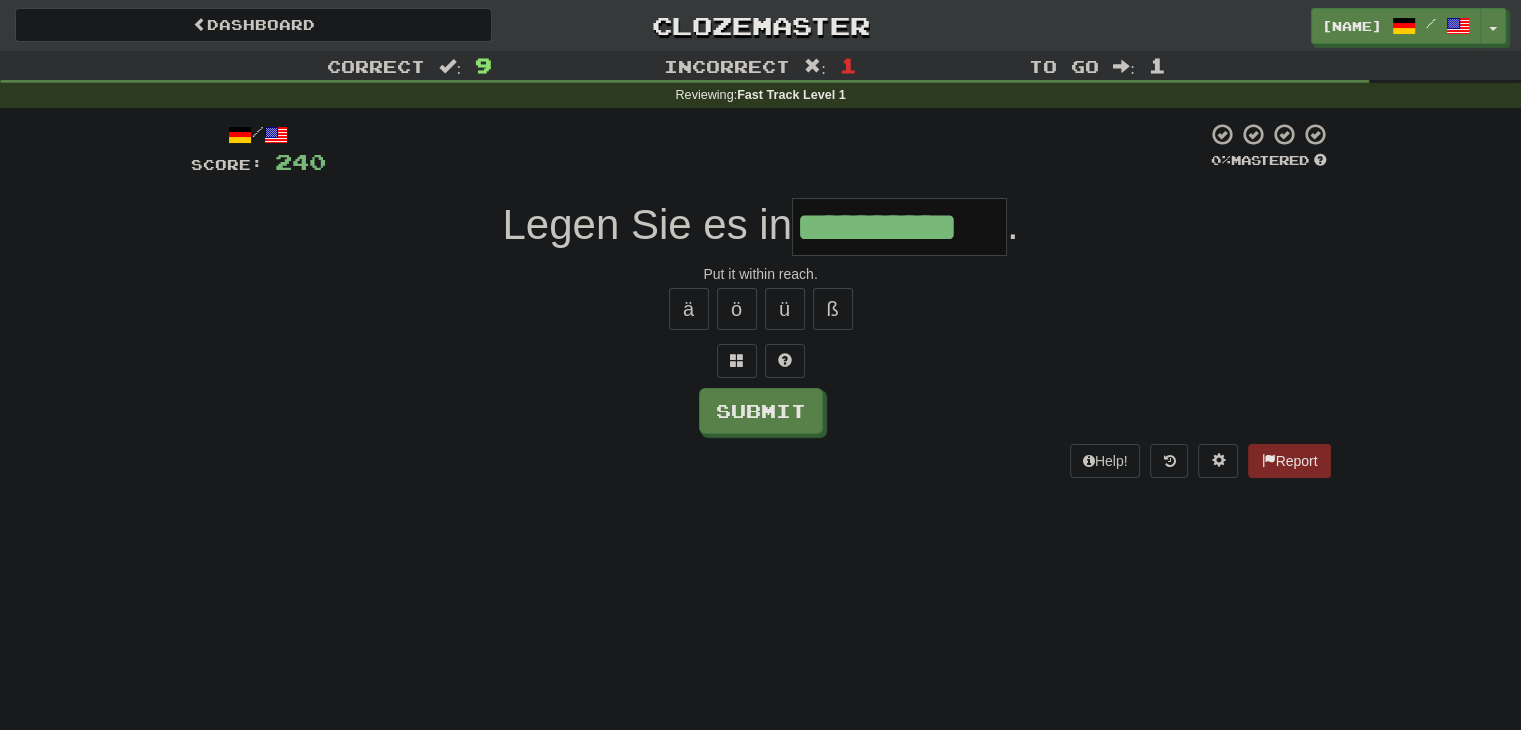 type on "**********" 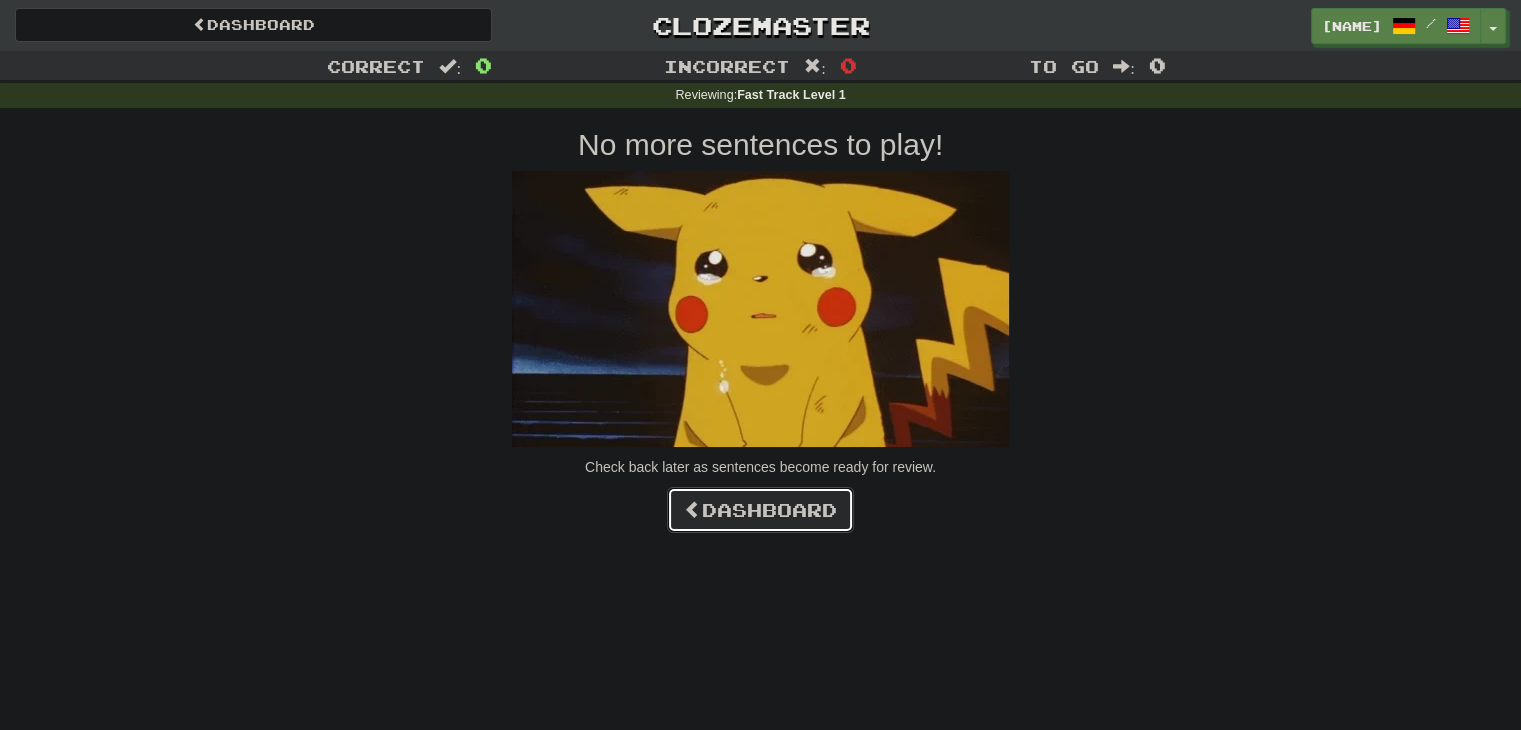 click on "Dashboard" at bounding box center (760, 510) 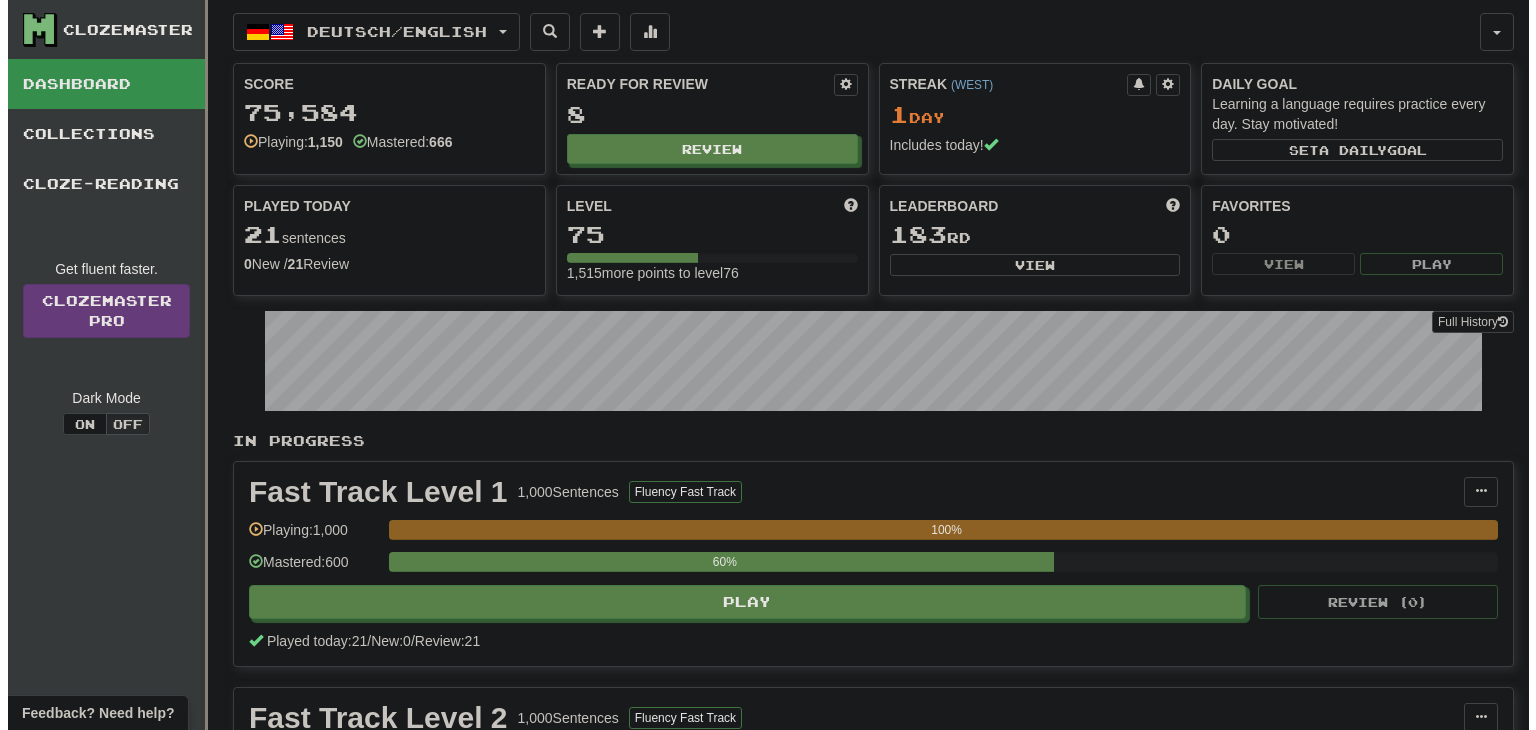 scroll, scrollTop: 0, scrollLeft: 0, axis: both 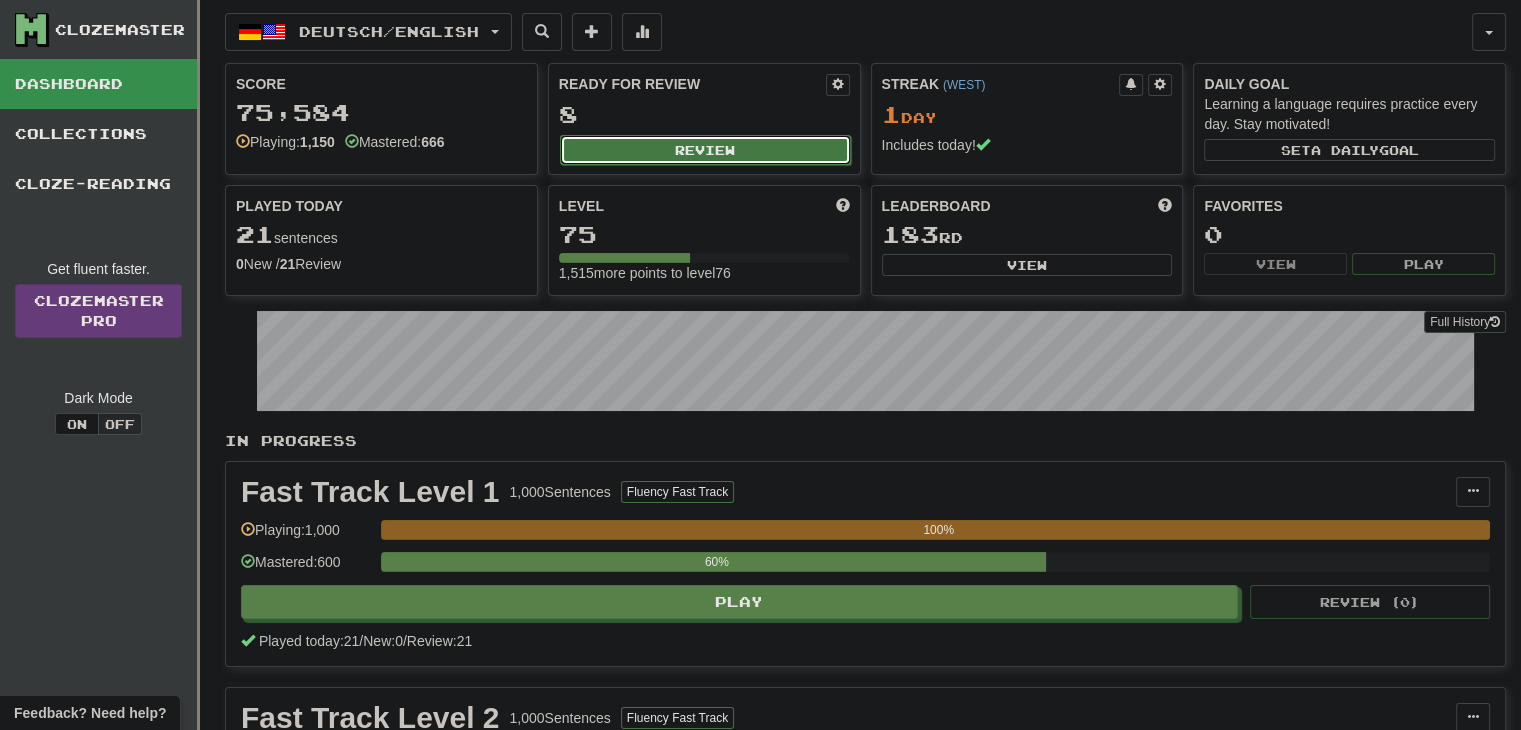 click on "Review" at bounding box center [705, 150] 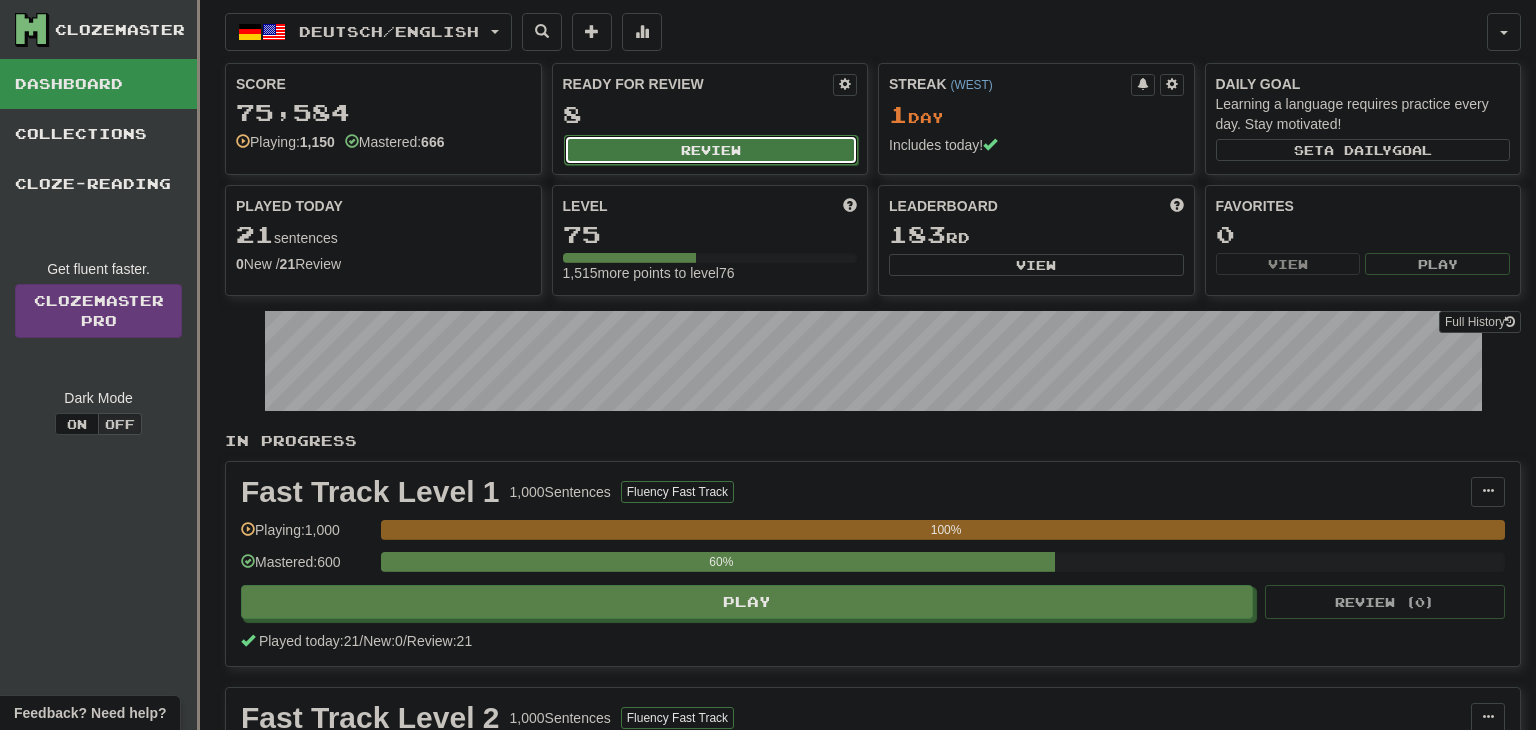 select on "**" 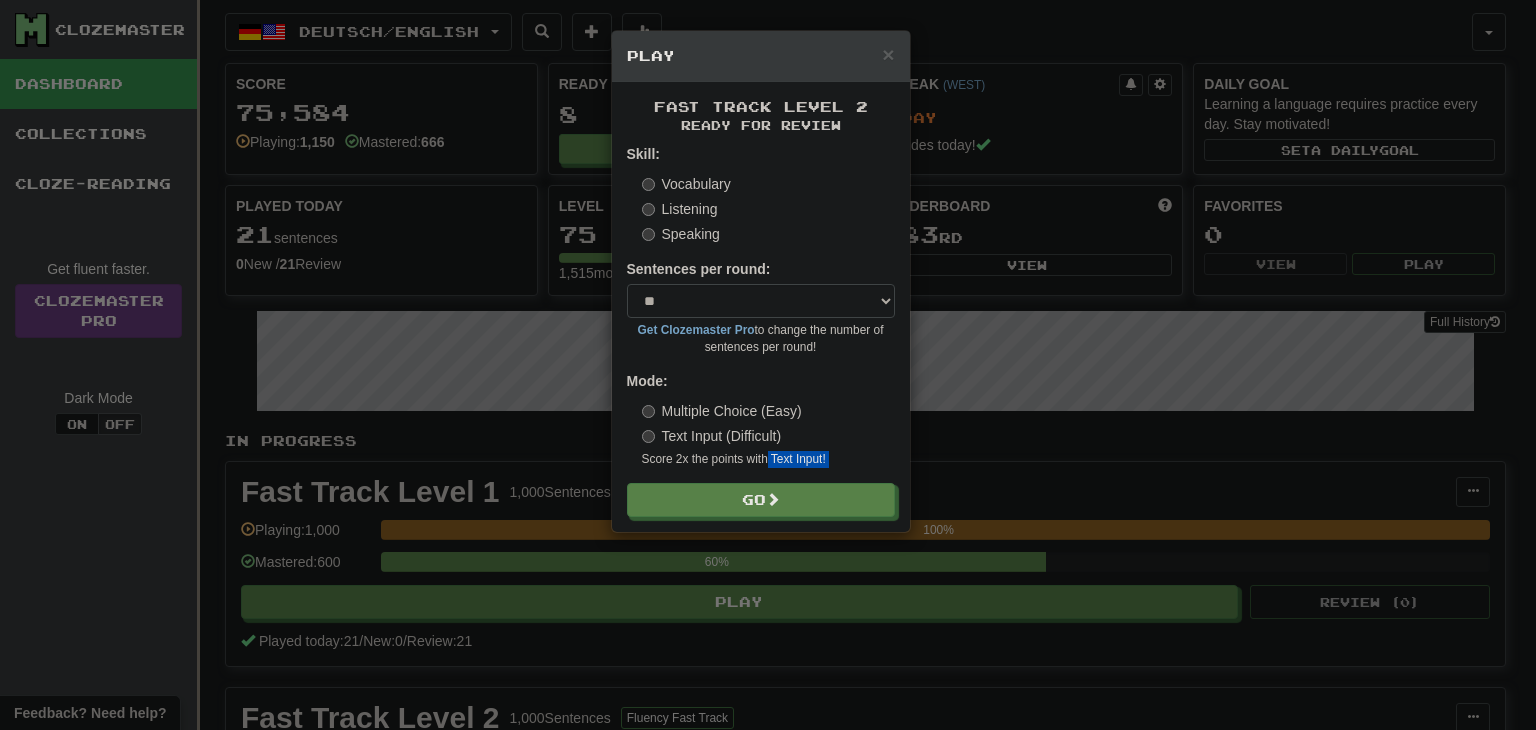 click on "Skill: Vocabulary Listening Speaking Sentences per round: * ** ** ** ** ** *** ******** Get Clozemaster Pro  to change the number of sentences per round! Mode: Multiple Choice (Easy) Text Input (Difficult) Score 2x the points with Text Input ! Go" at bounding box center [761, 330] 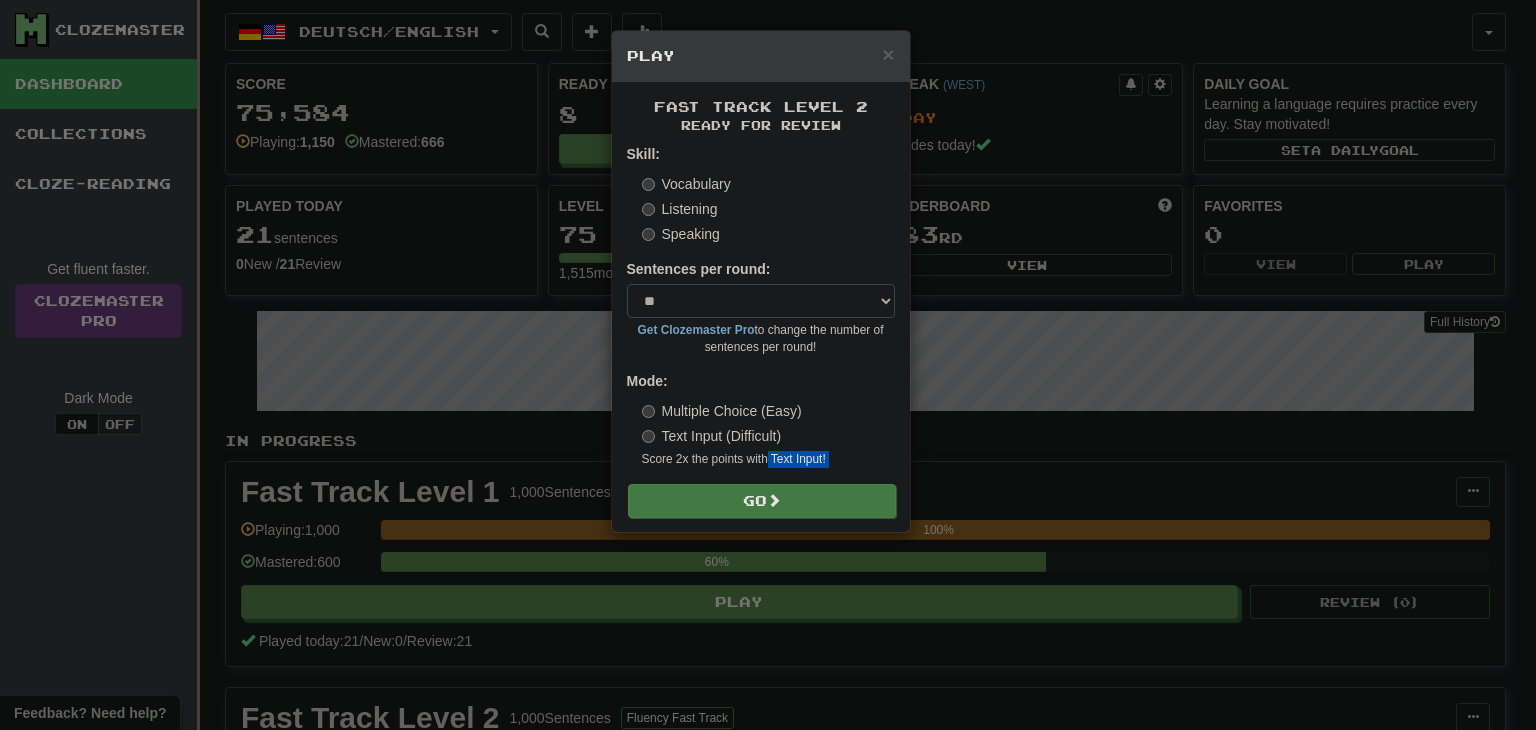 click on "Go" at bounding box center (762, 501) 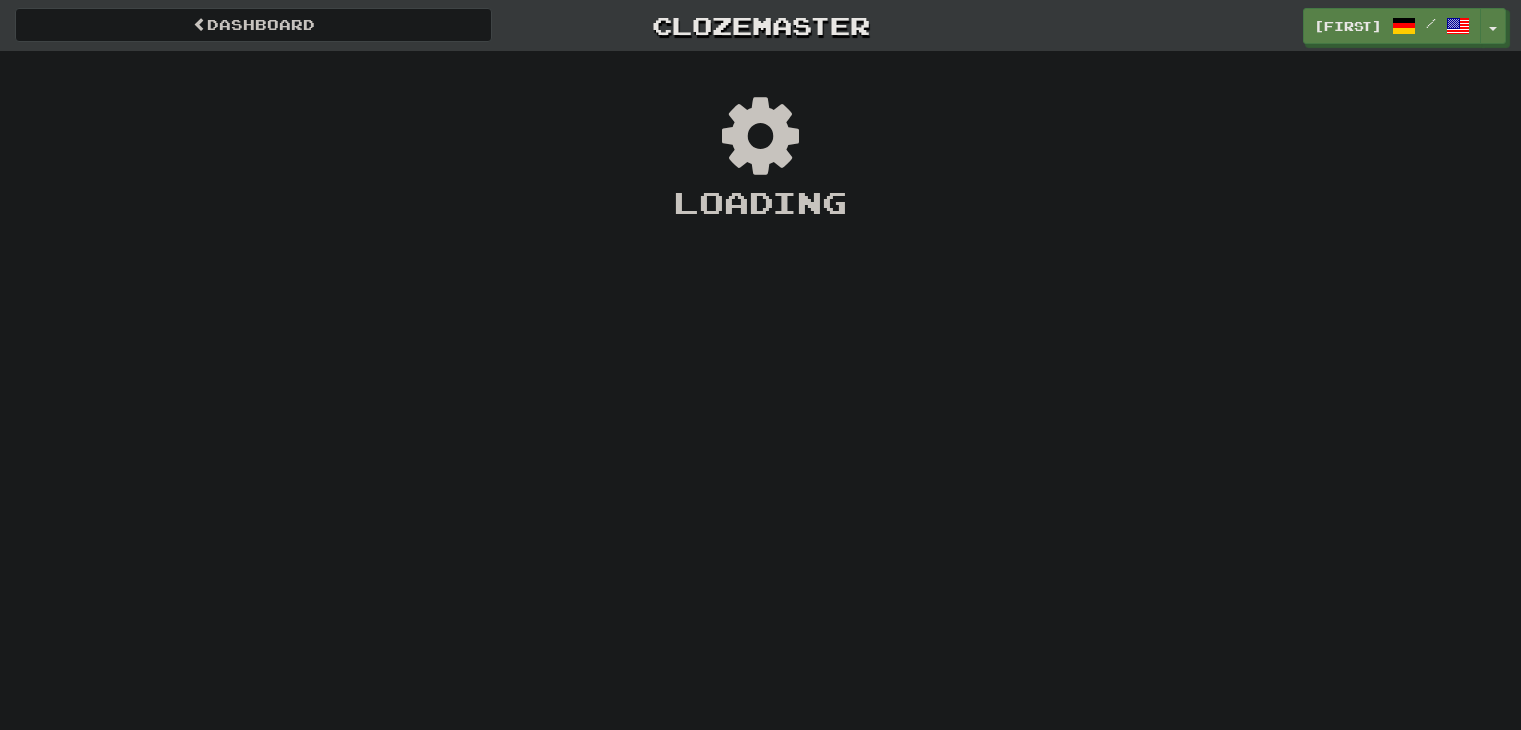 scroll, scrollTop: 0, scrollLeft: 0, axis: both 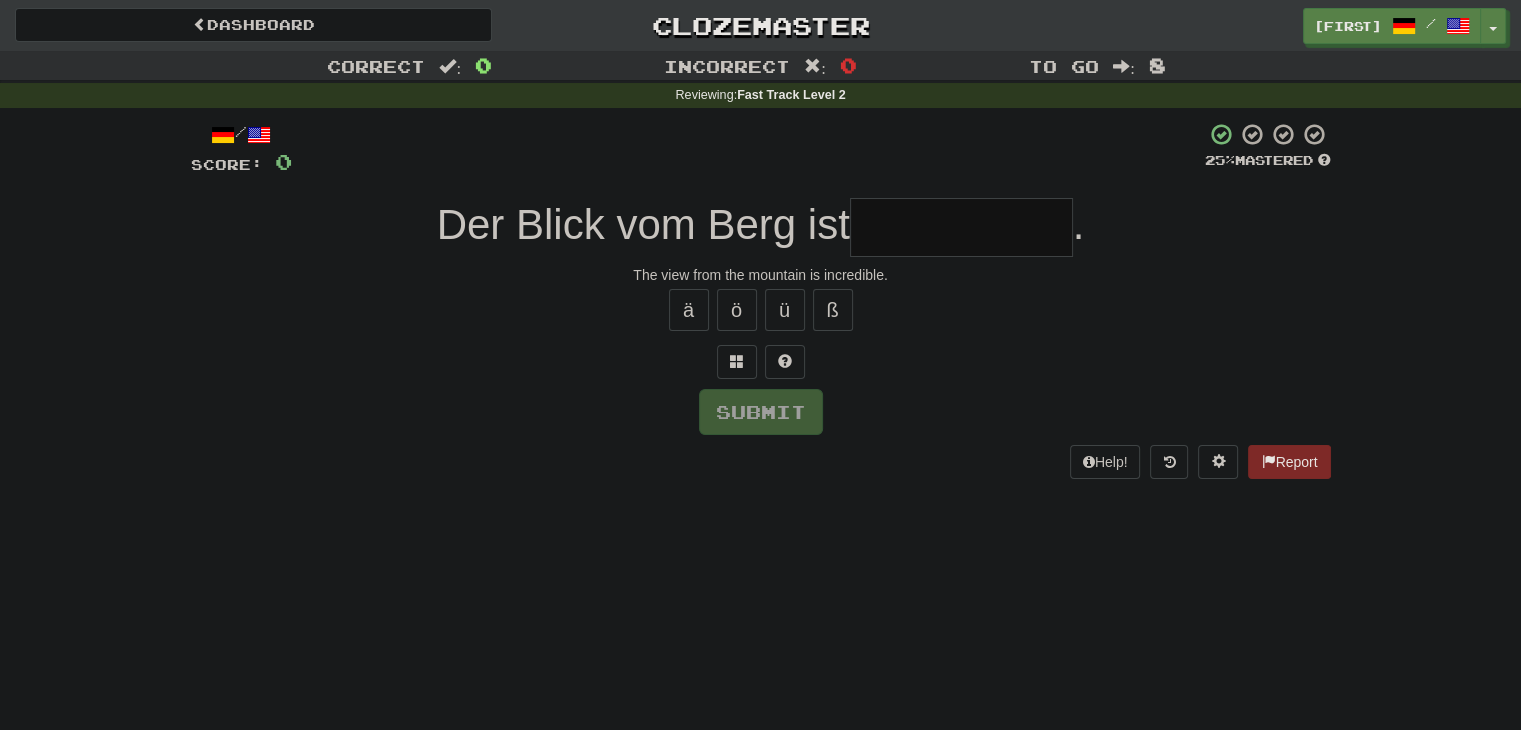 click at bounding box center [761, 362] 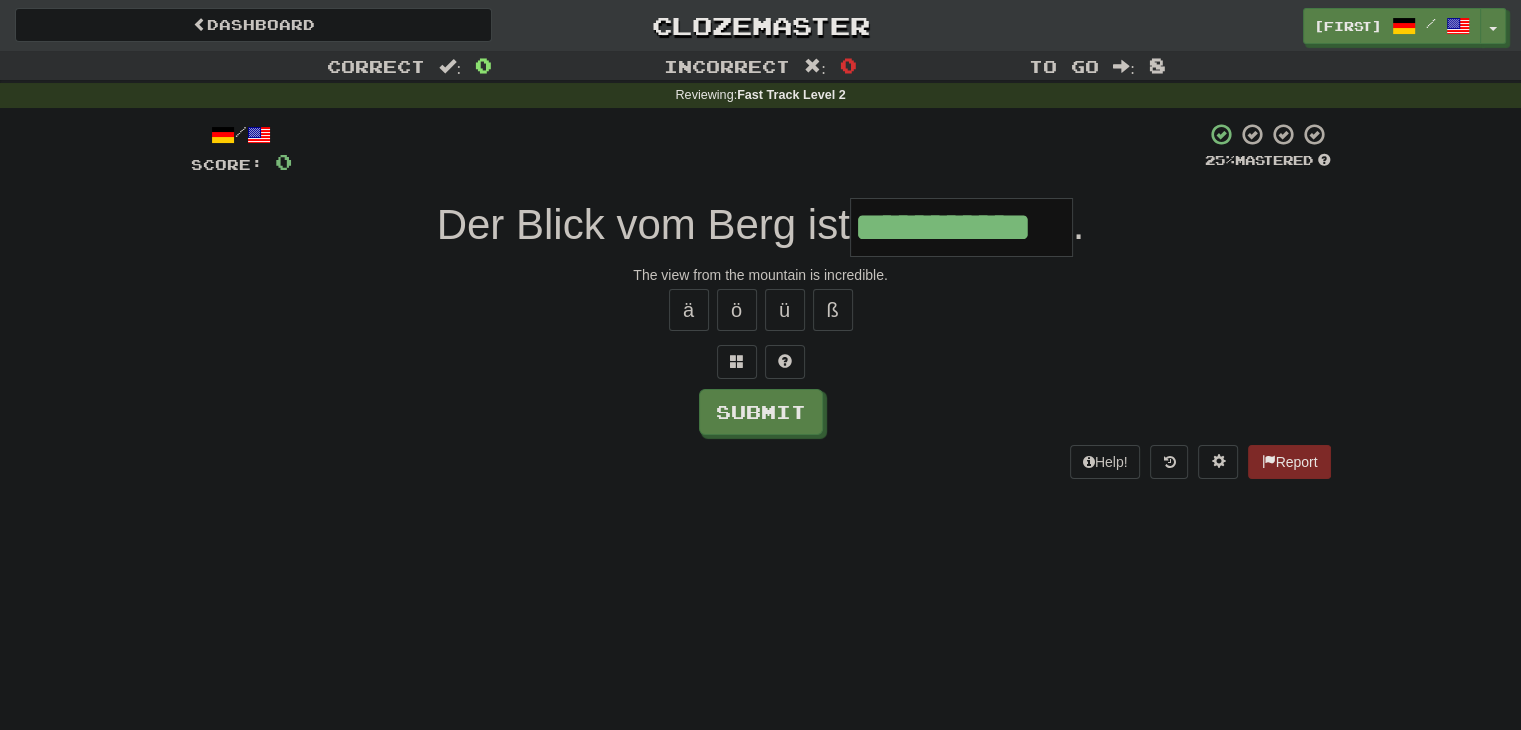 type on "**********" 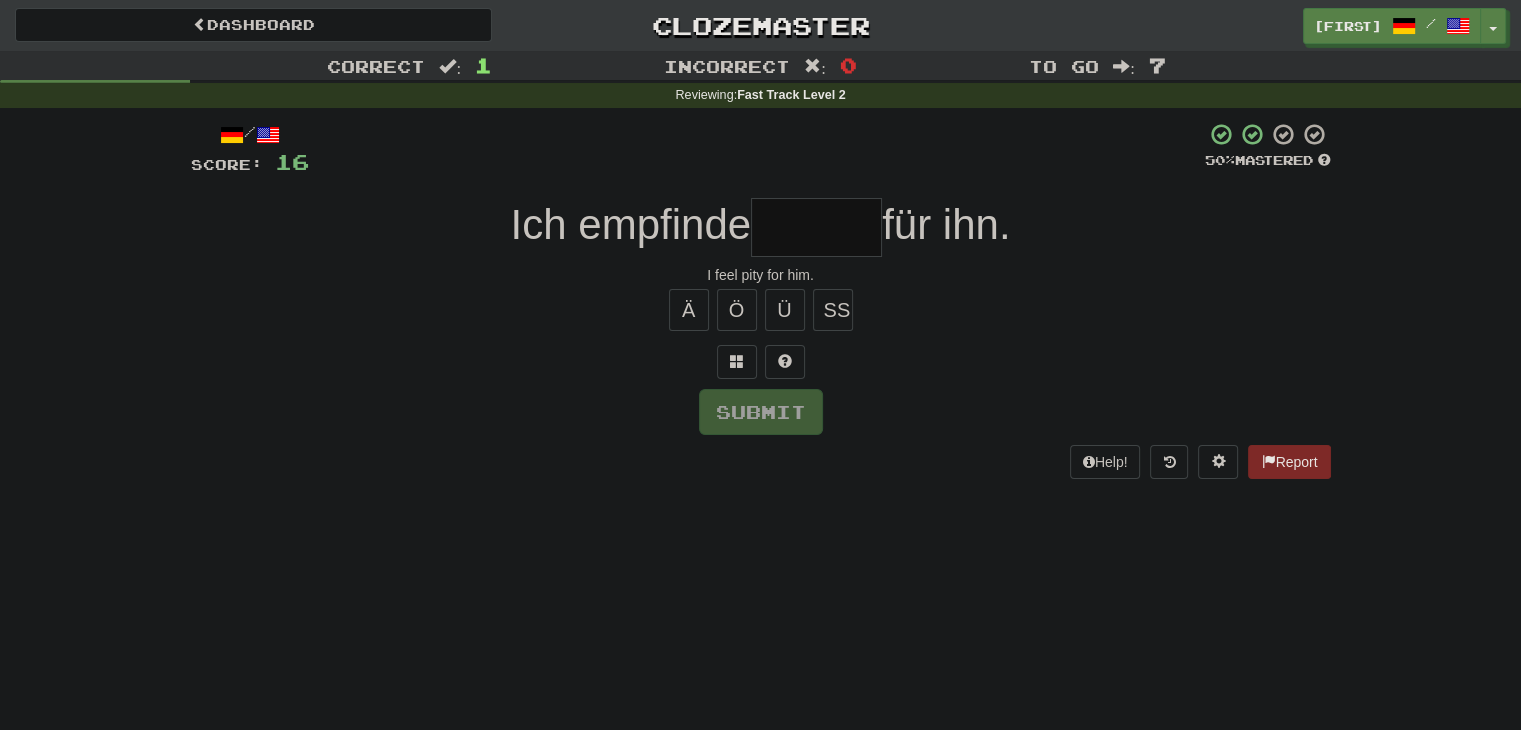 type on "*" 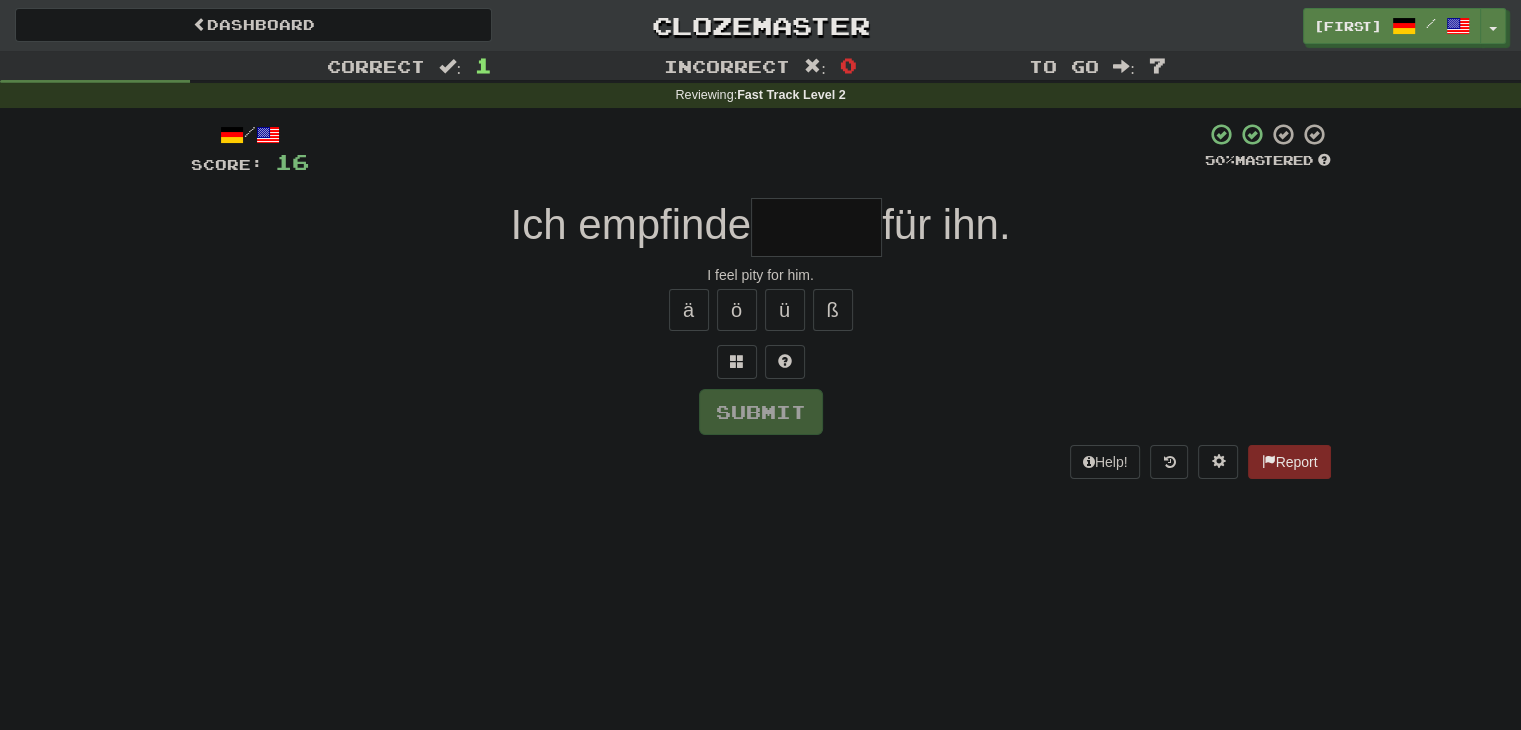 type on "*" 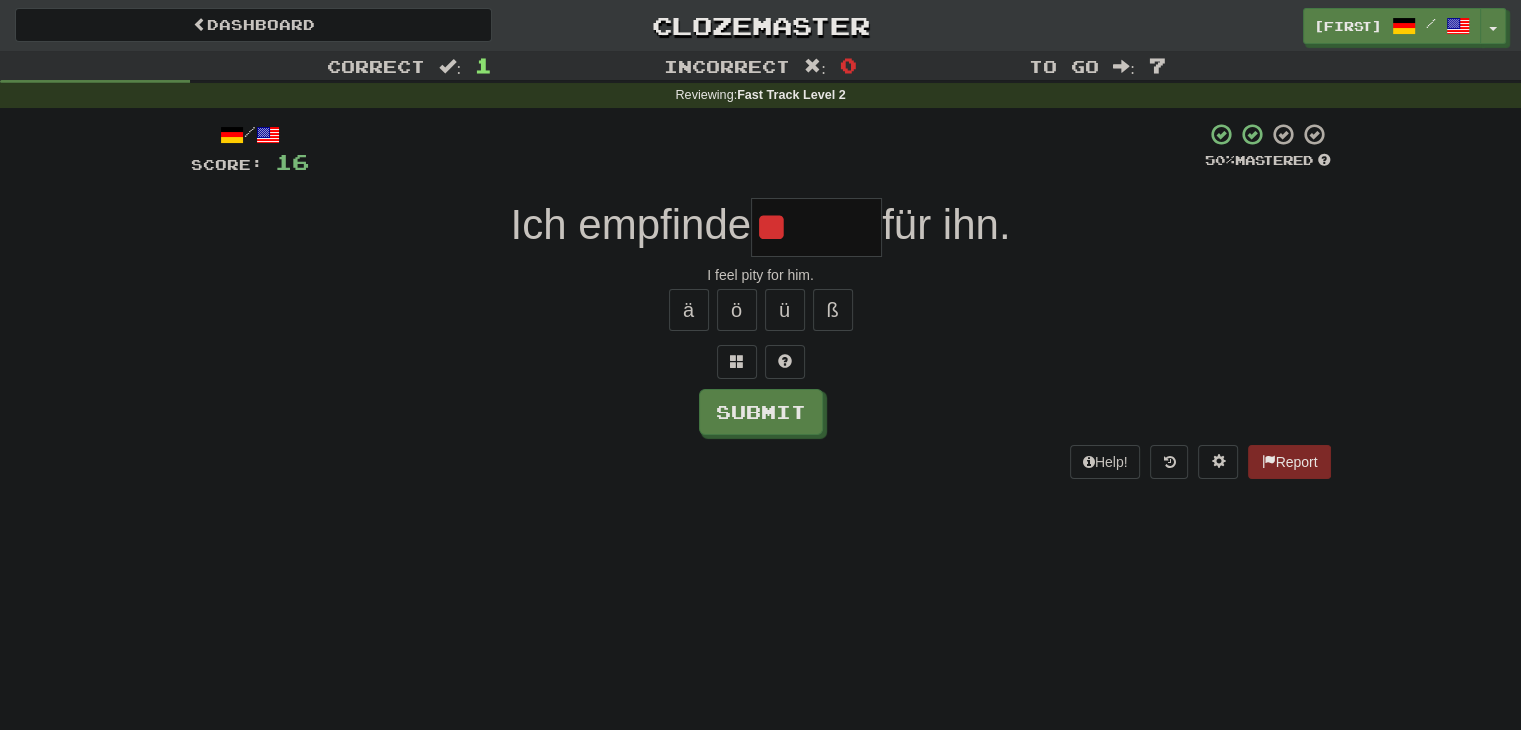 type on "*" 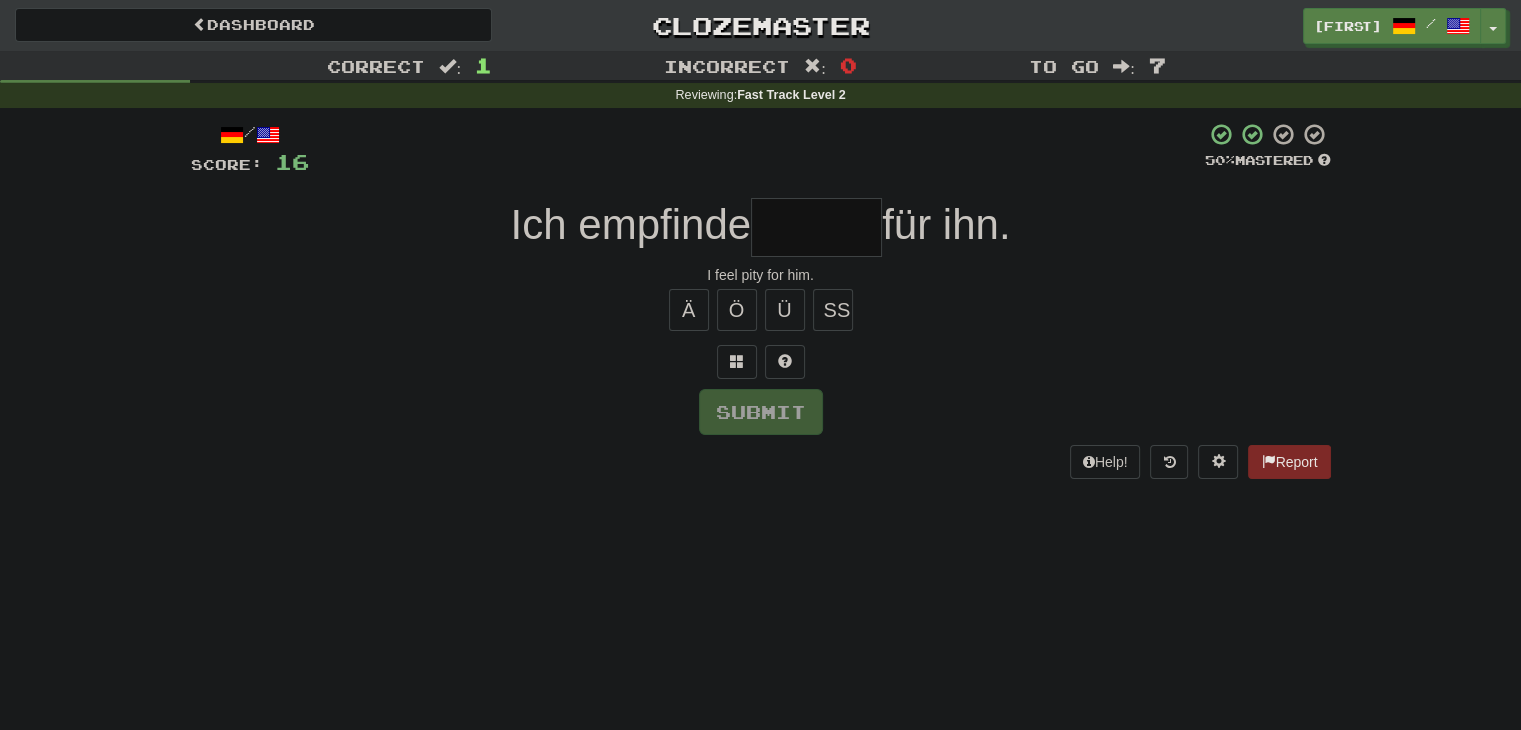 type on "*" 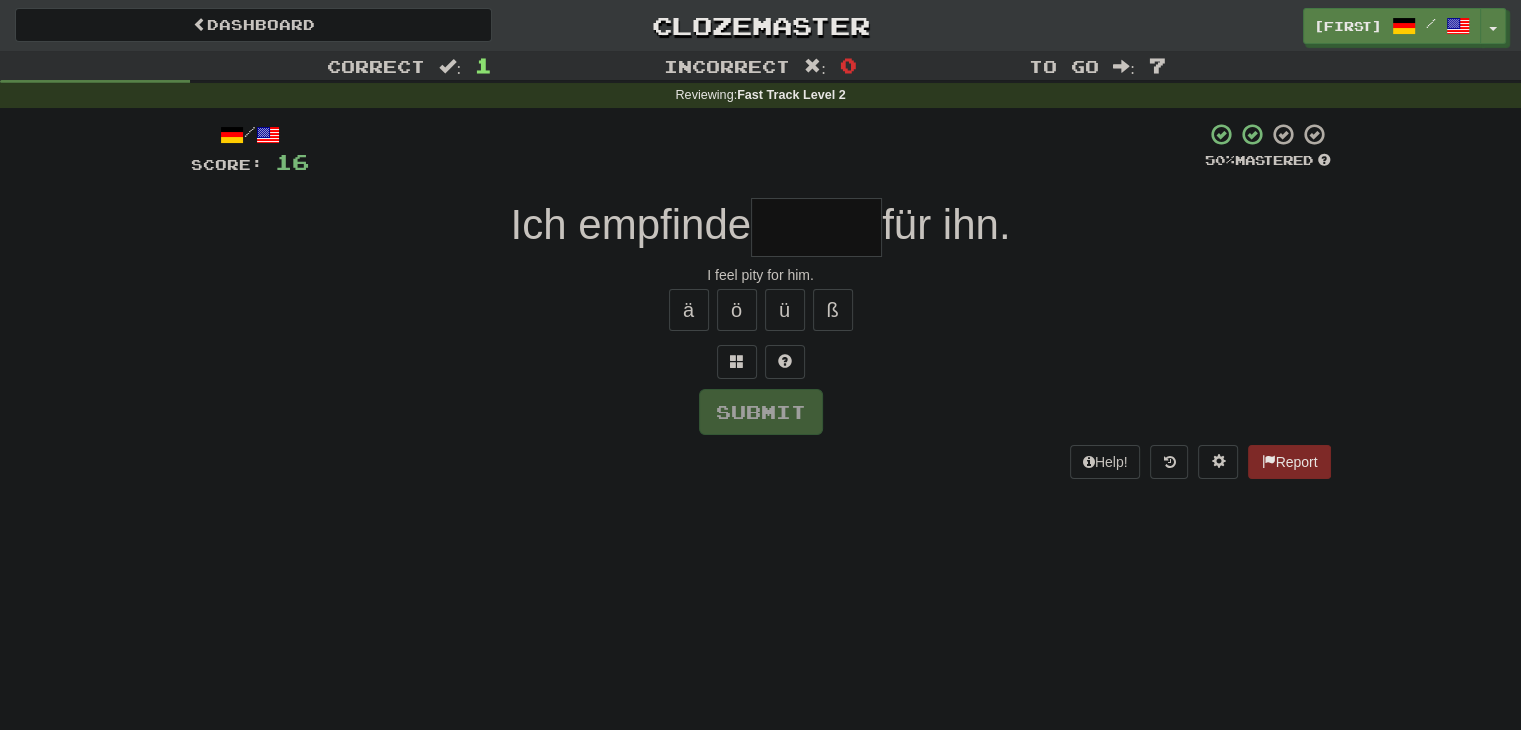 type on "*" 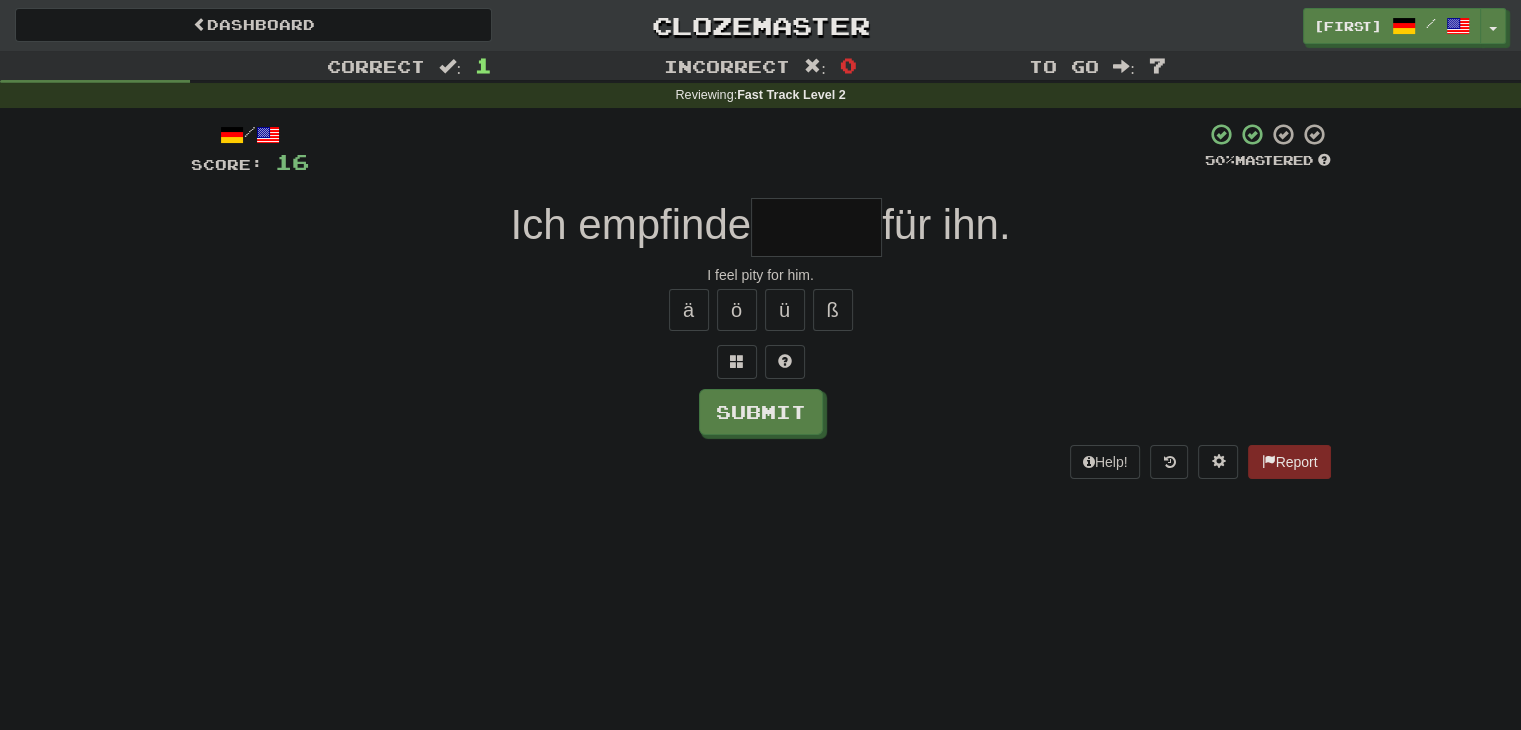 type on "*" 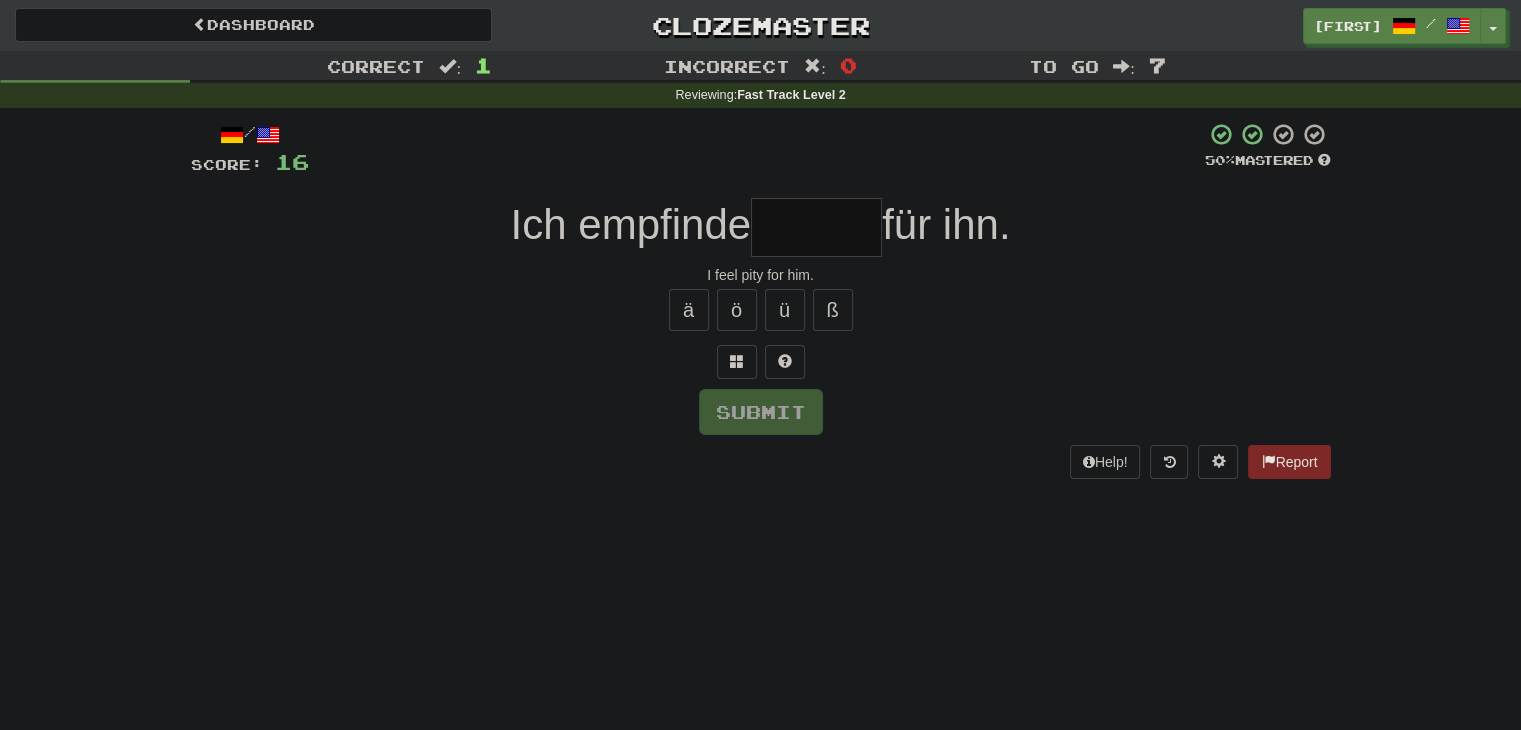type on "*" 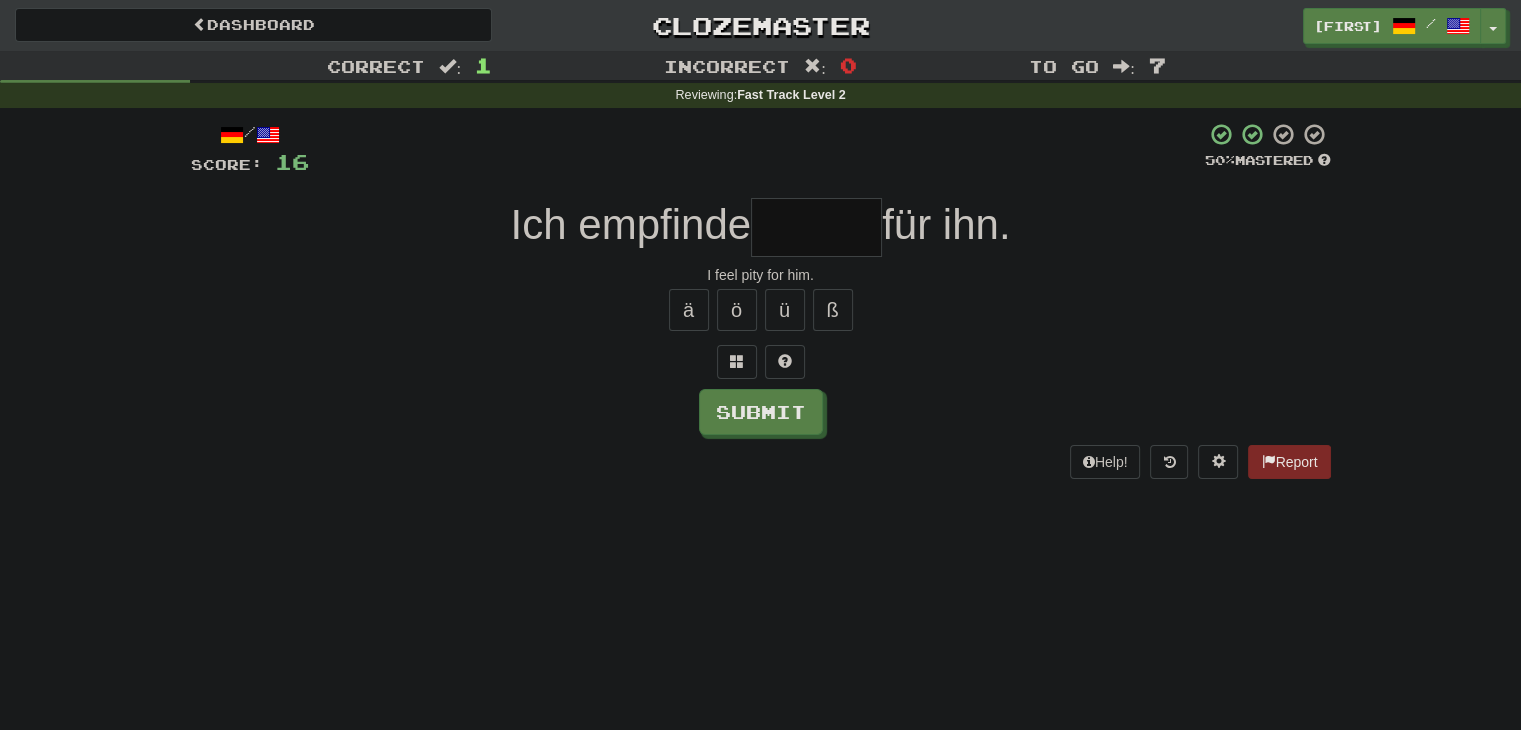 type on "*" 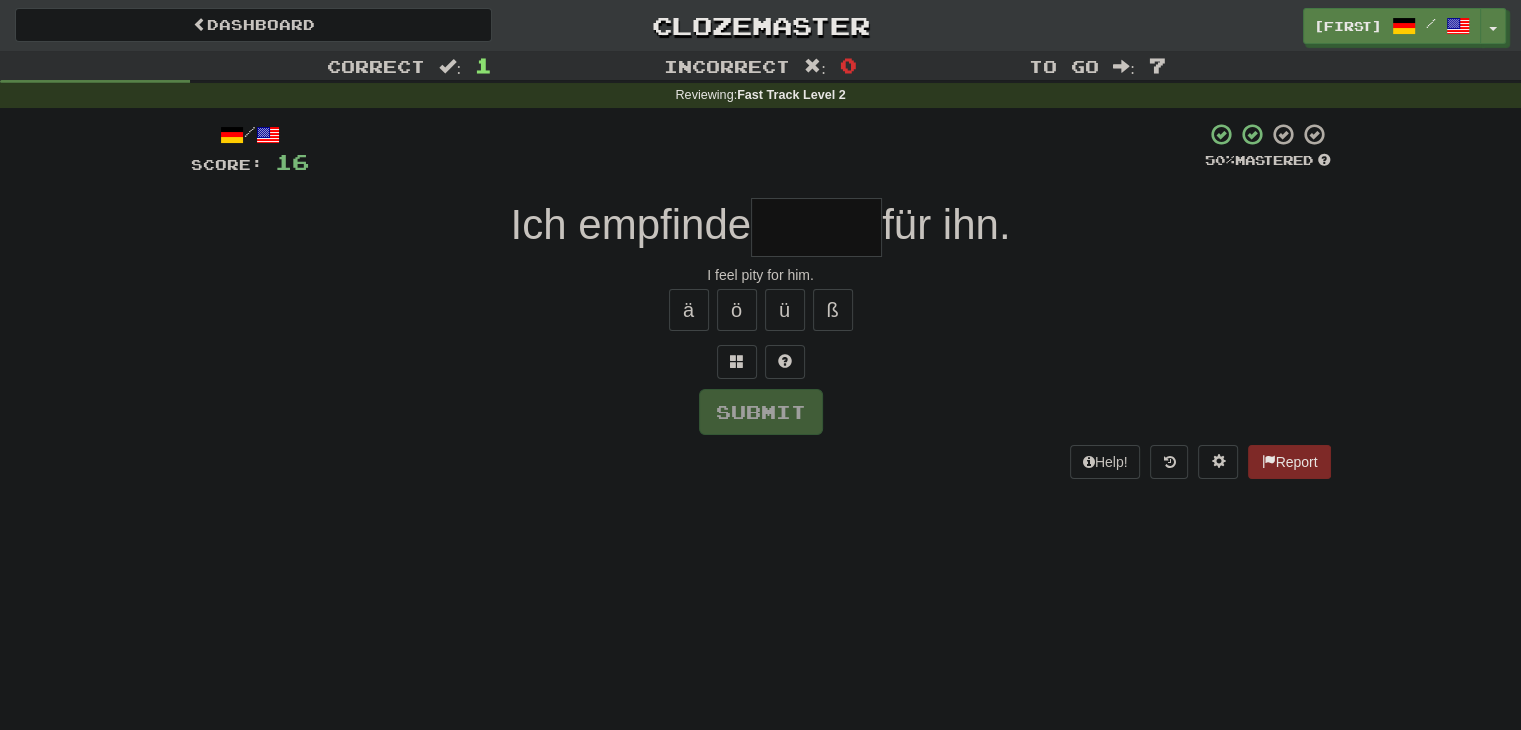 type on "*" 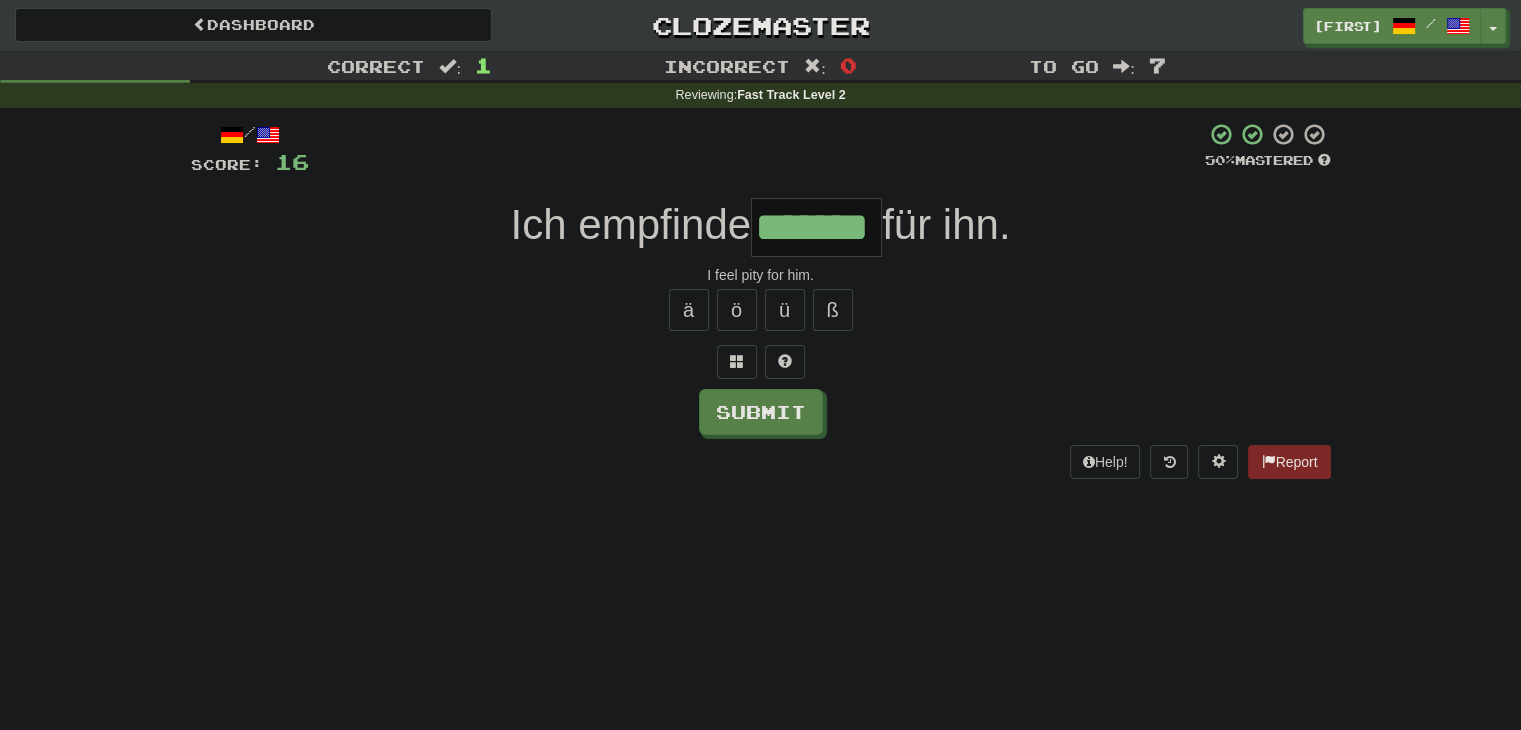 type on "*******" 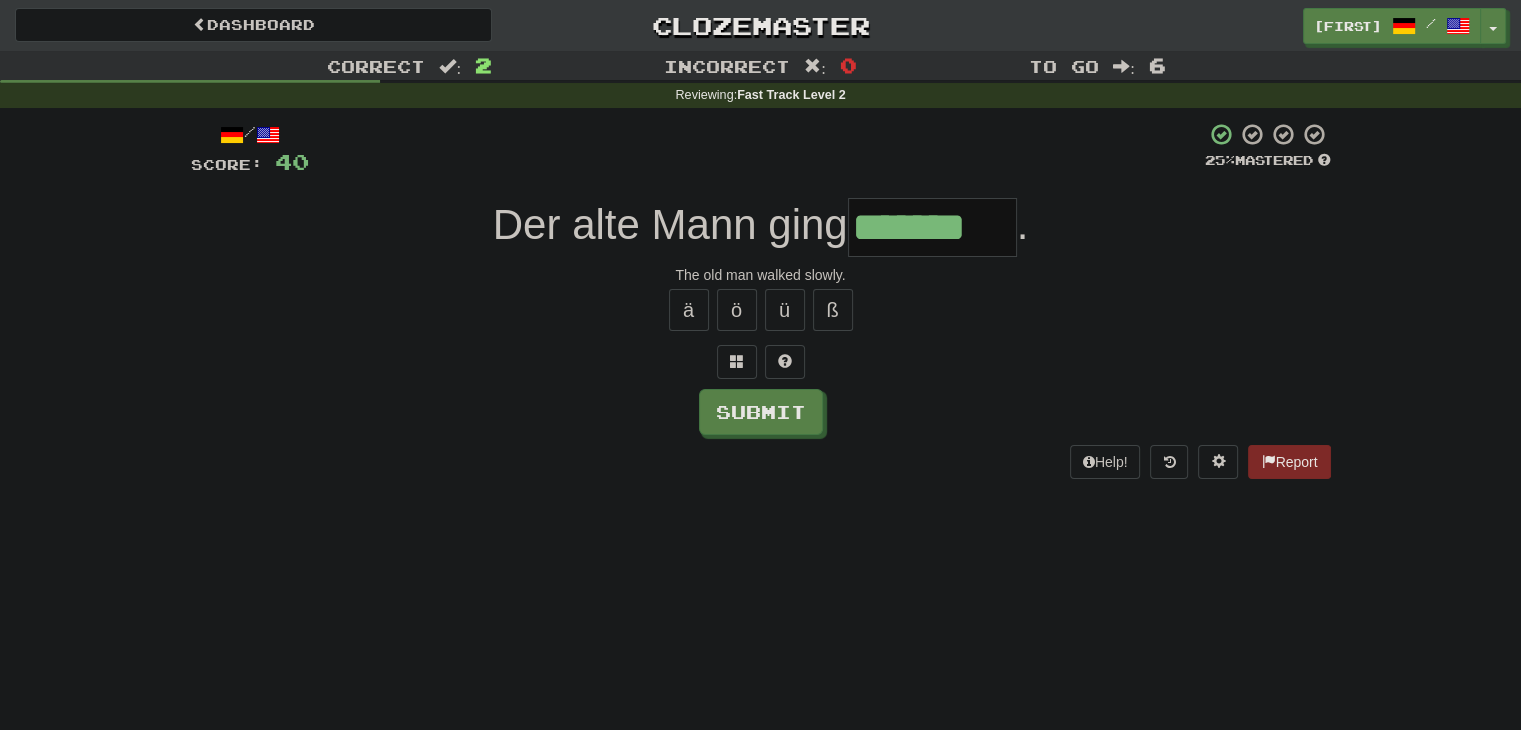type on "*******" 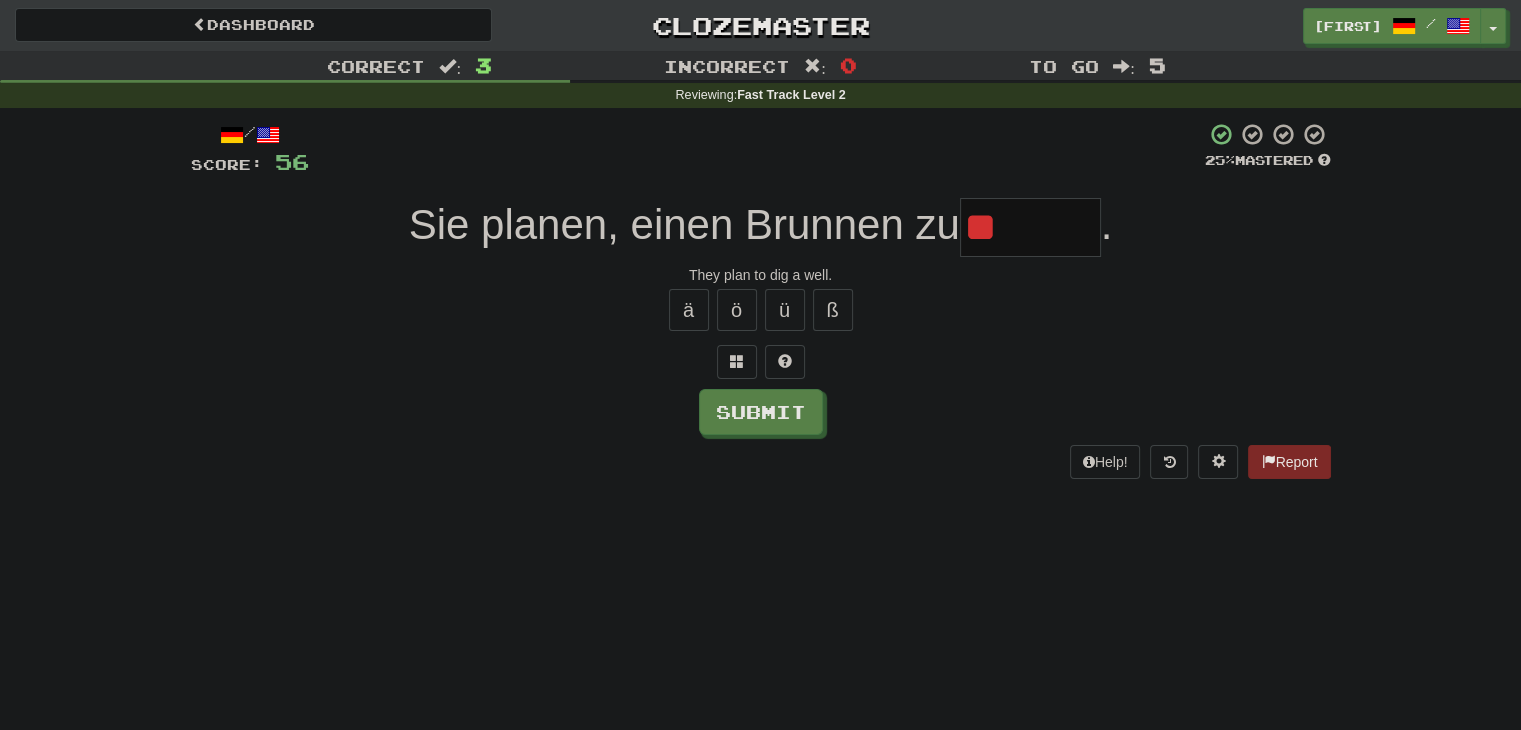 type on "*" 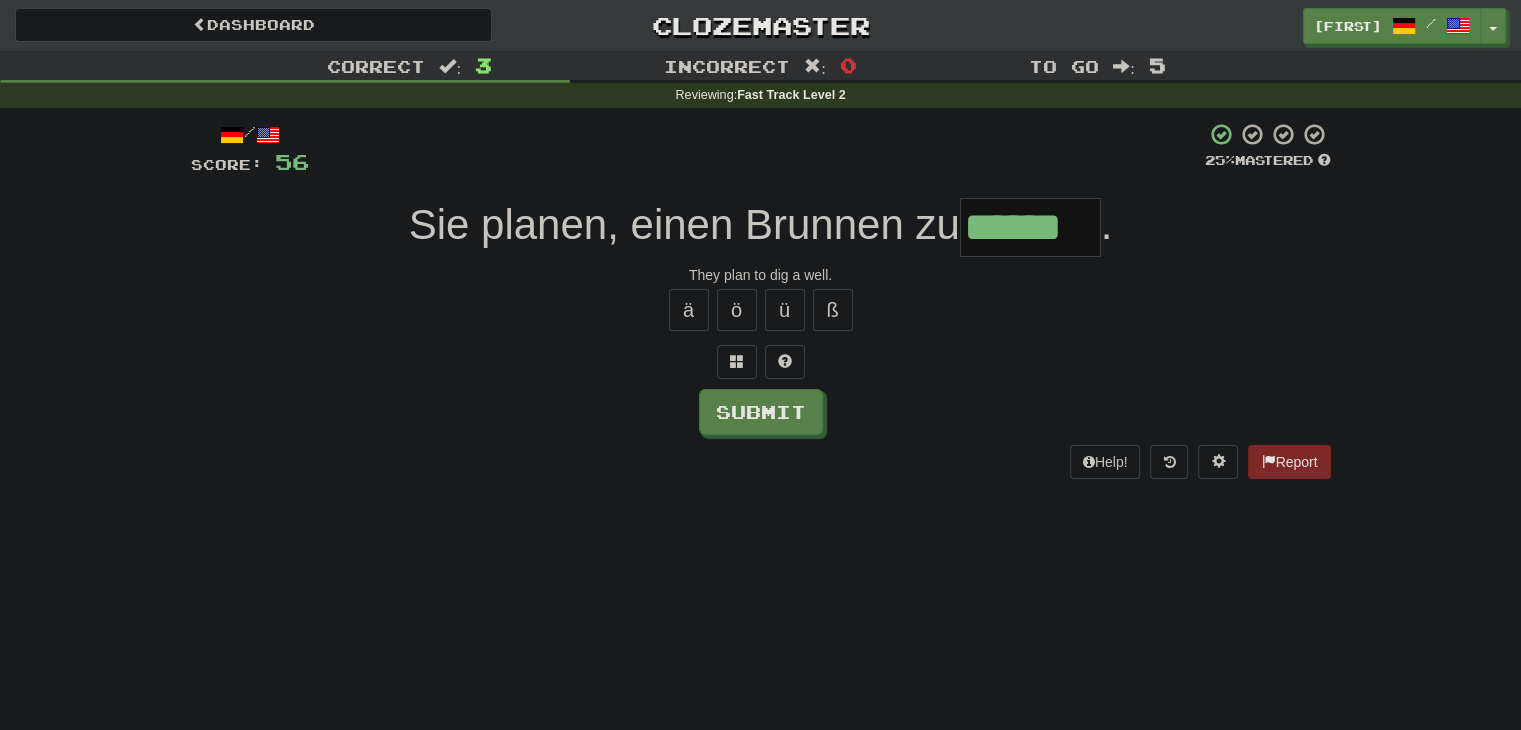 type on "******" 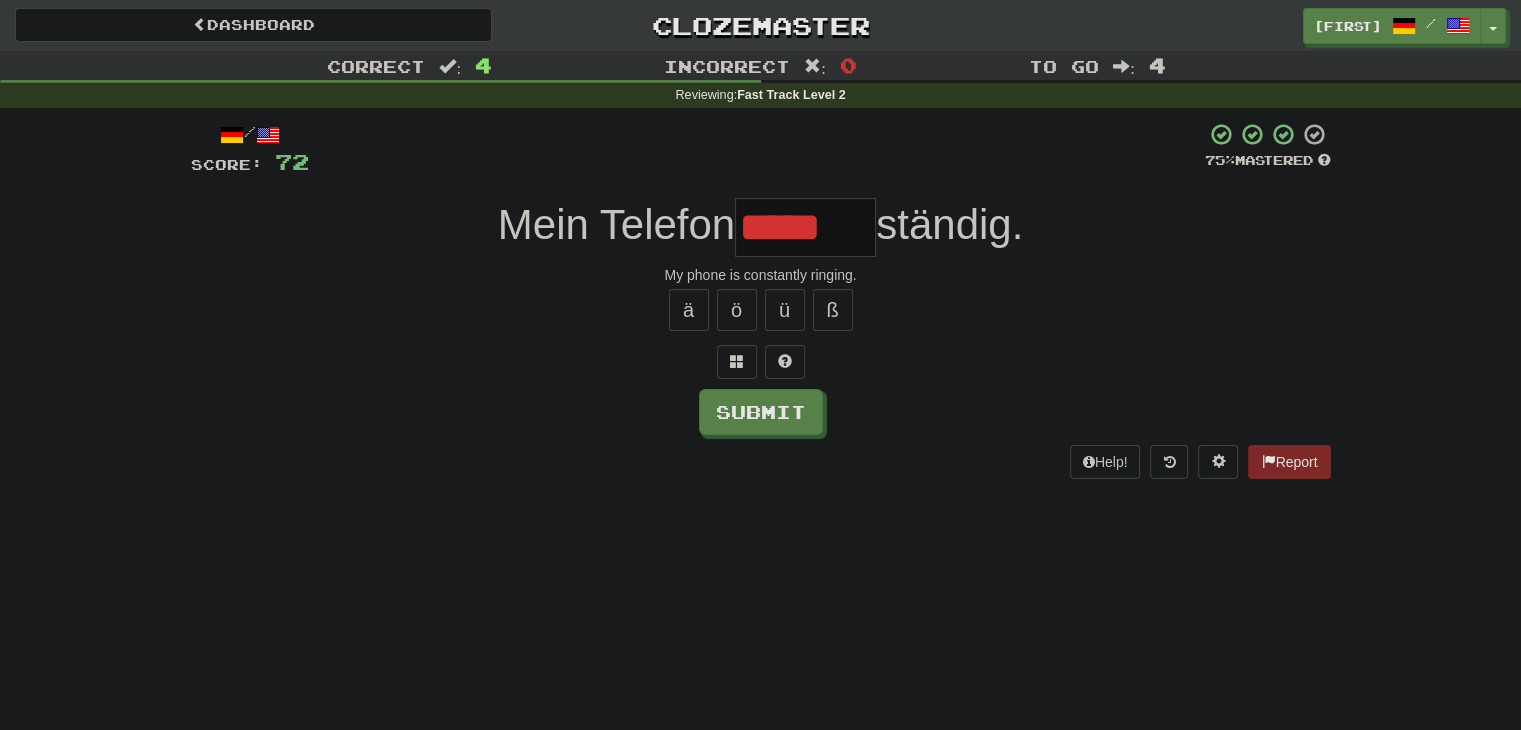 type on "****" 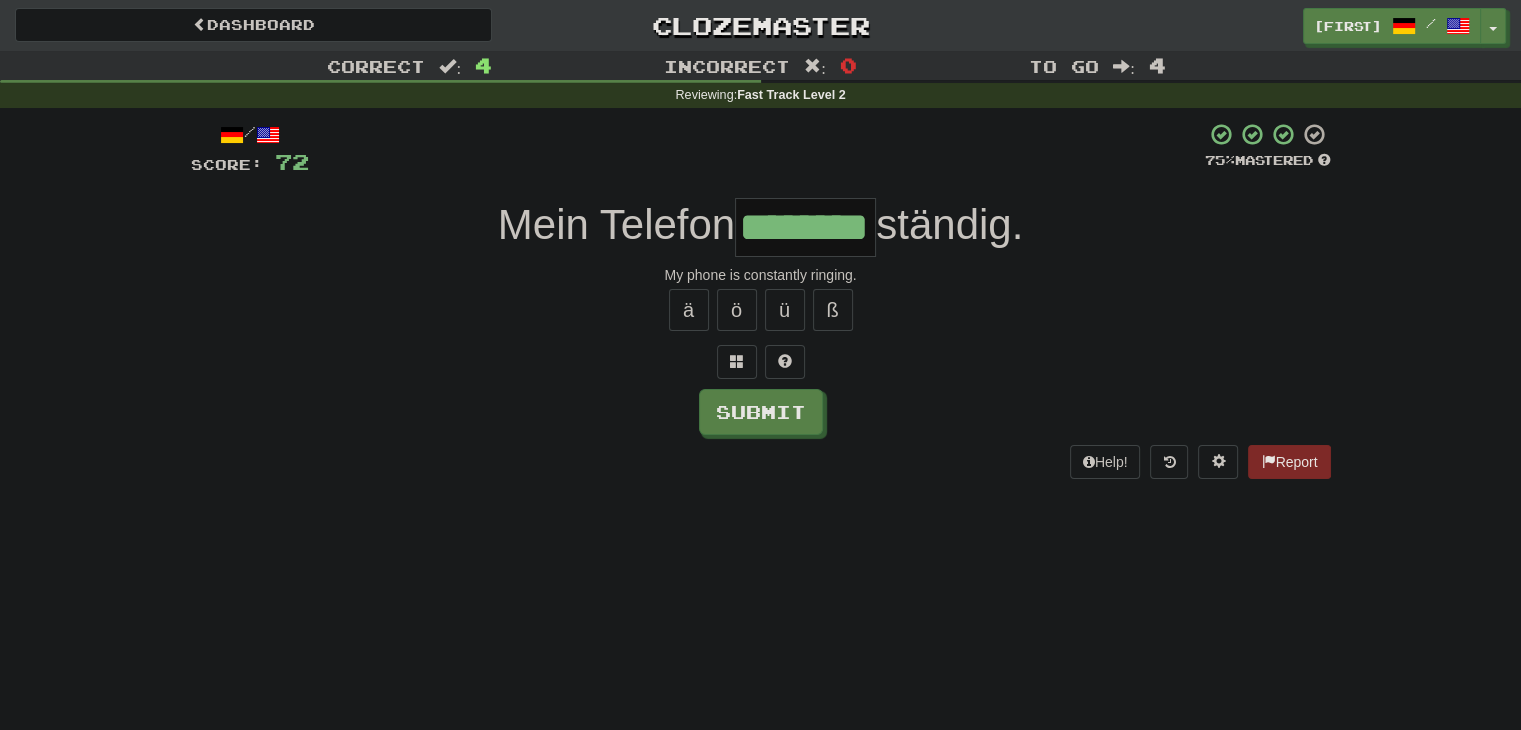 type on "********" 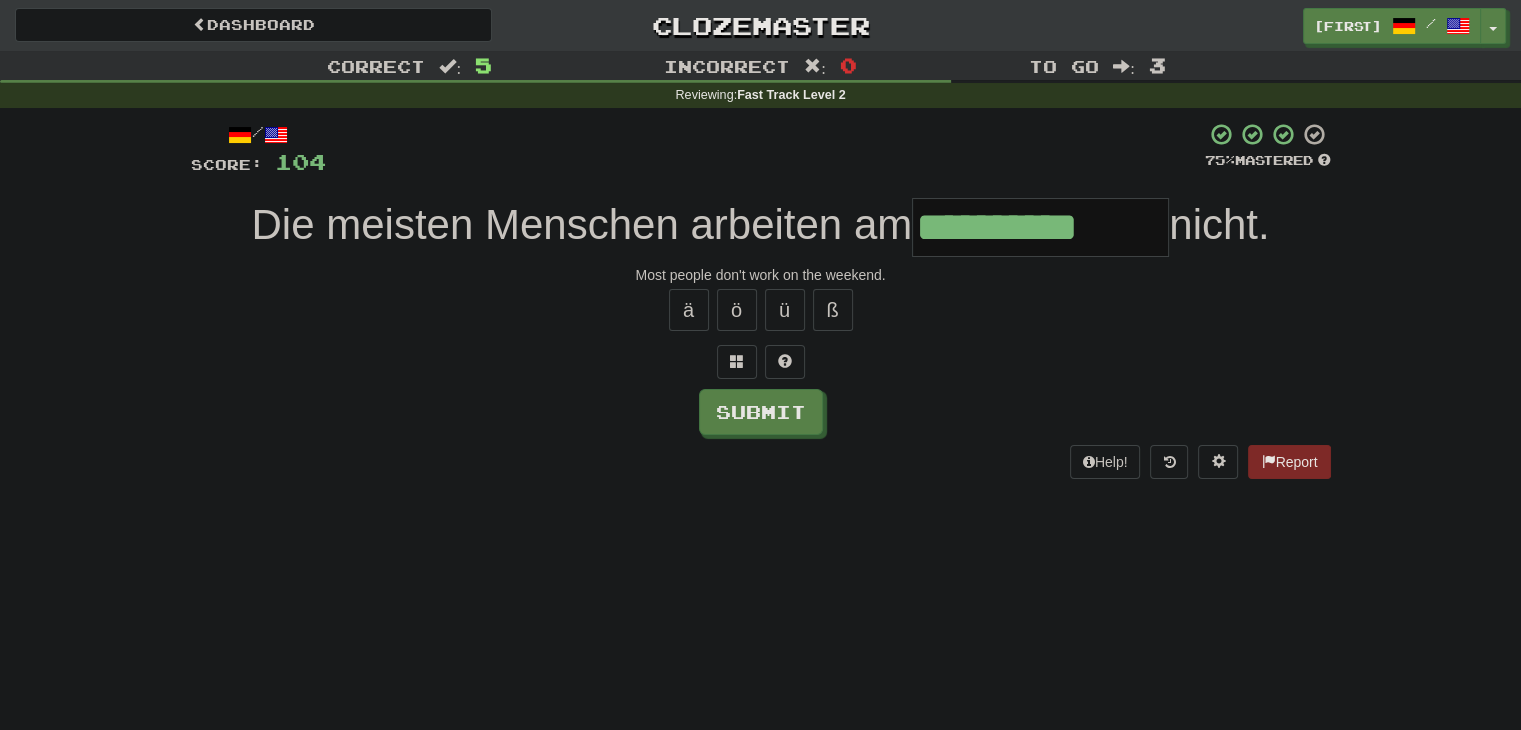type on "**********" 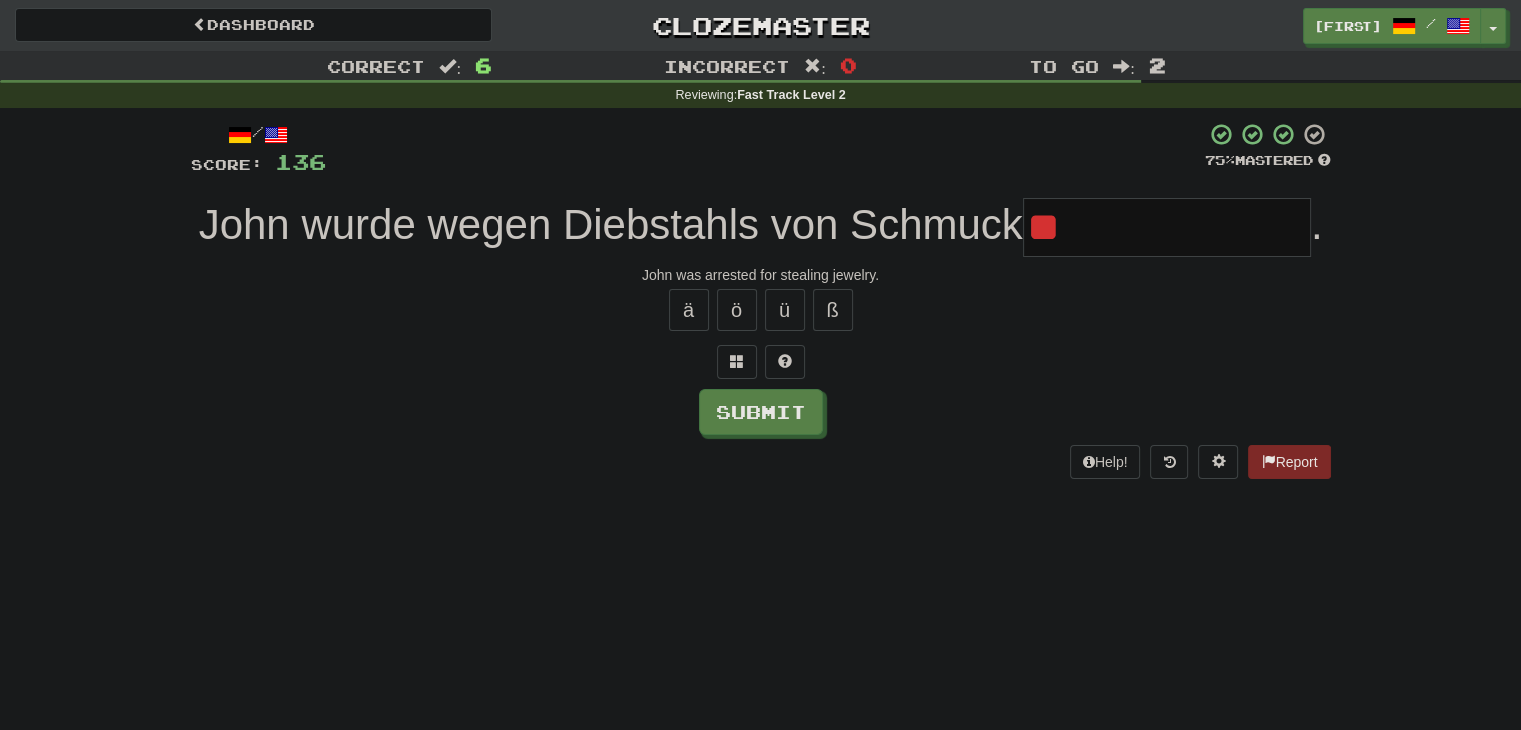 type on "*" 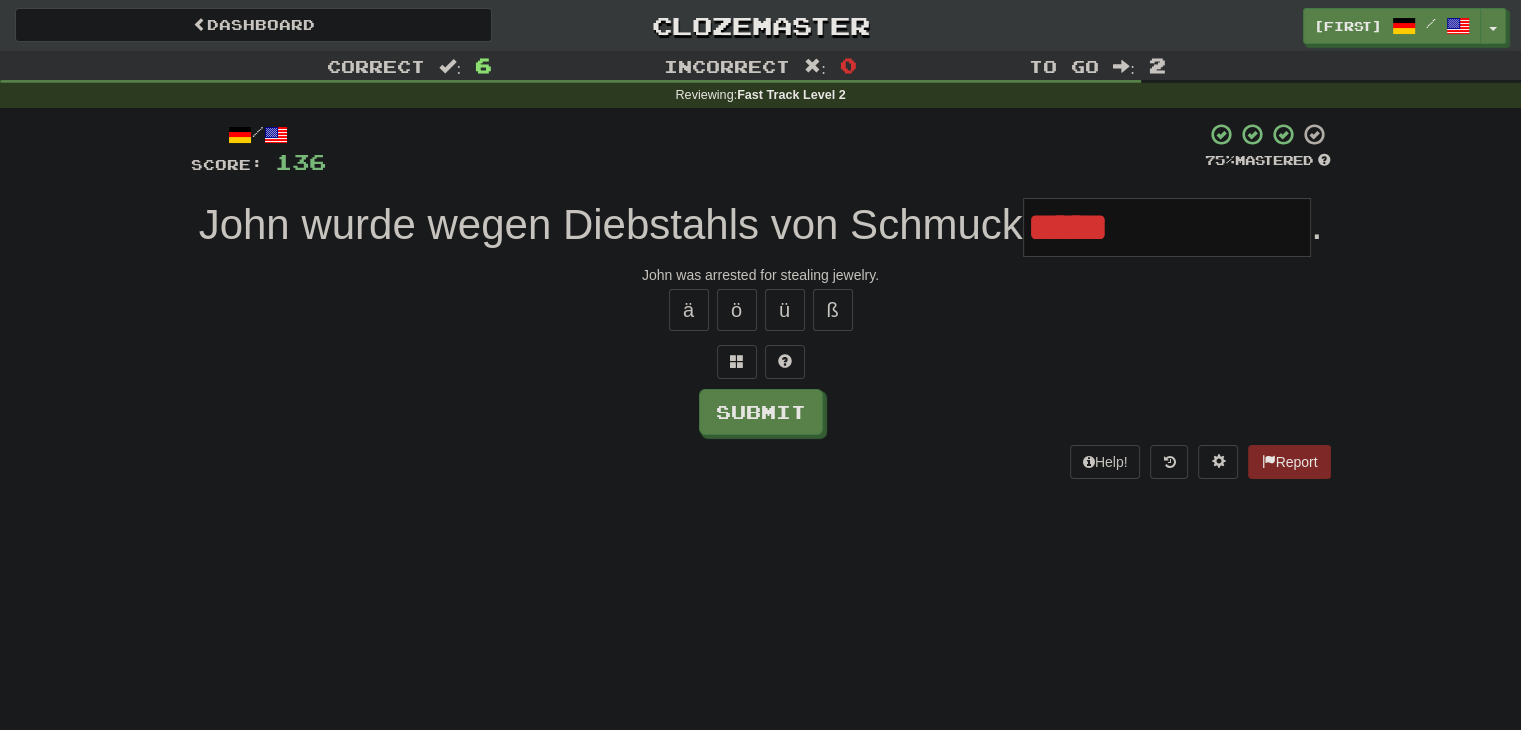 type on "****" 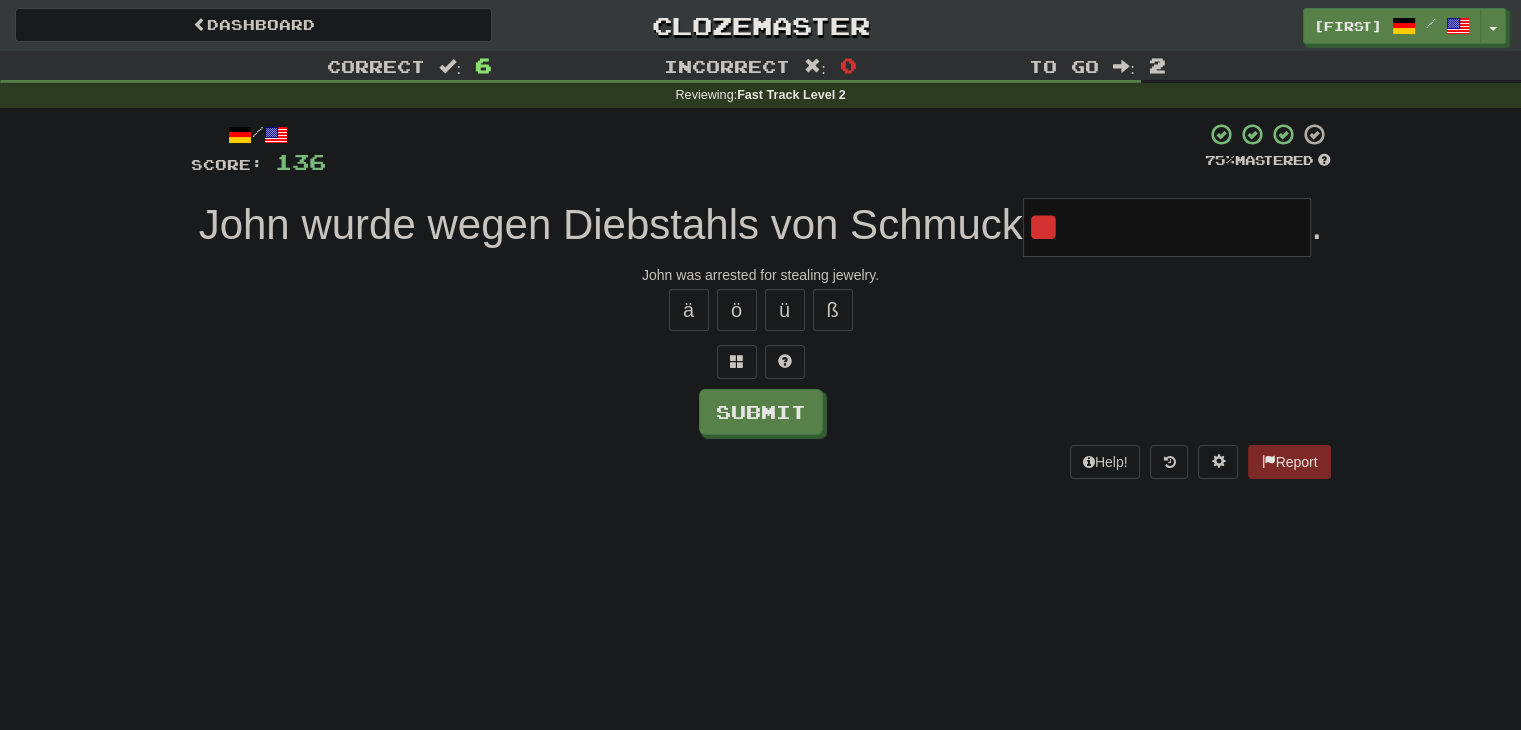 type on "*" 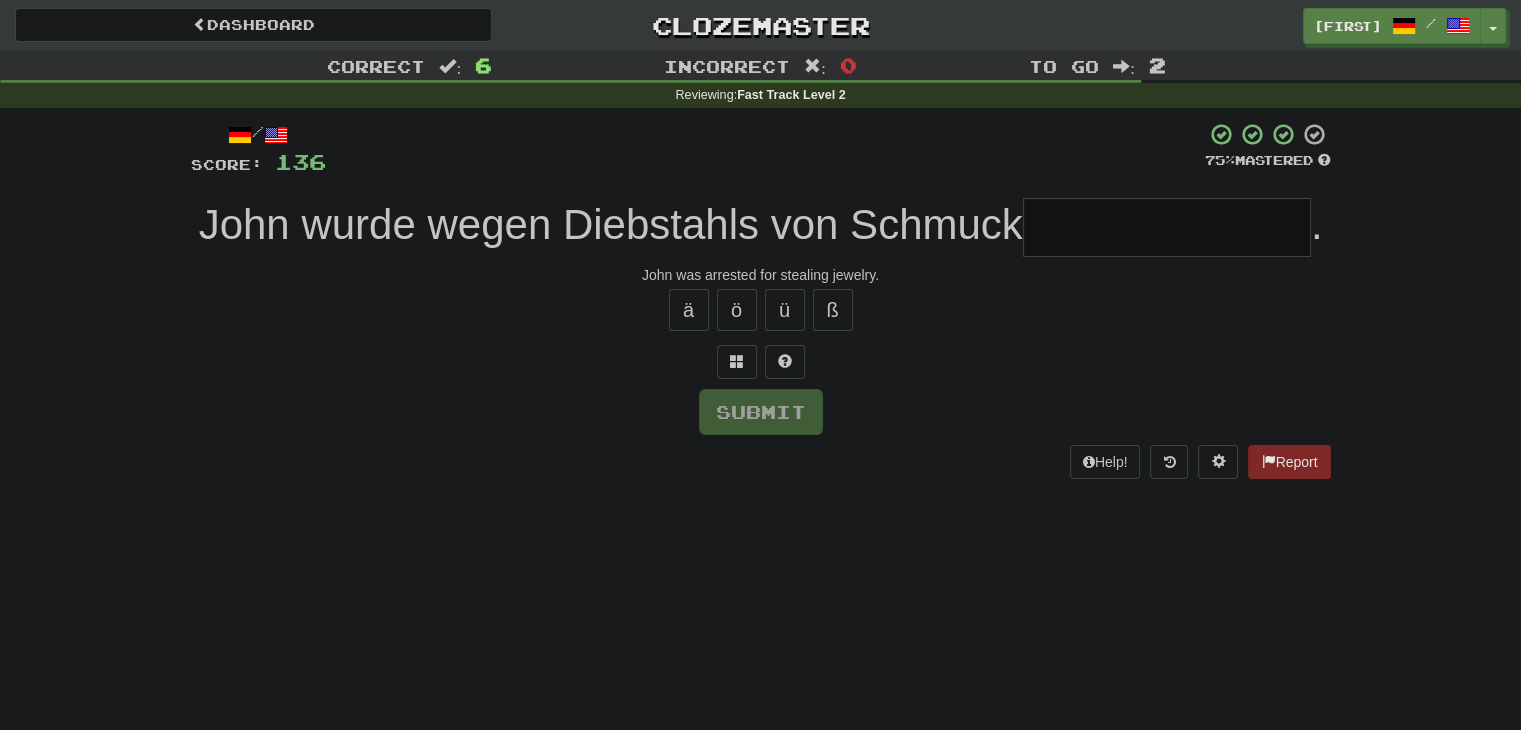 type on "*" 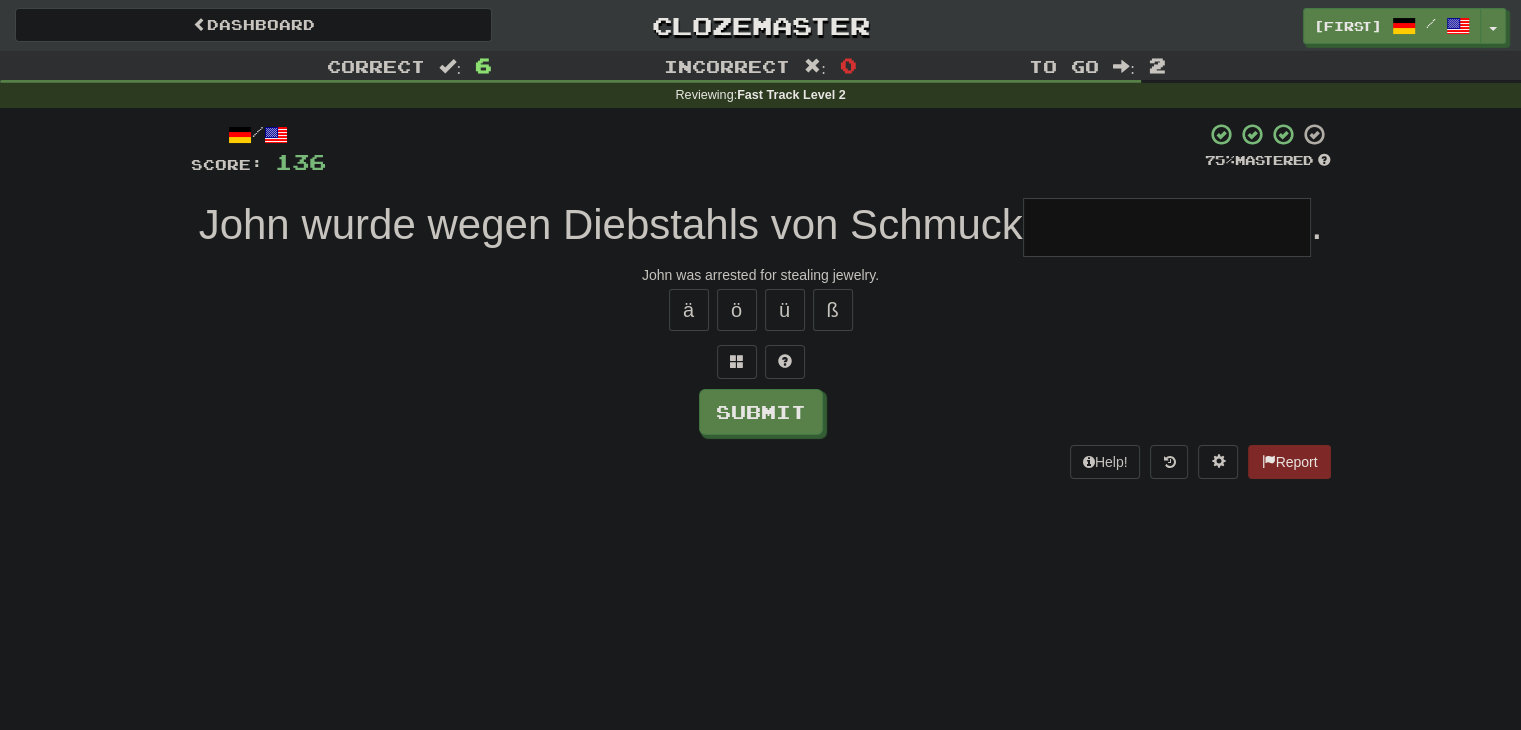 type on "*" 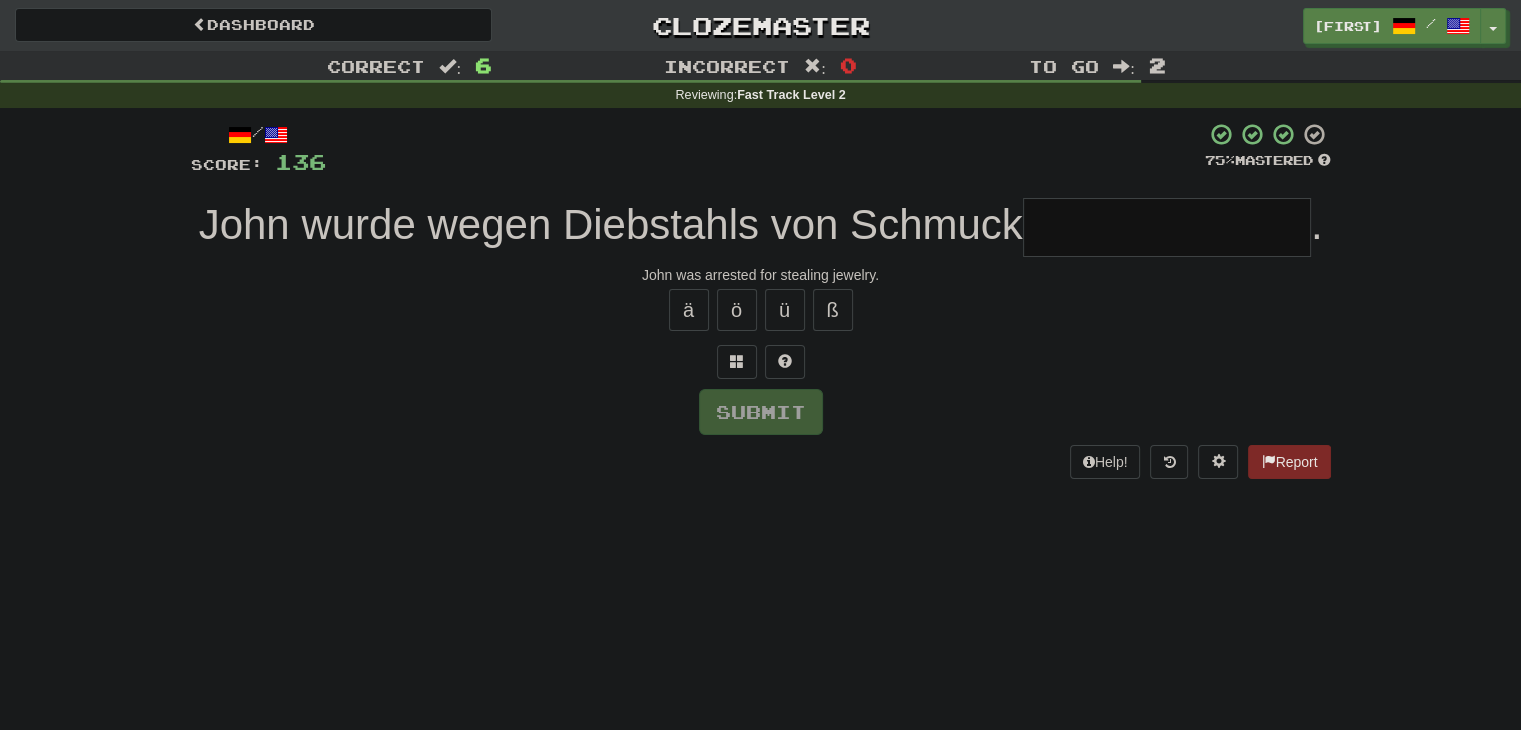 type on "*" 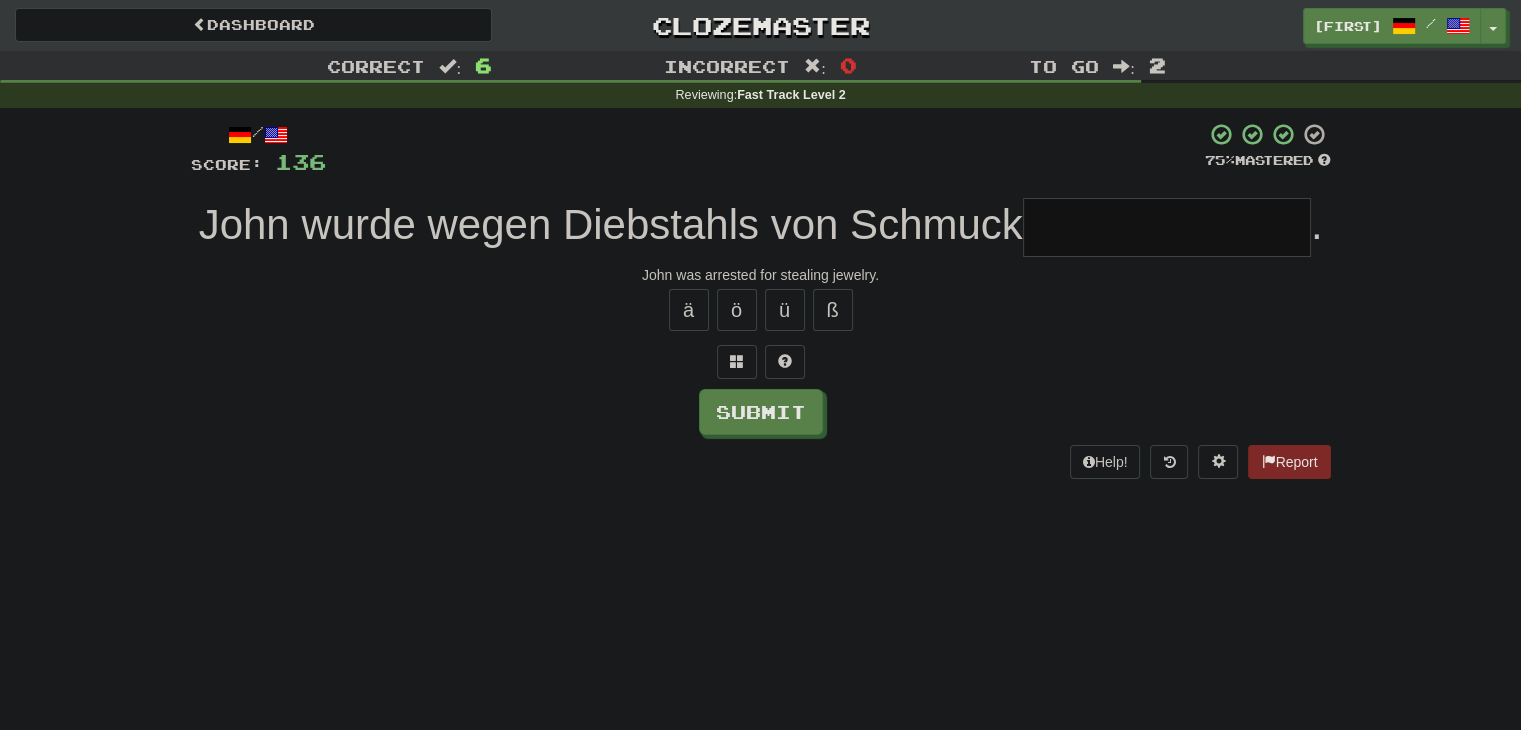 type on "*" 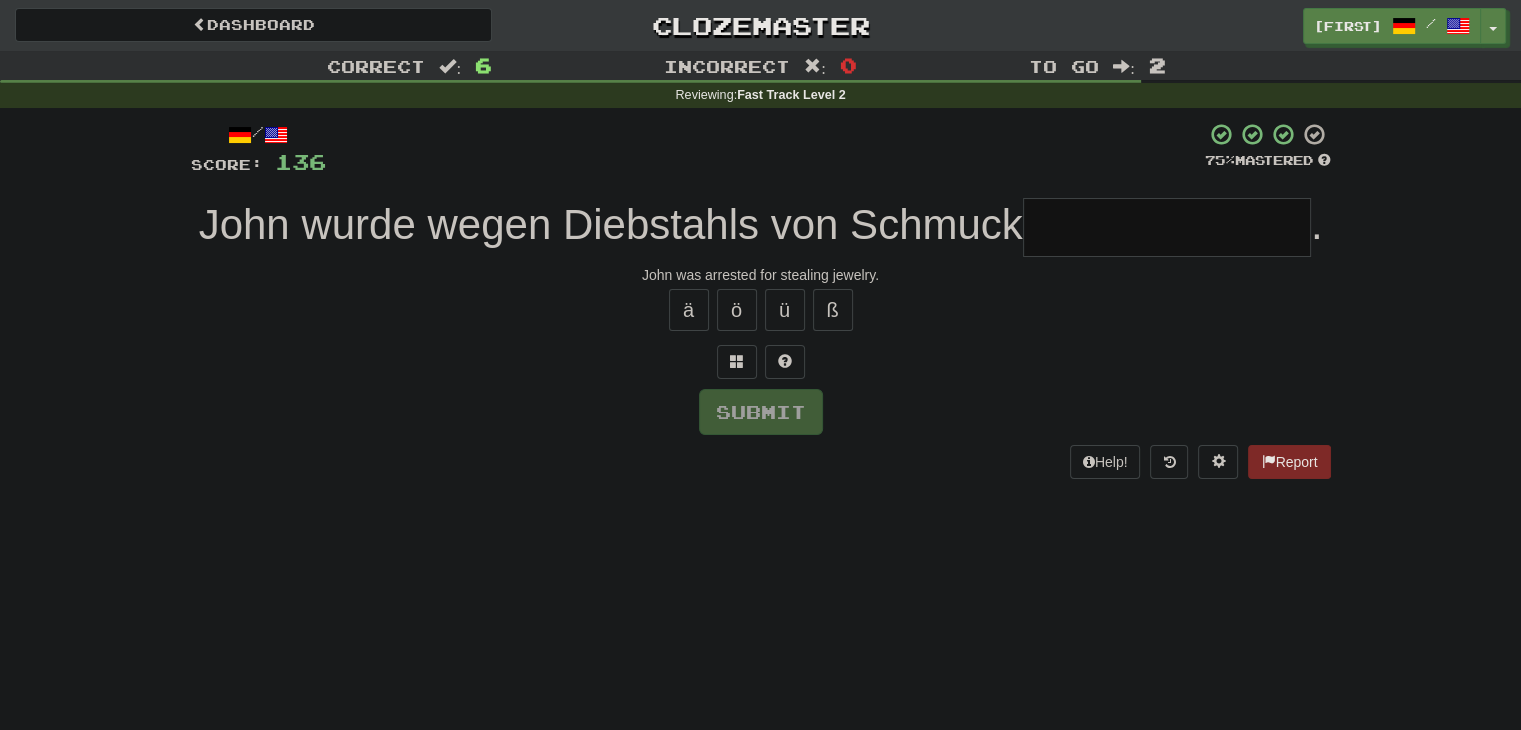 type on "*" 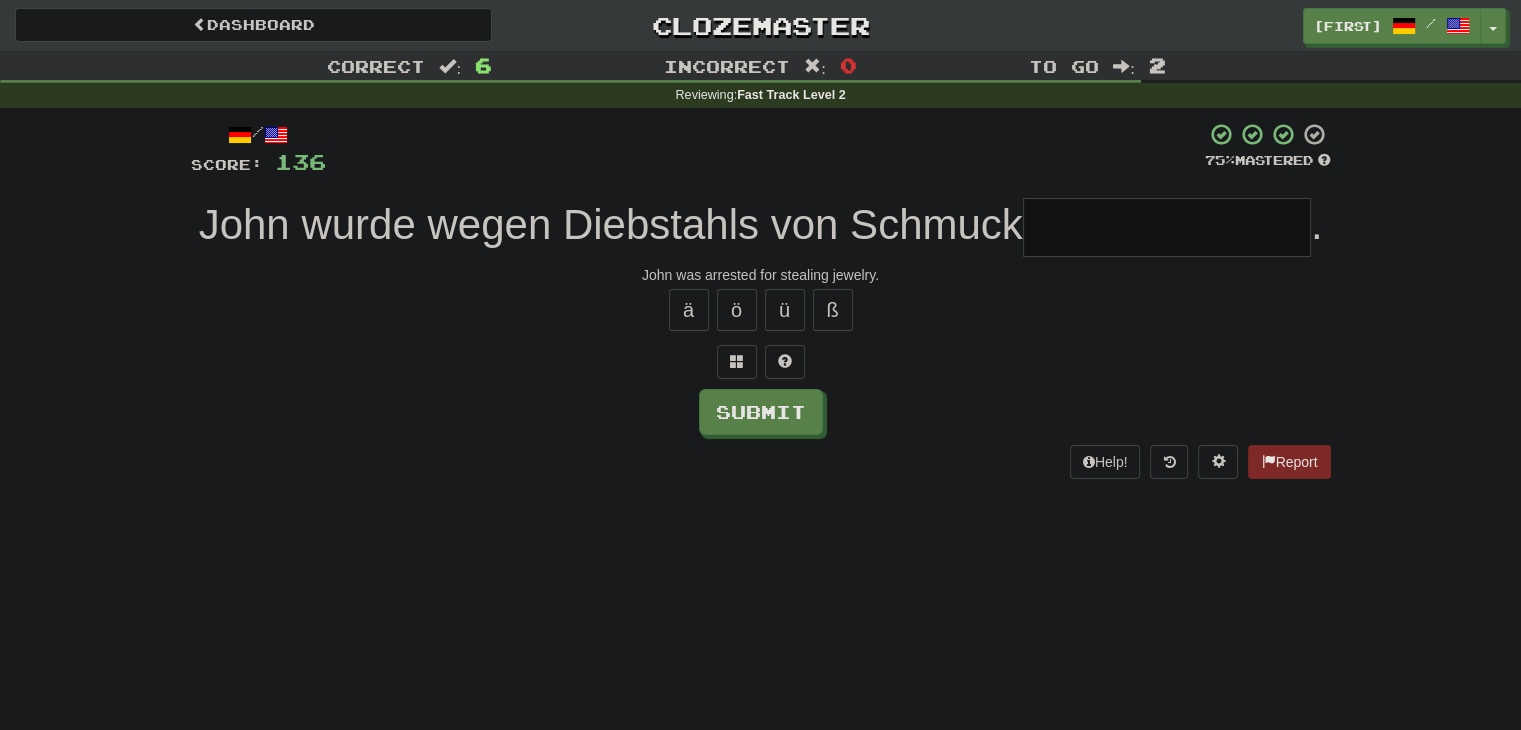 type on "*" 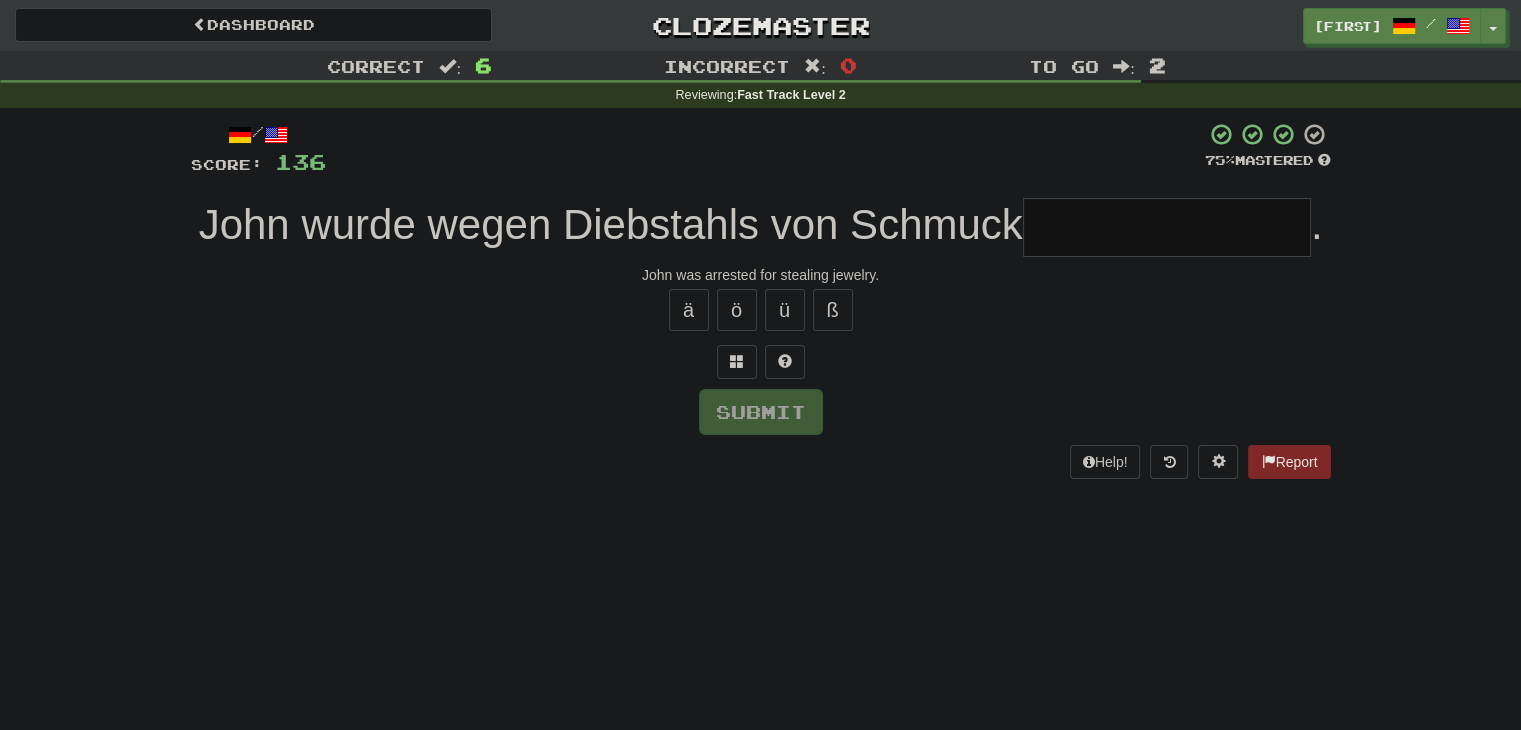 type on "*" 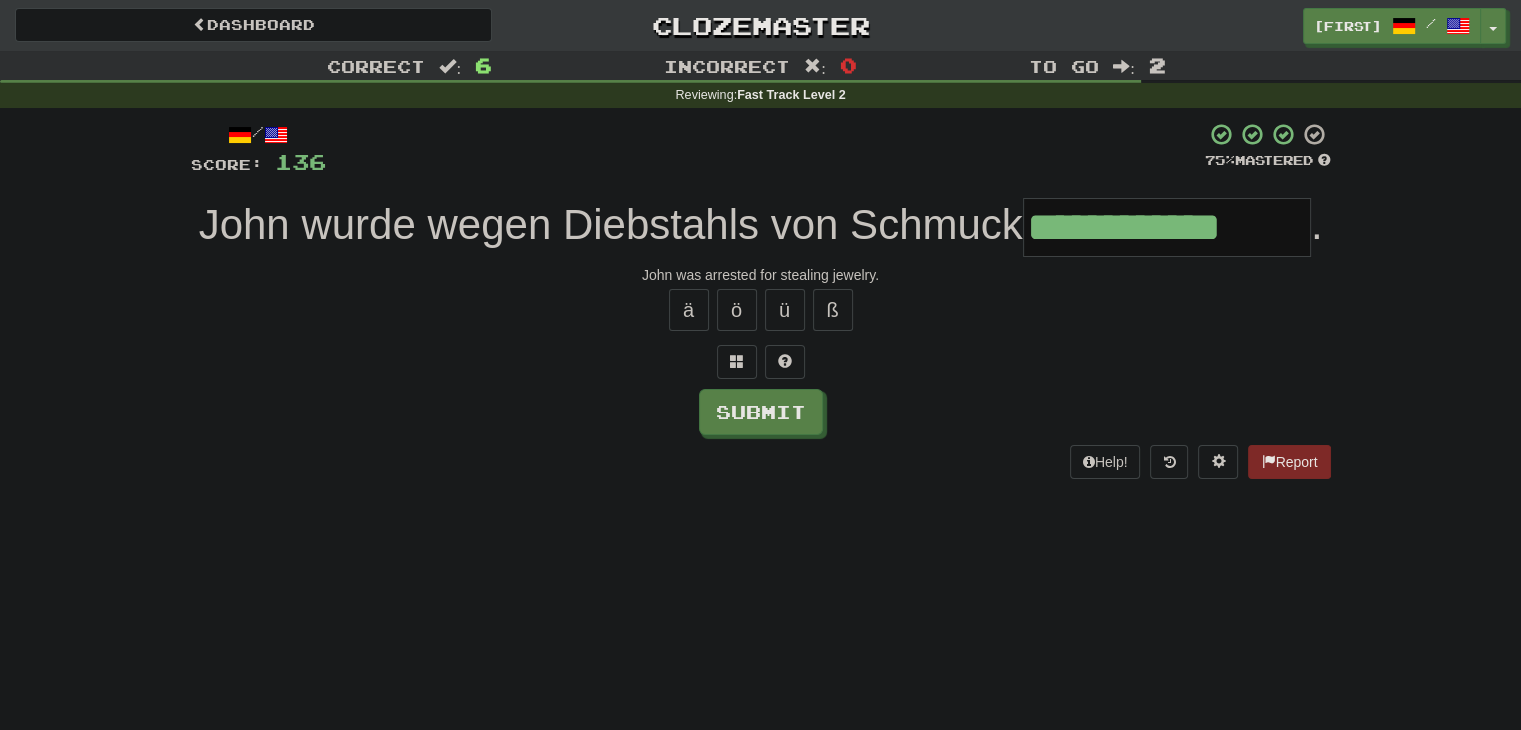 type on "**********" 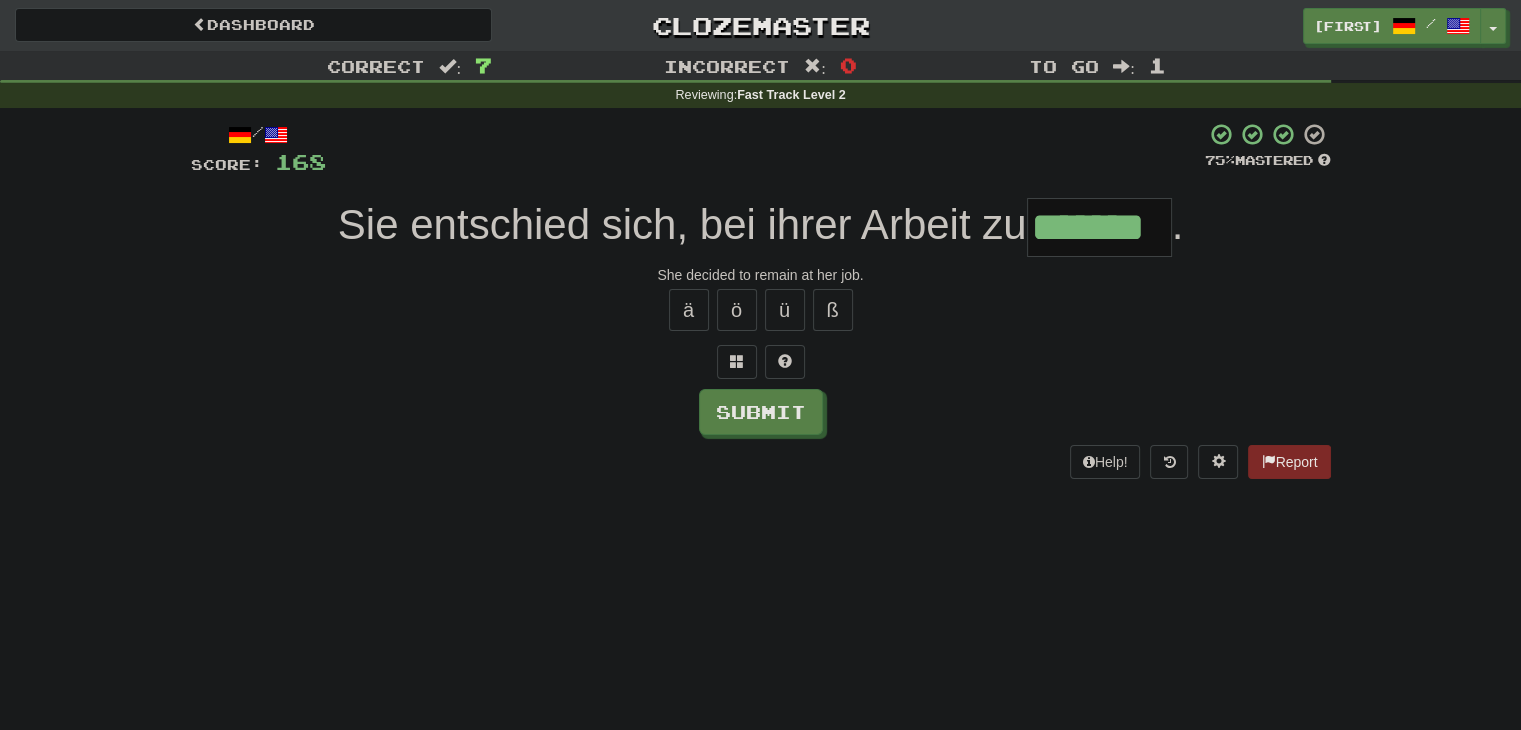 type on "*******" 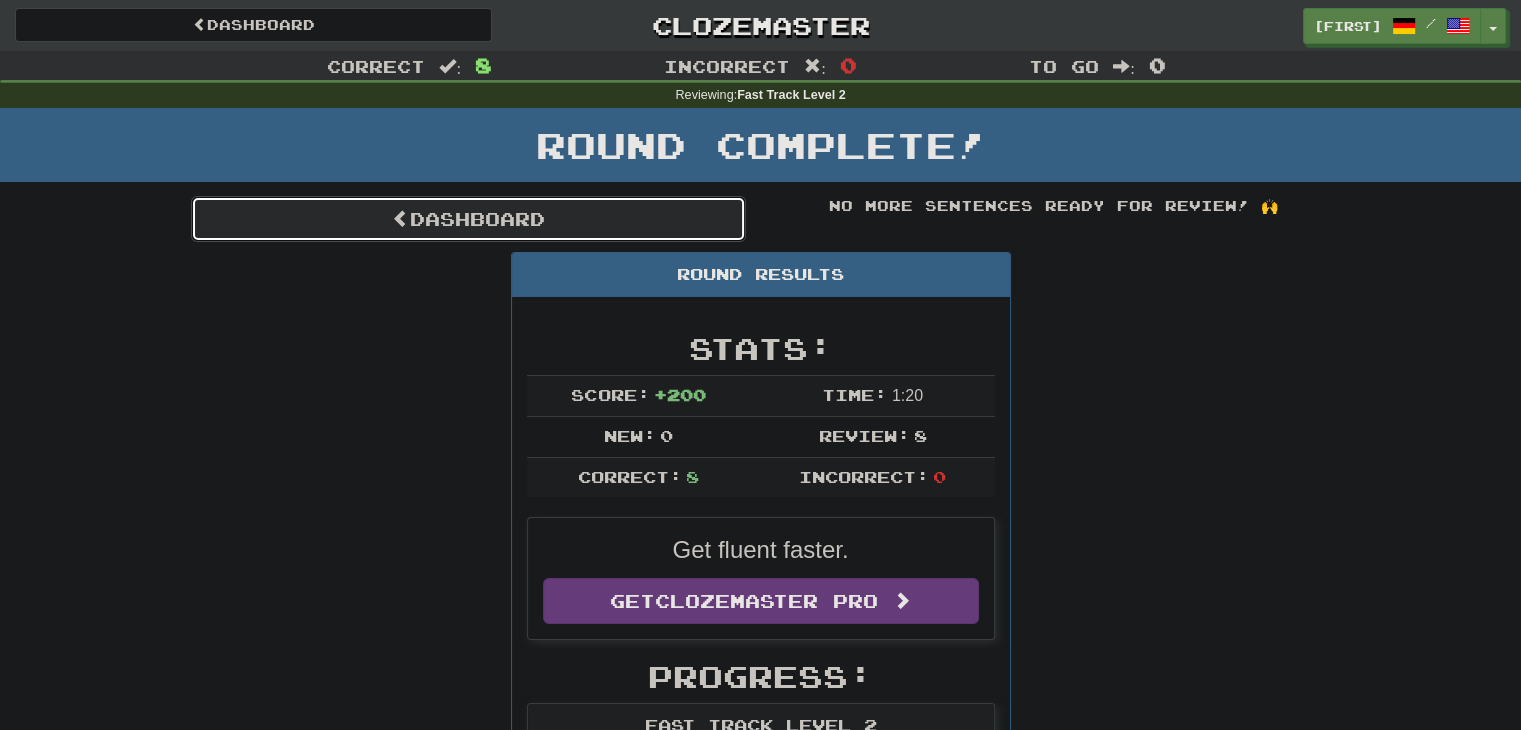 click on "Dashboard" at bounding box center (468, 219) 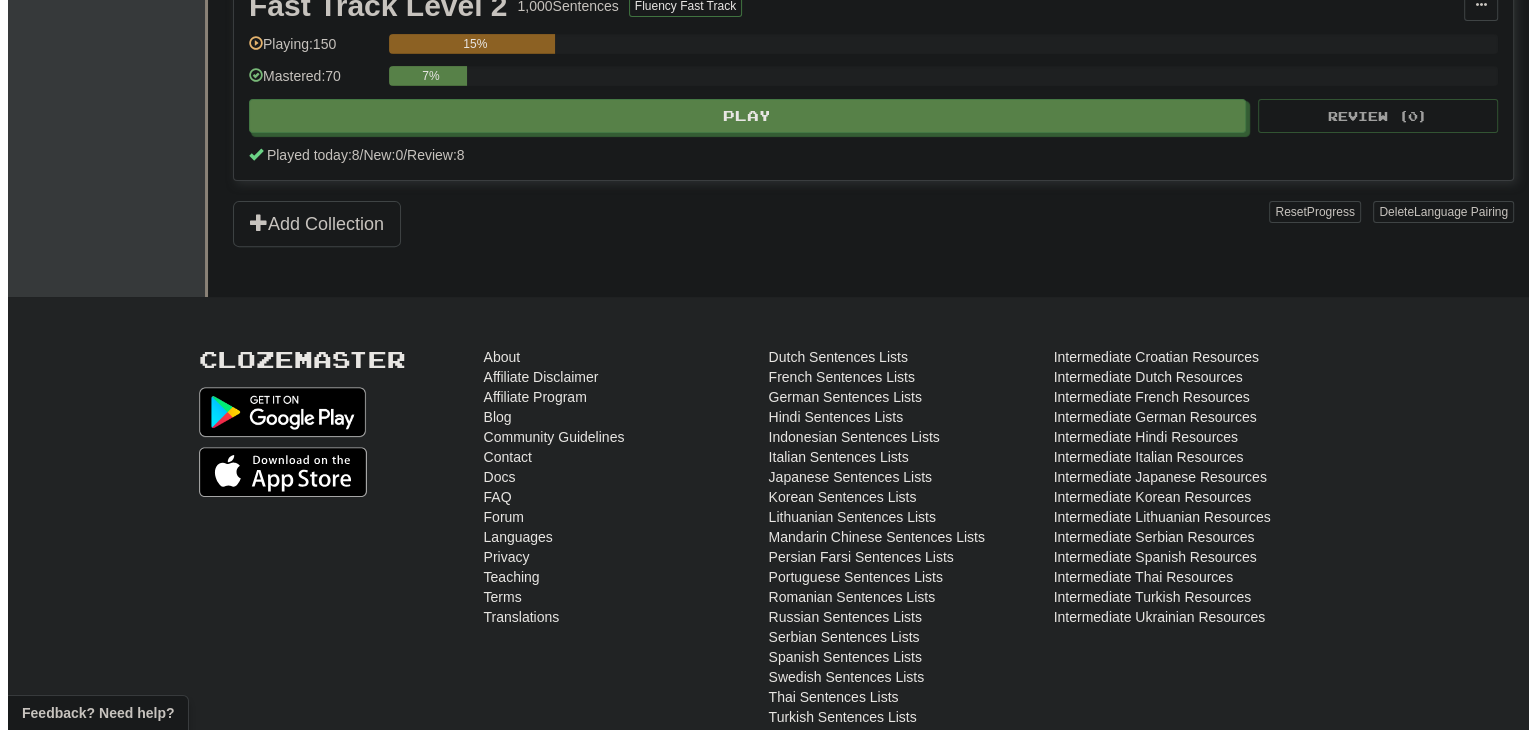 scroll, scrollTop: 668, scrollLeft: 0, axis: vertical 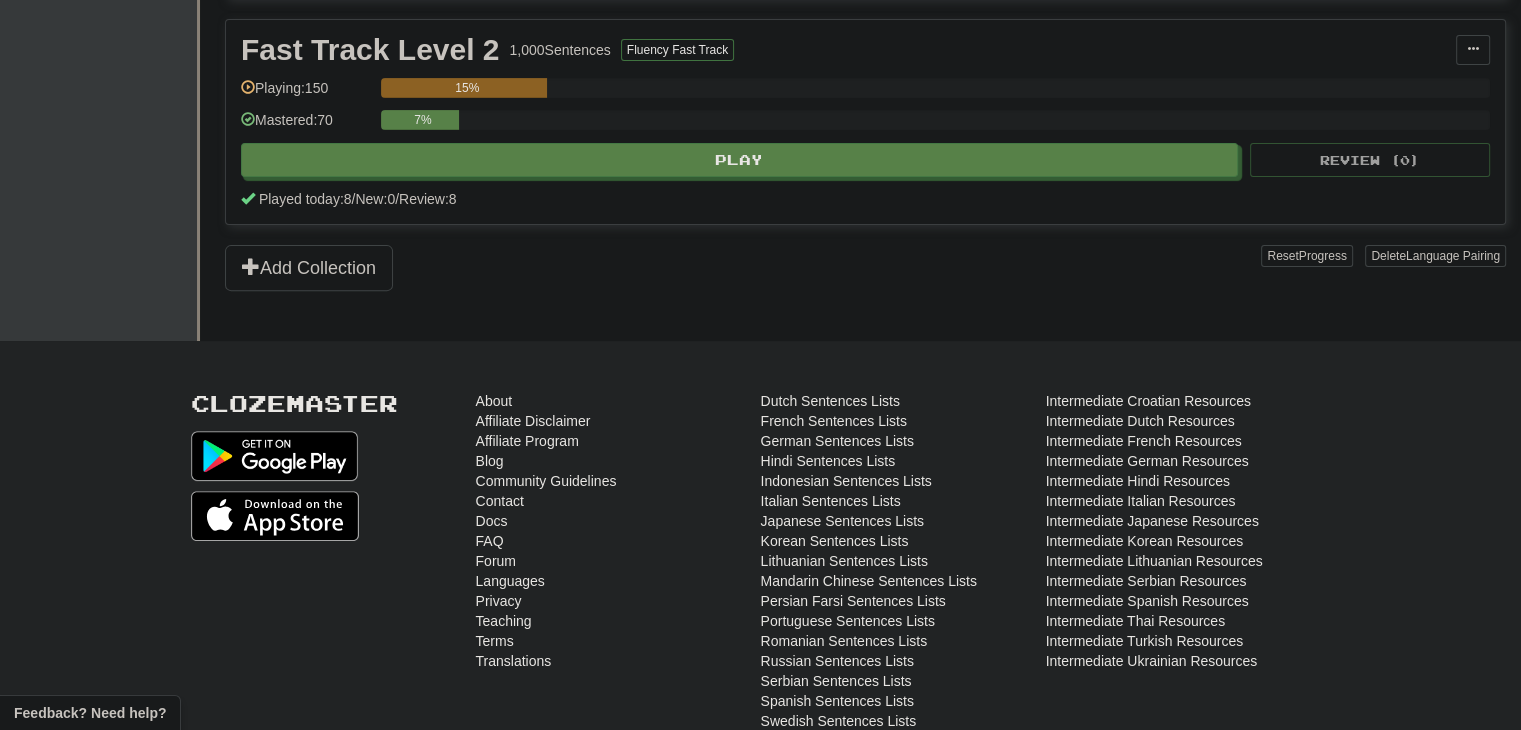 click on "Fast Track Level 2 1,000 Sentences Fluency Fast Track Manage Sentences Unpin from Dashboard Playing: 150 15% Mastered: 70 7% Play Review ( 0 ) Played today: 8 / New: 0 / Review: 8" at bounding box center [865, 122] 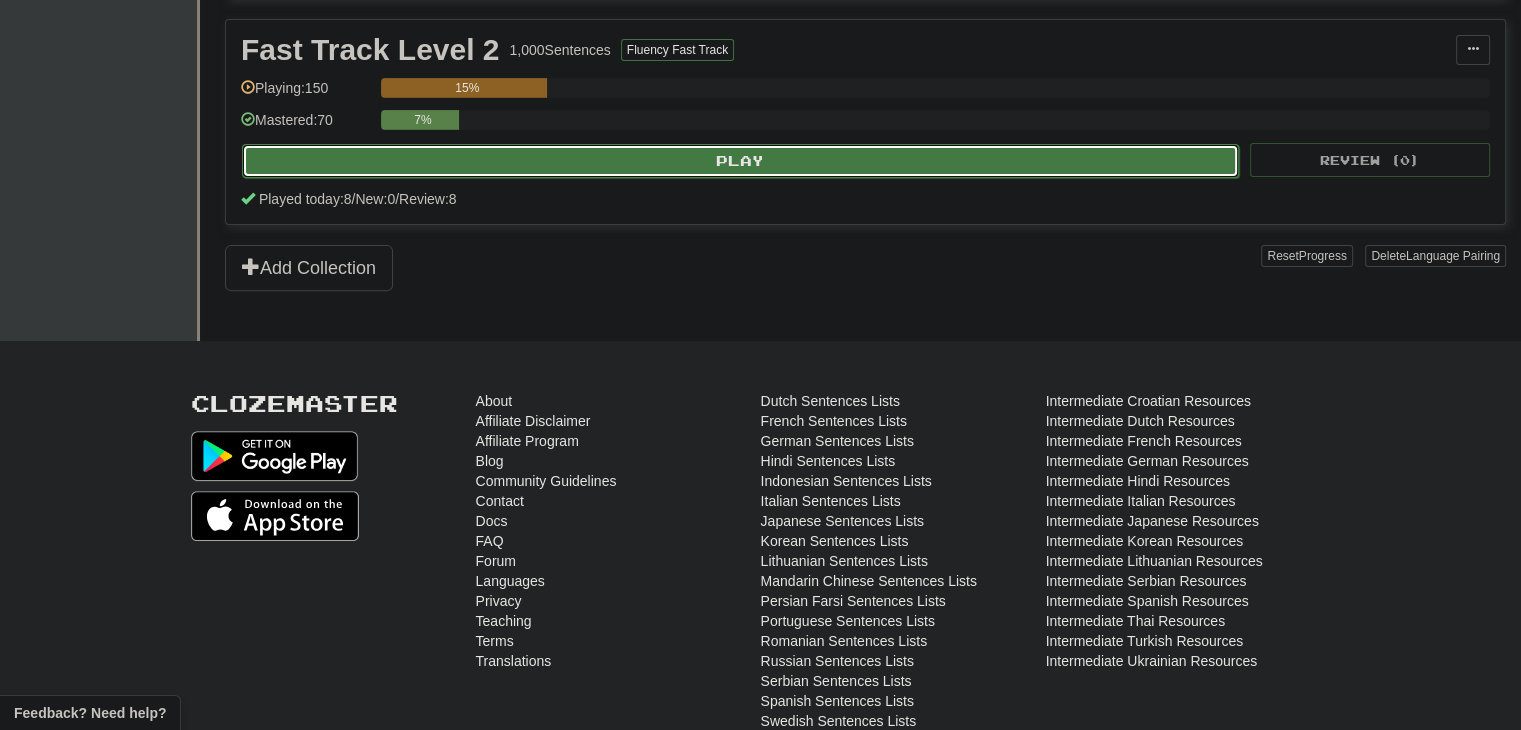 click on "Play" at bounding box center [740, 161] 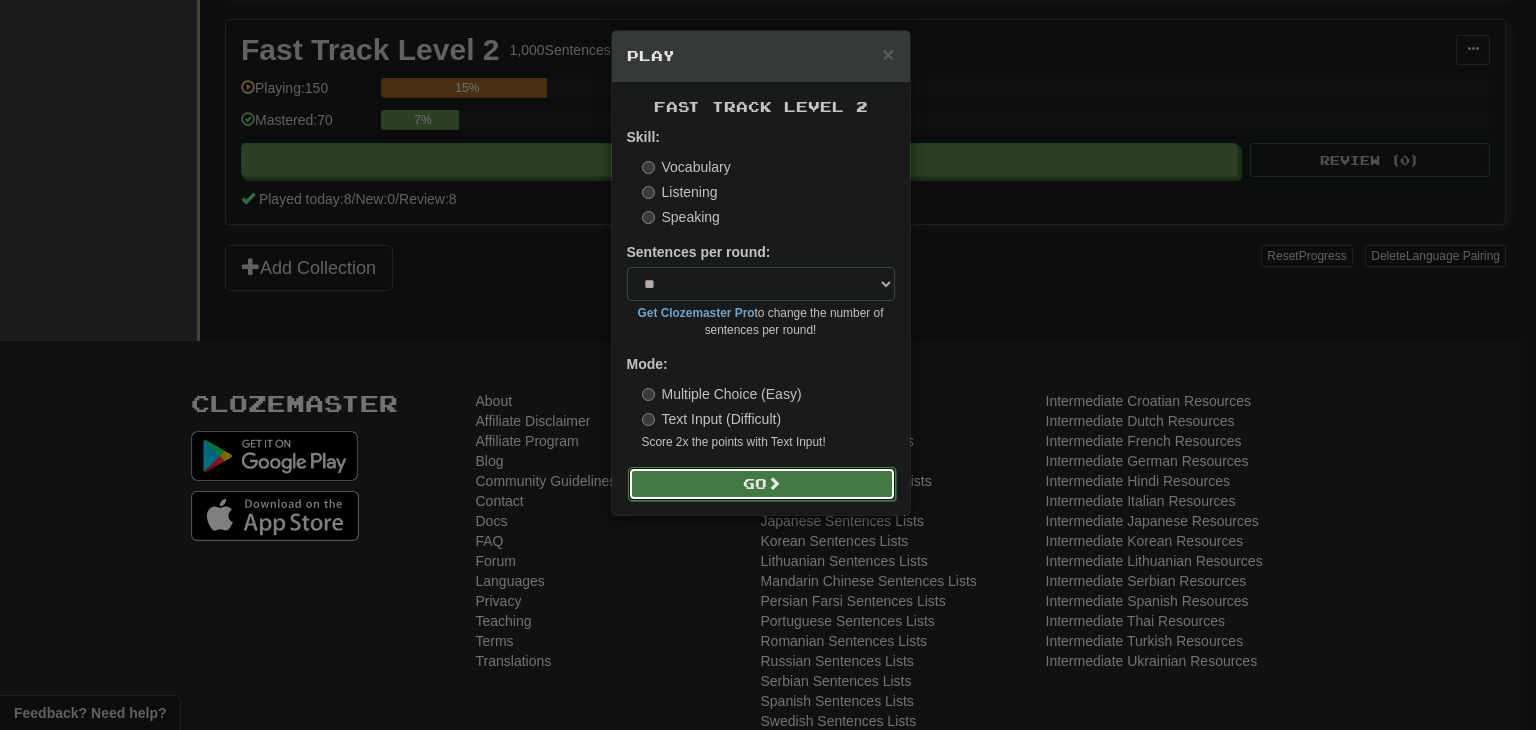 click at bounding box center [774, 483] 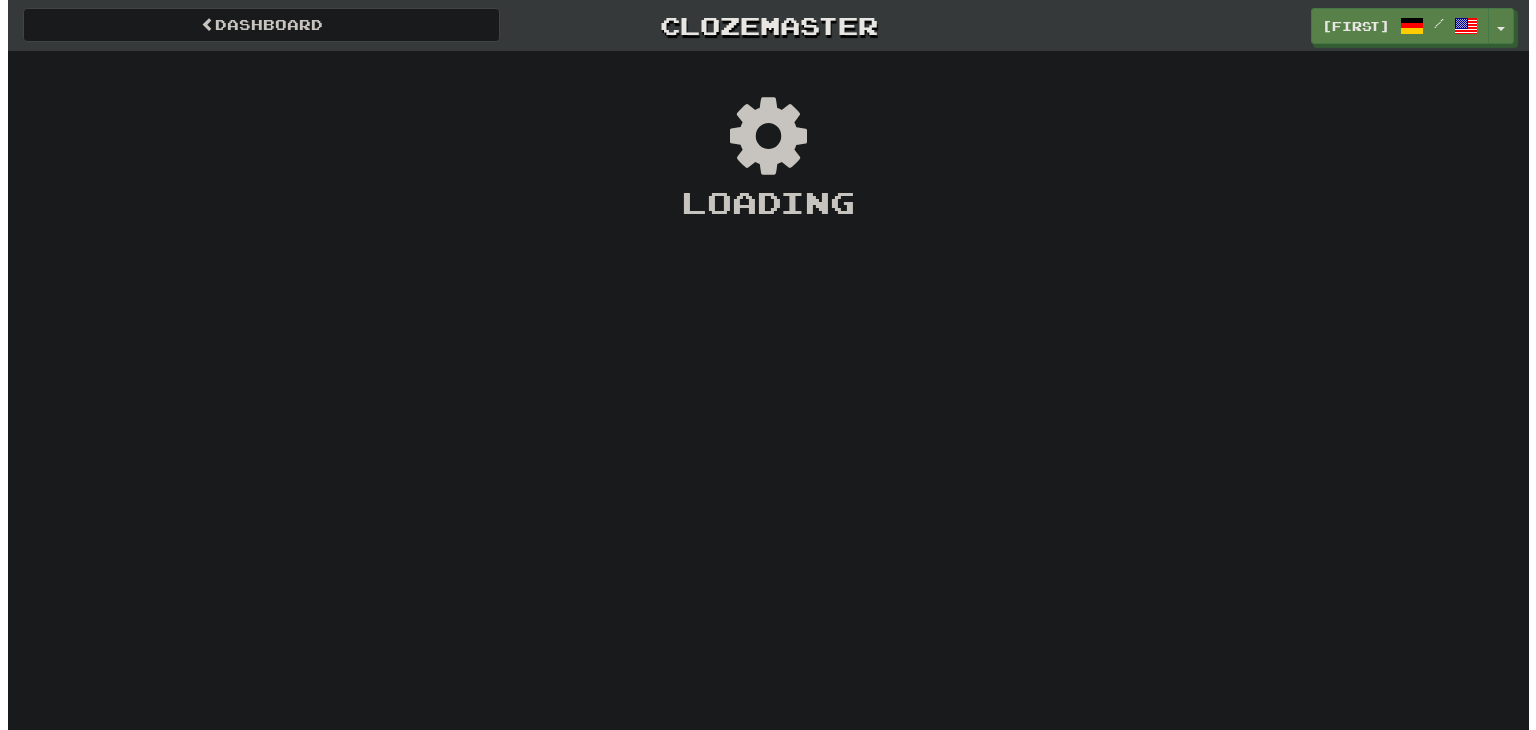 scroll, scrollTop: 0, scrollLeft: 0, axis: both 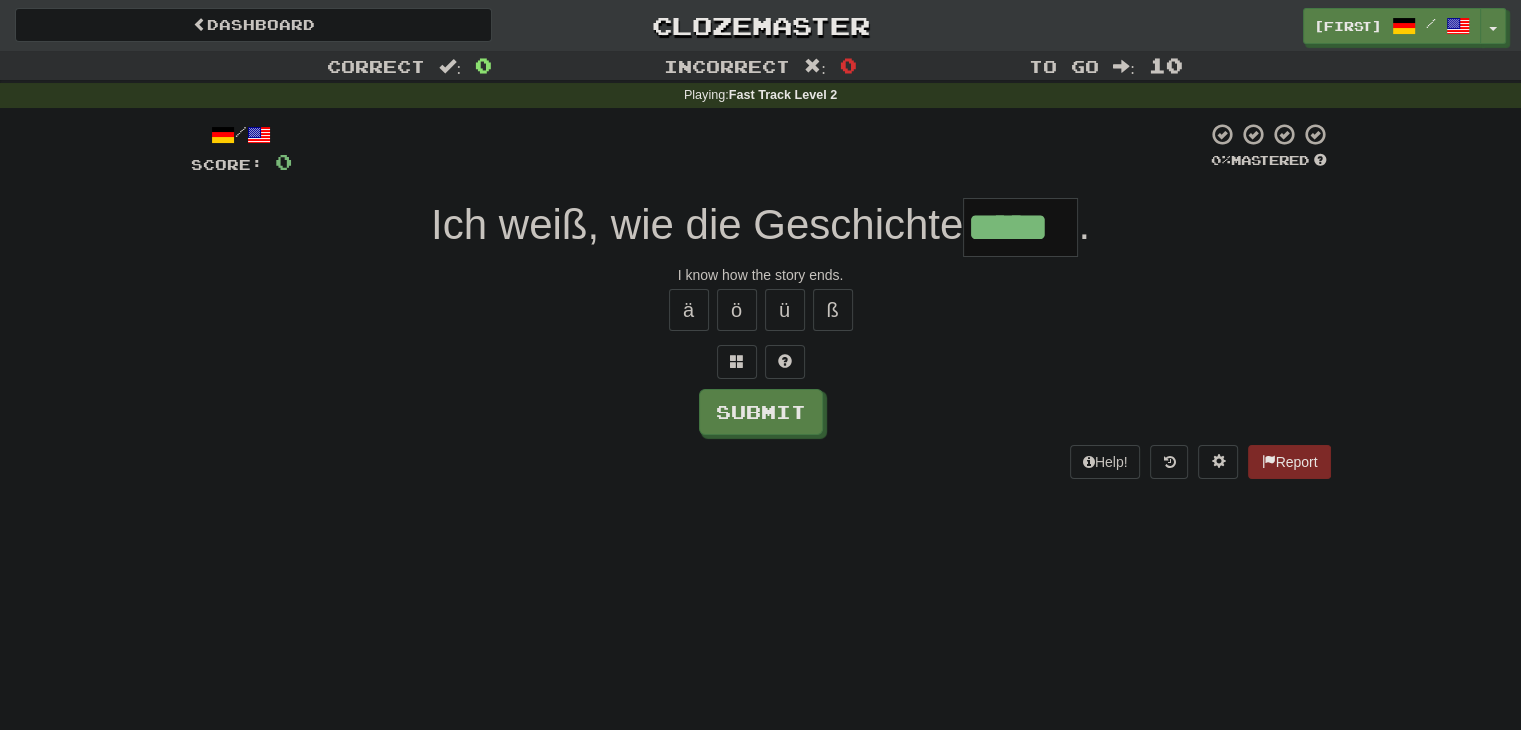 type on "*****" 